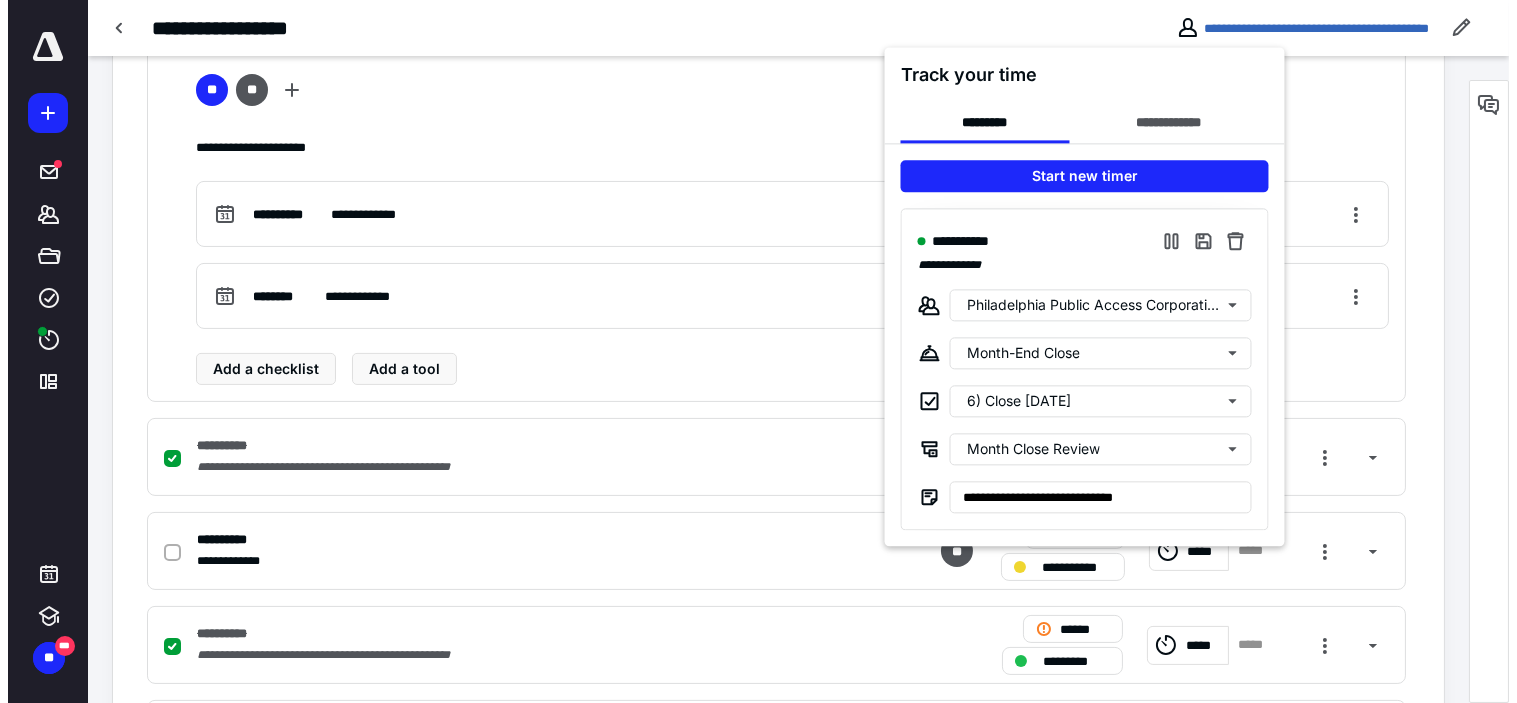 scroll, scrollTop: 0, scrollLeft: 0, axis: both 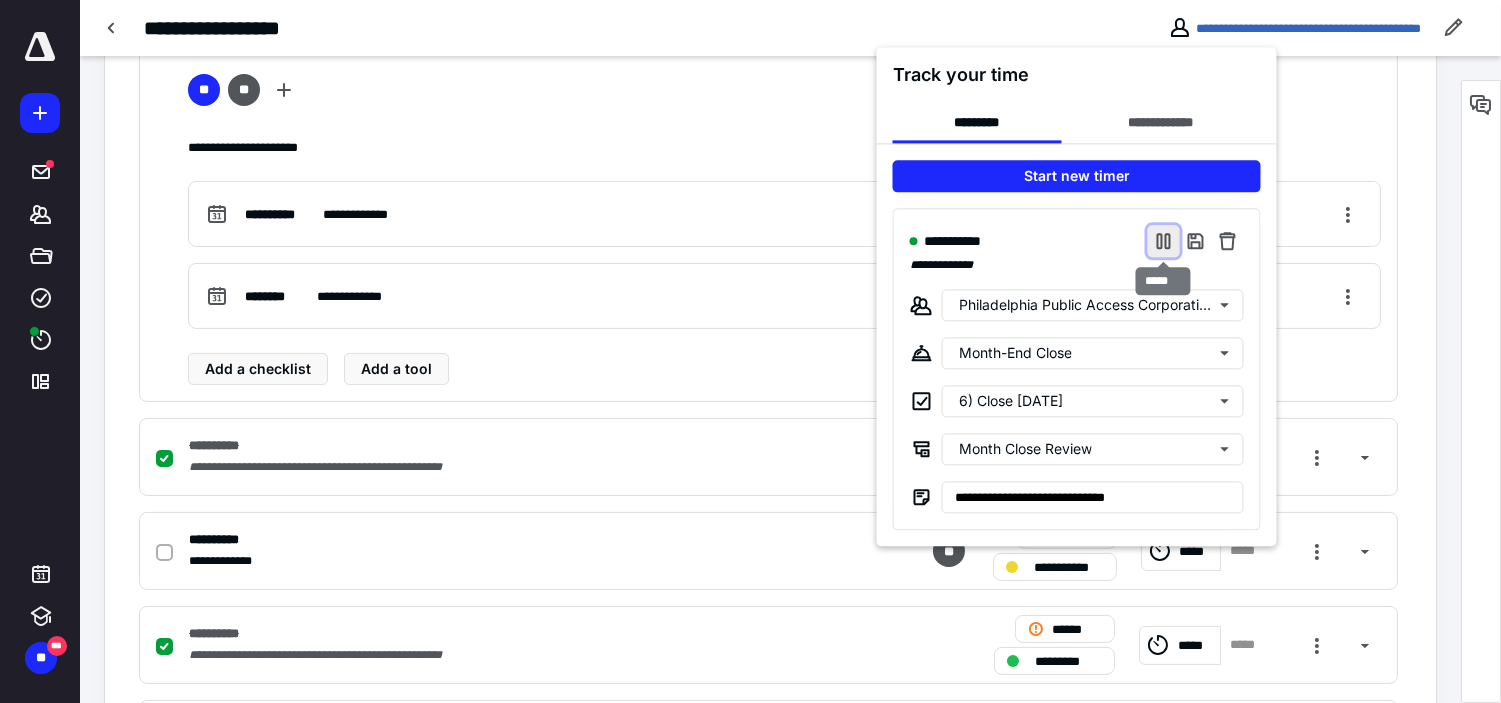 click at bounding box center (1164, 241) 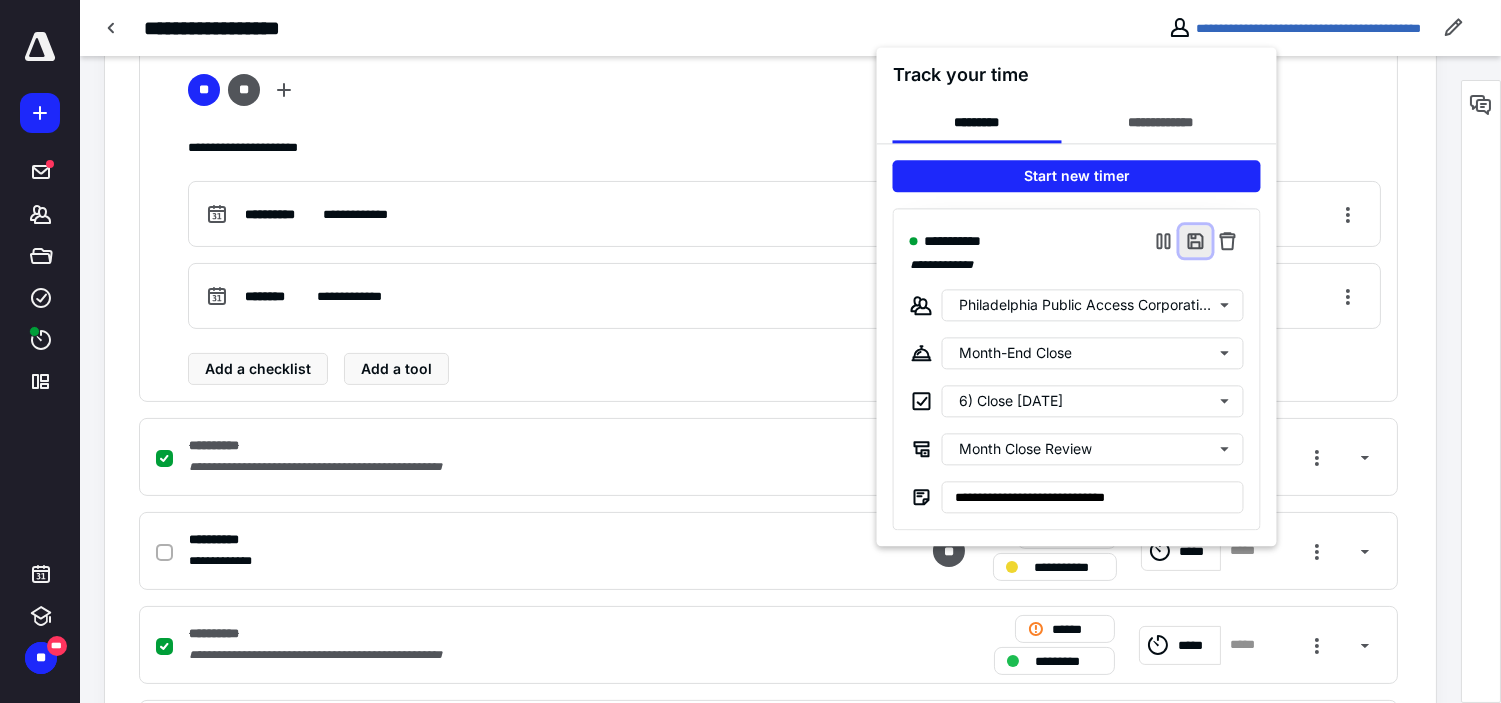 click at bounding box center [1196, 241] 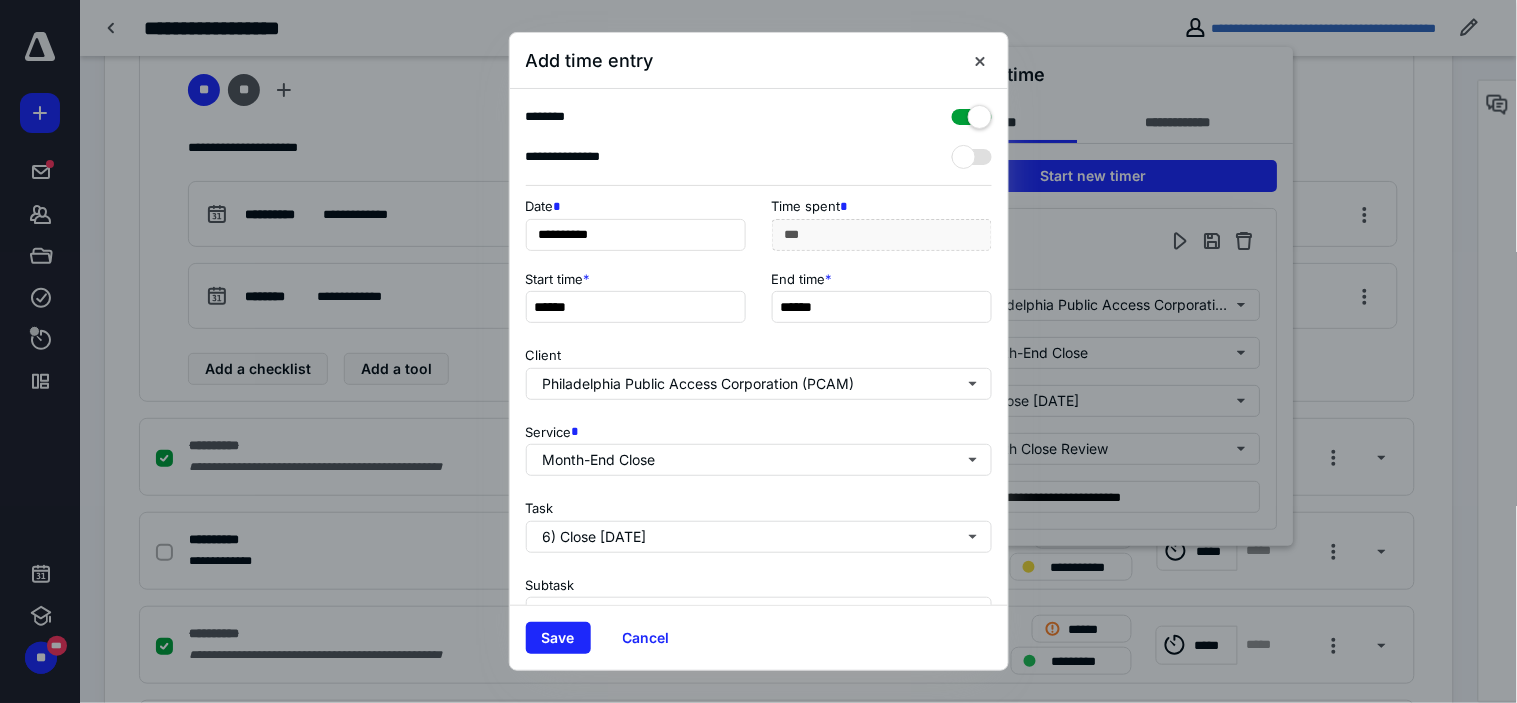 scroll, scrollTop: 272, scrollLeft: 0, axis: vertical 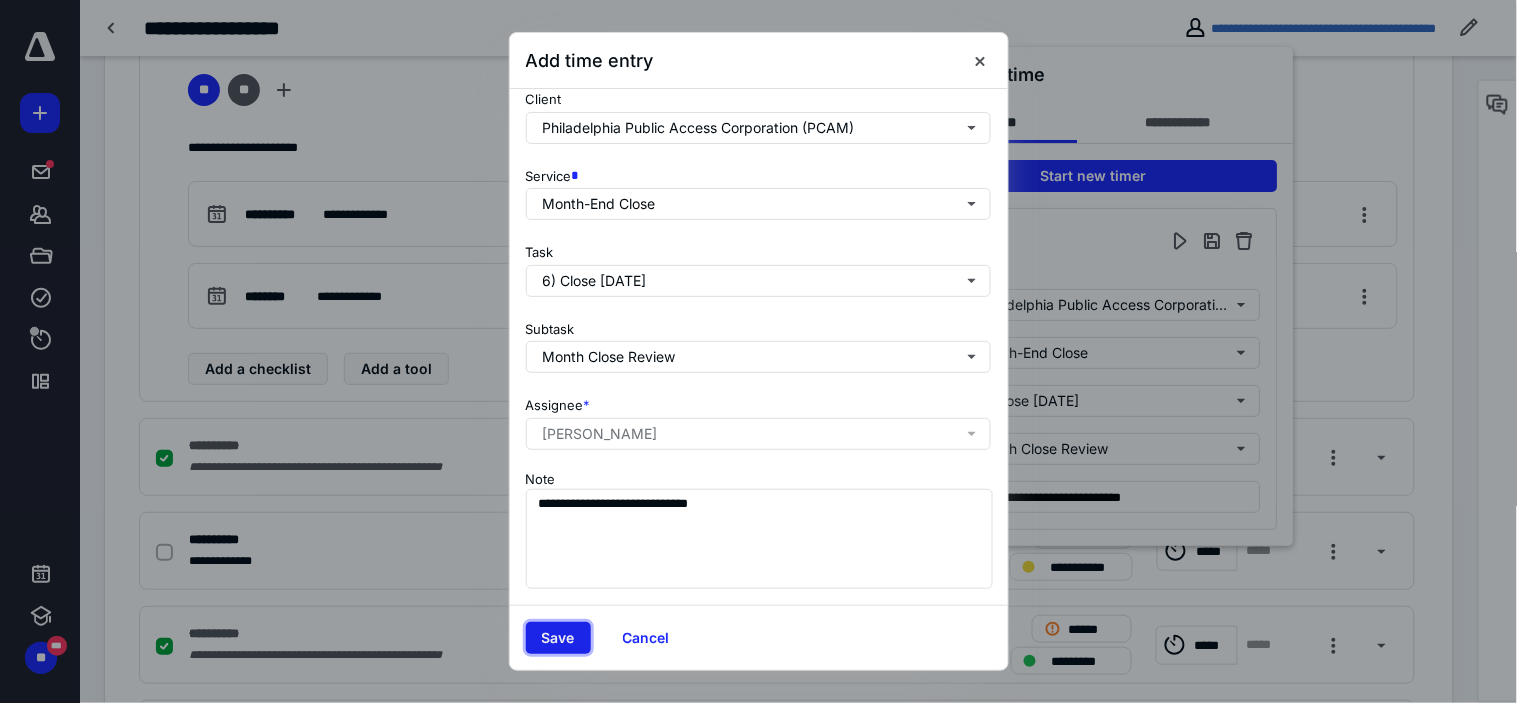 click on "Save" at bounding box center (558, 638) 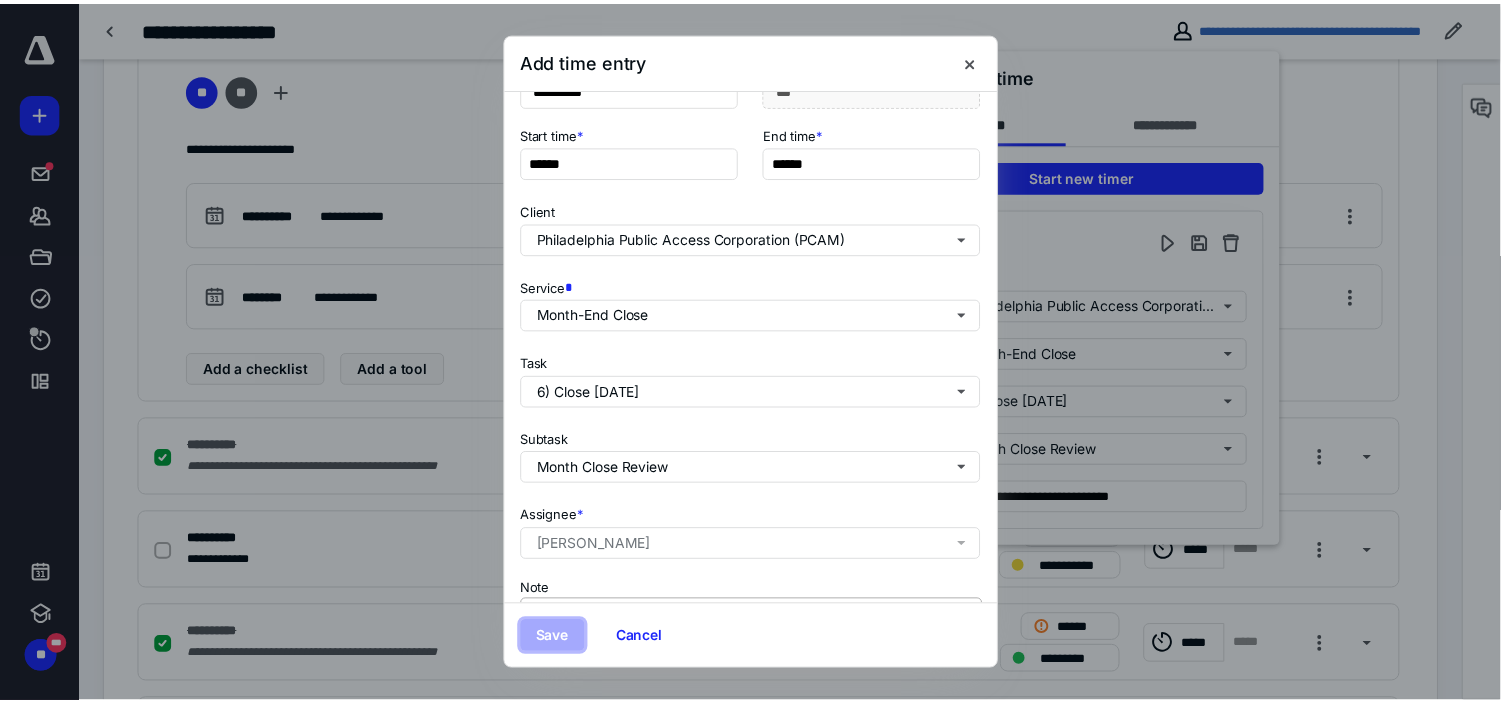 scroll, scrollTop: 0, scrollLeft: 0, axis: both 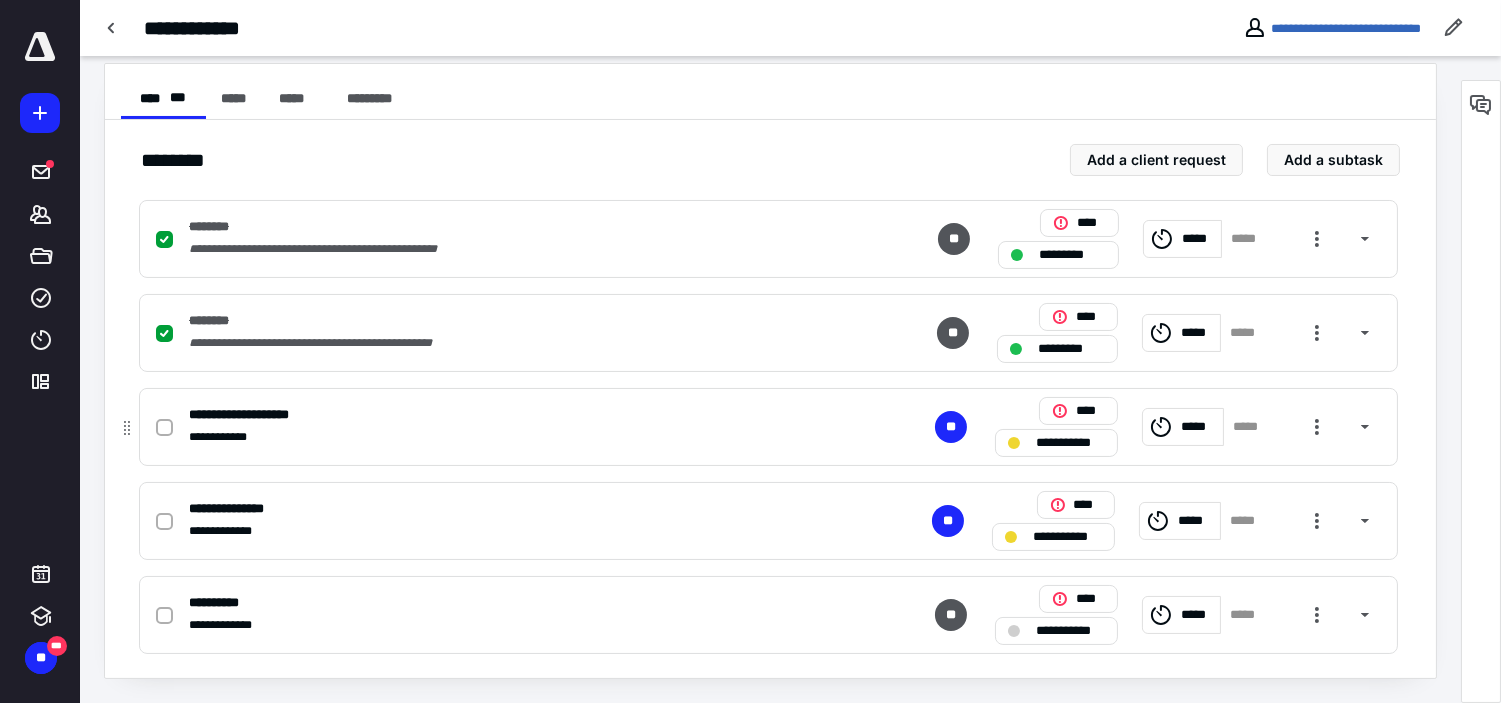 click on "**********" at bounding box center (506, 437) 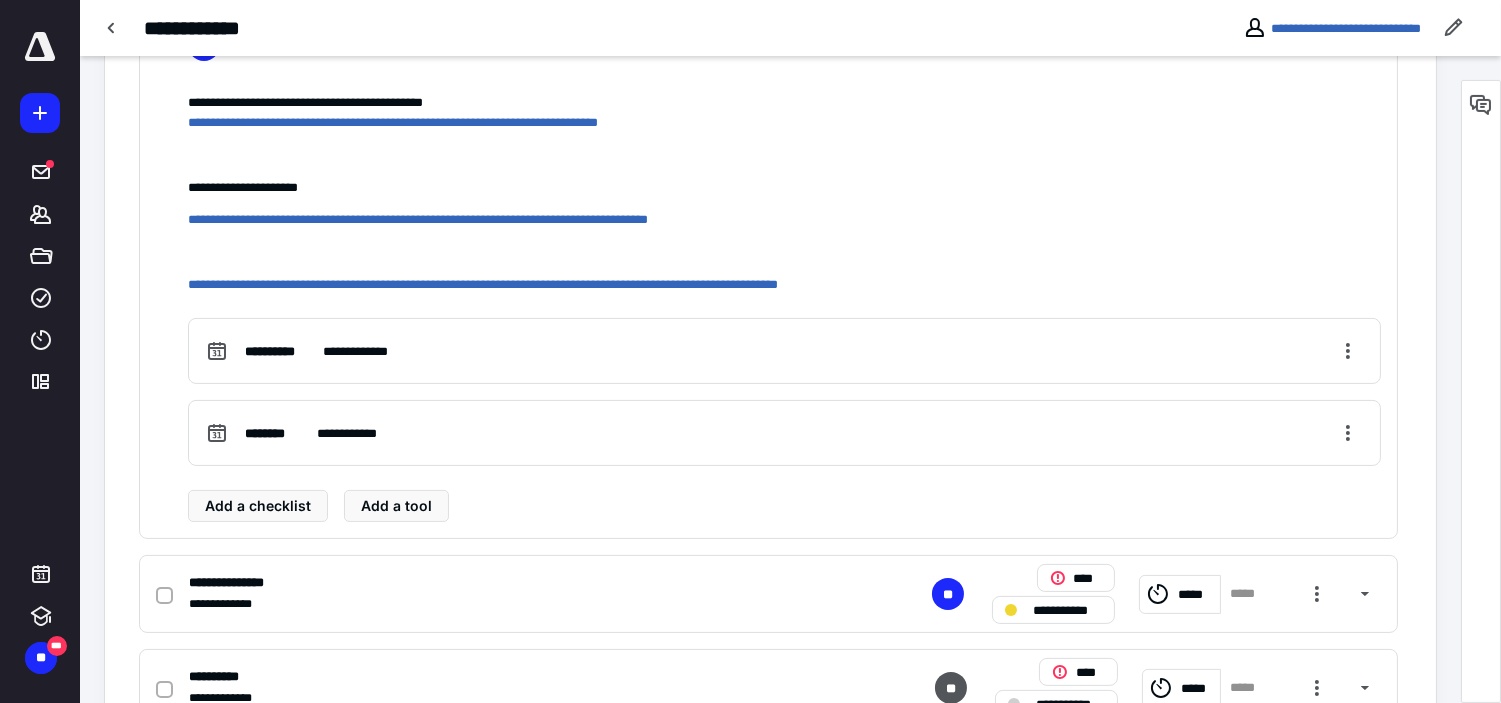 scroll, scrollTop: 823, scrollLeft: 0, axis: vertical 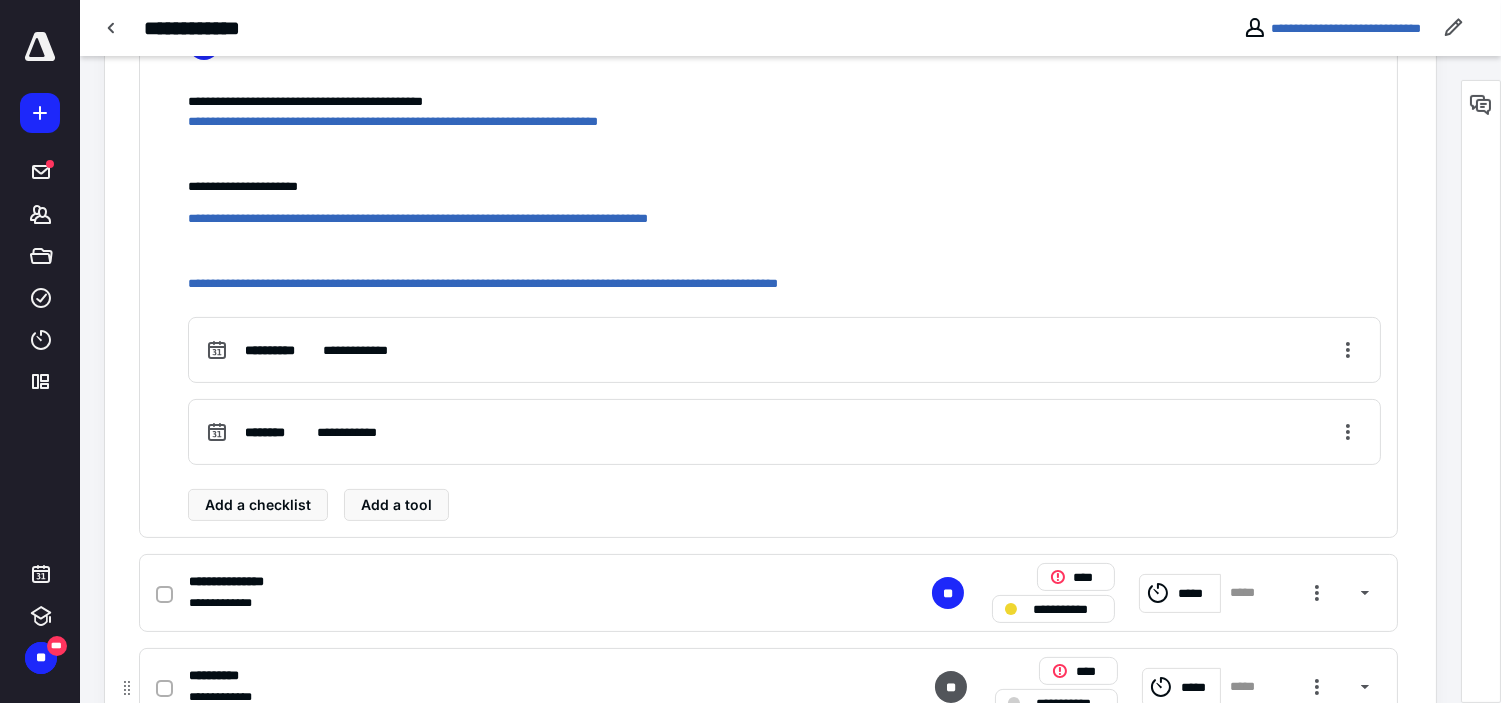 click on "**********" at bounding box center (506, 603) 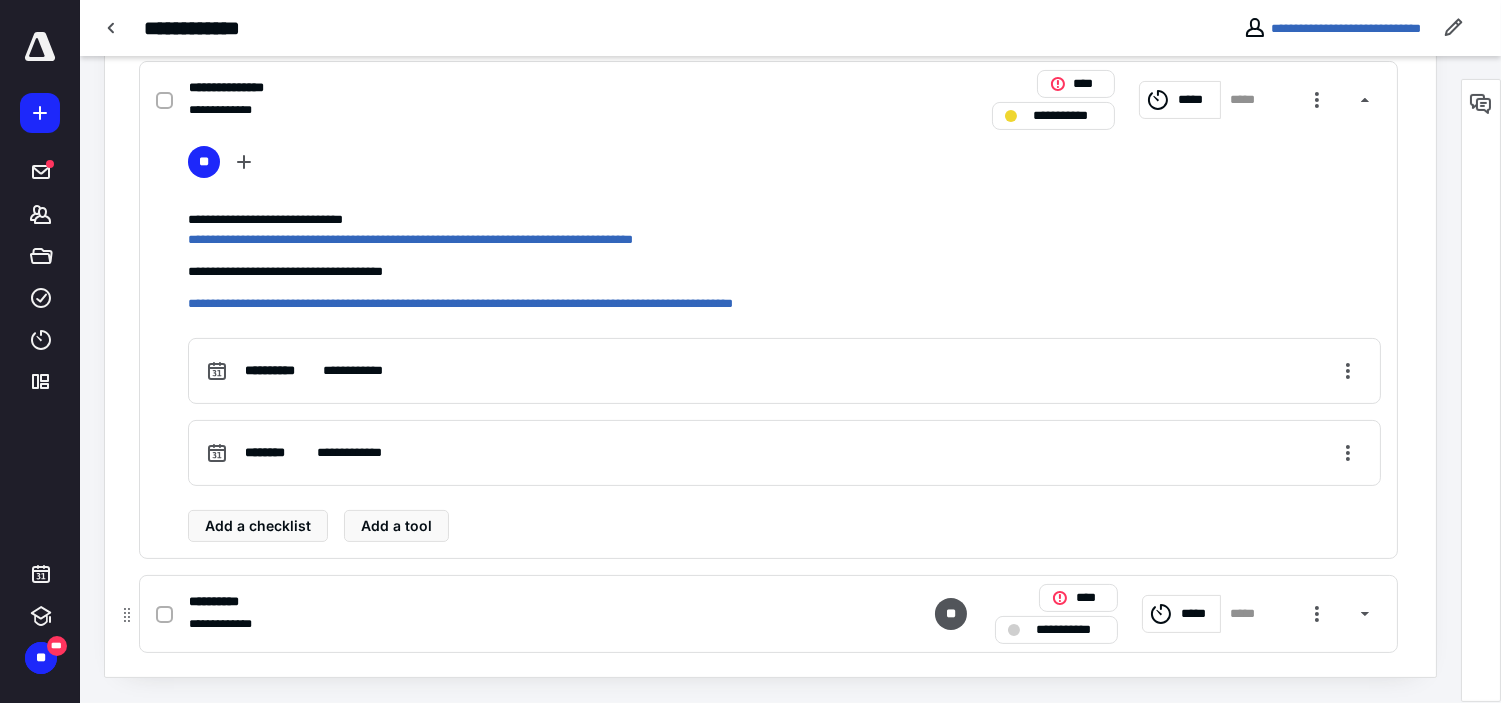 scroll, scrollTop: 798, scrollLeft: 0, axis: vertical 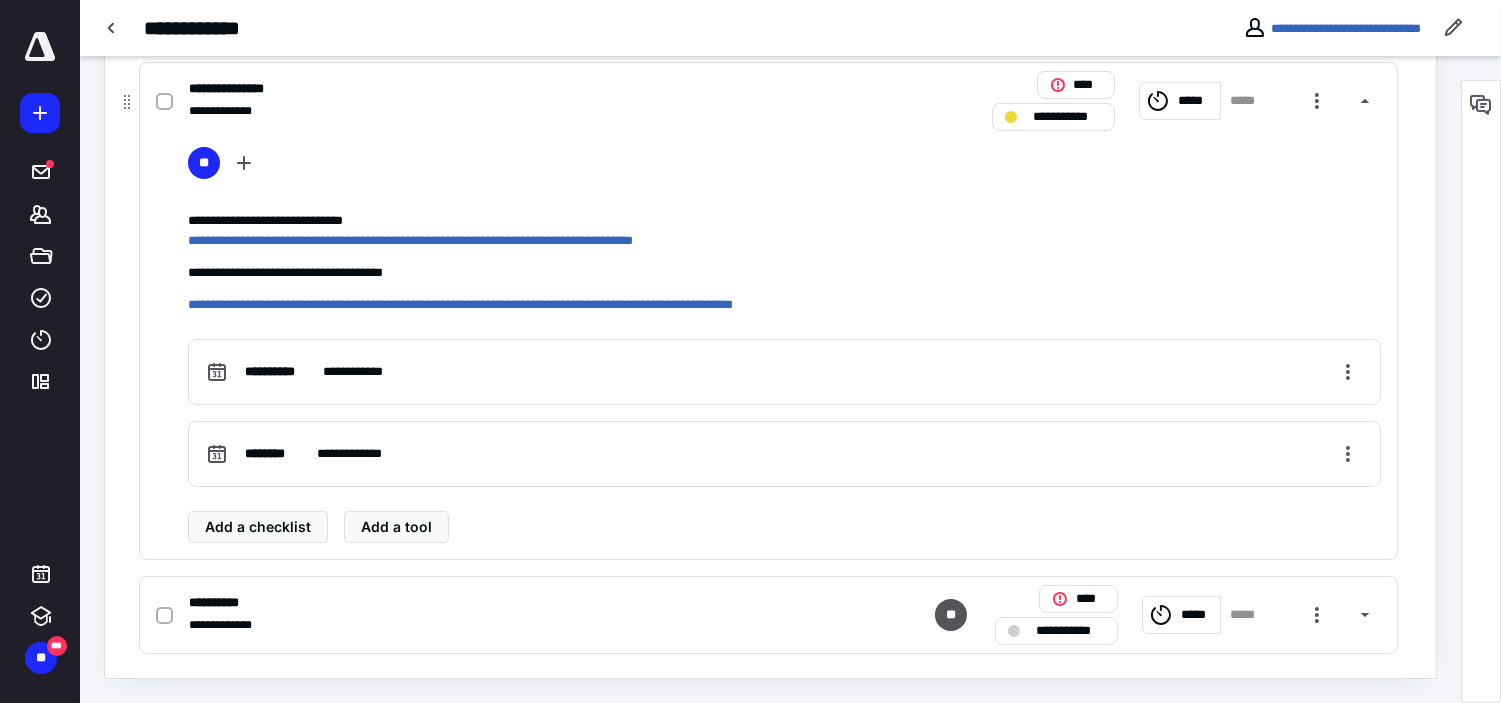 click on "*****" at bounding box center [1196, 100] 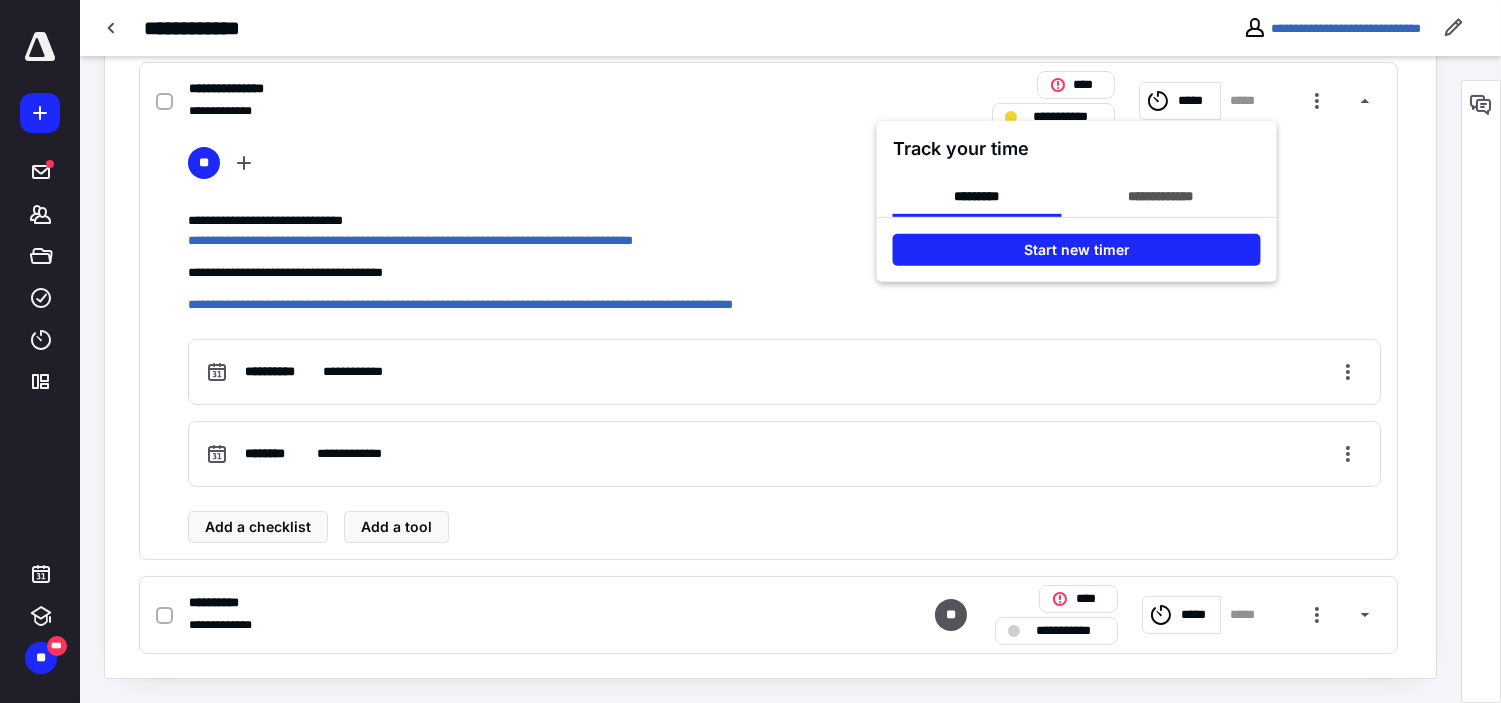 click at bounding box center [750, 351] 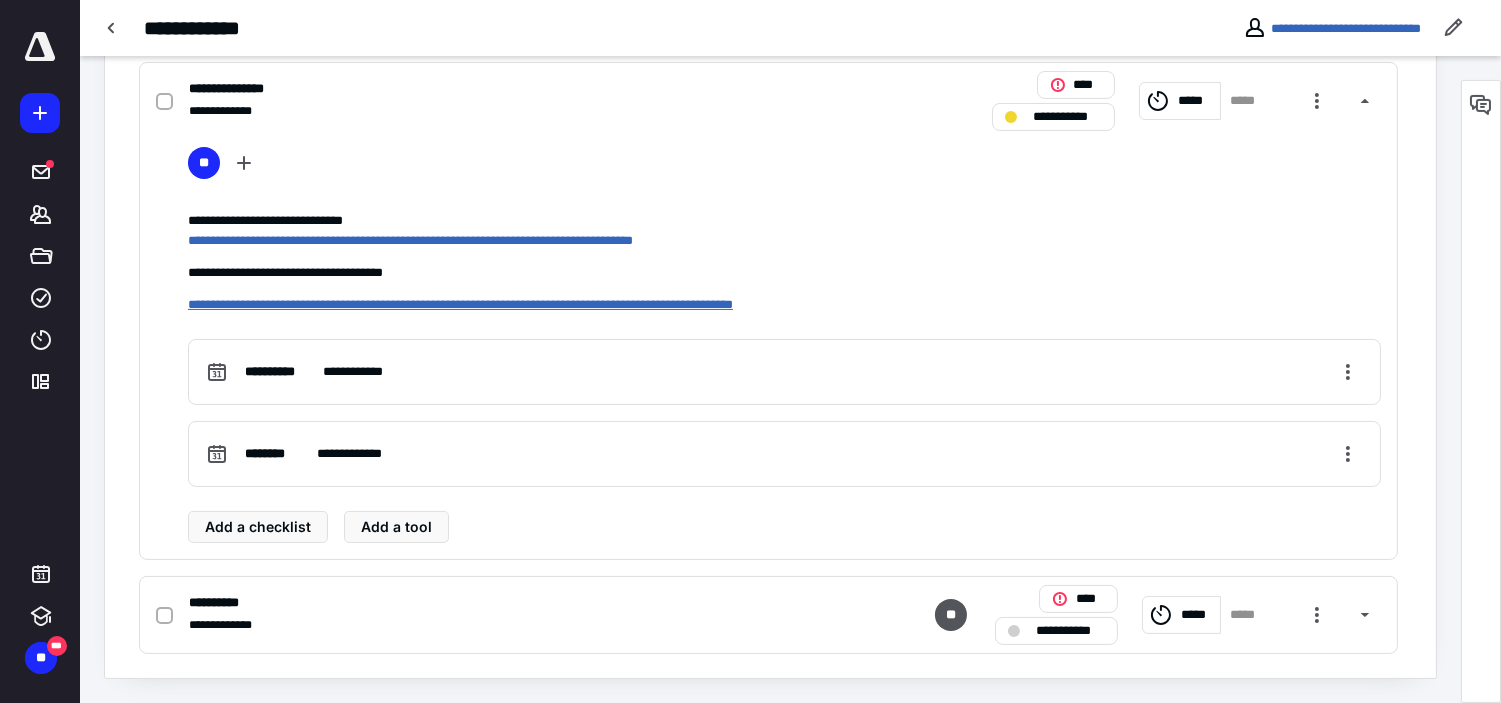 click on "**********" at bounding box center [460, 304] 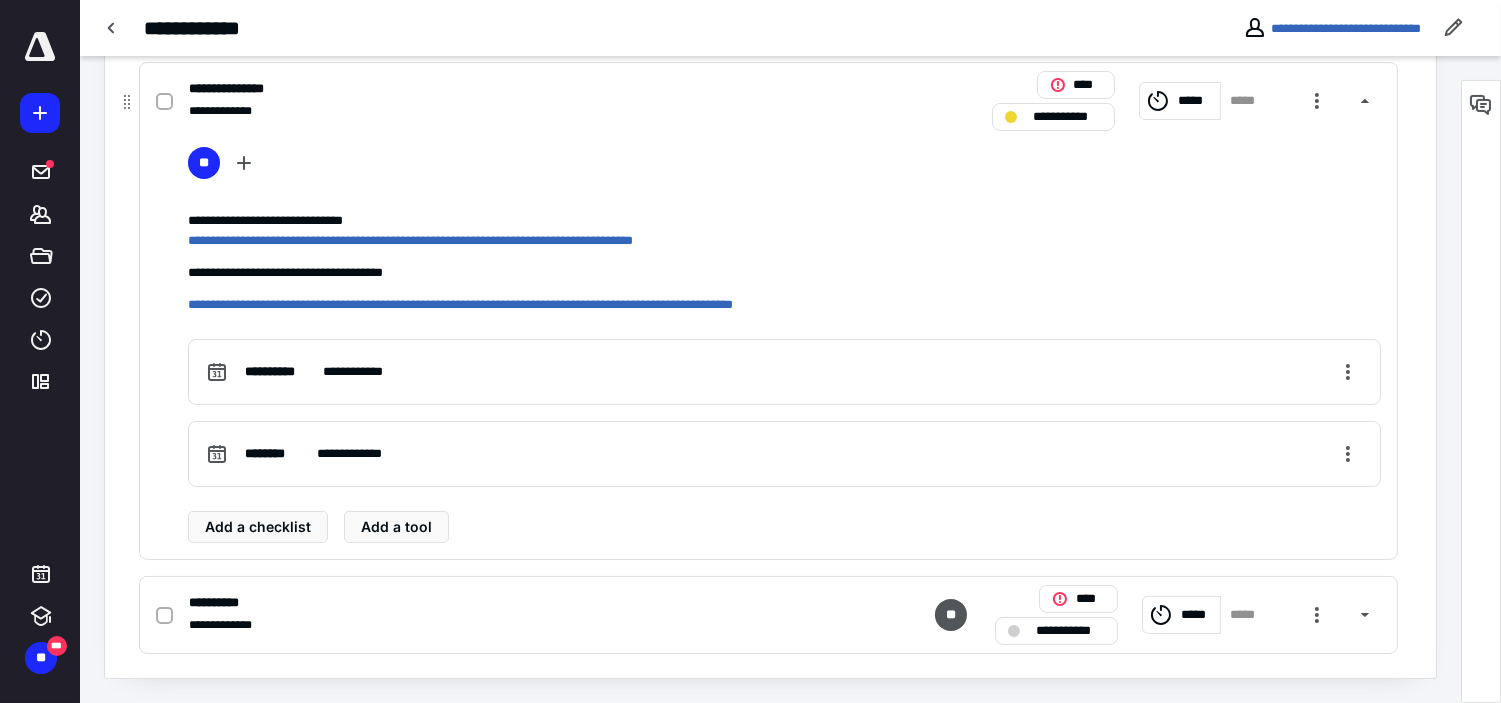 click on "*****" at bounding box center [1180, 101] 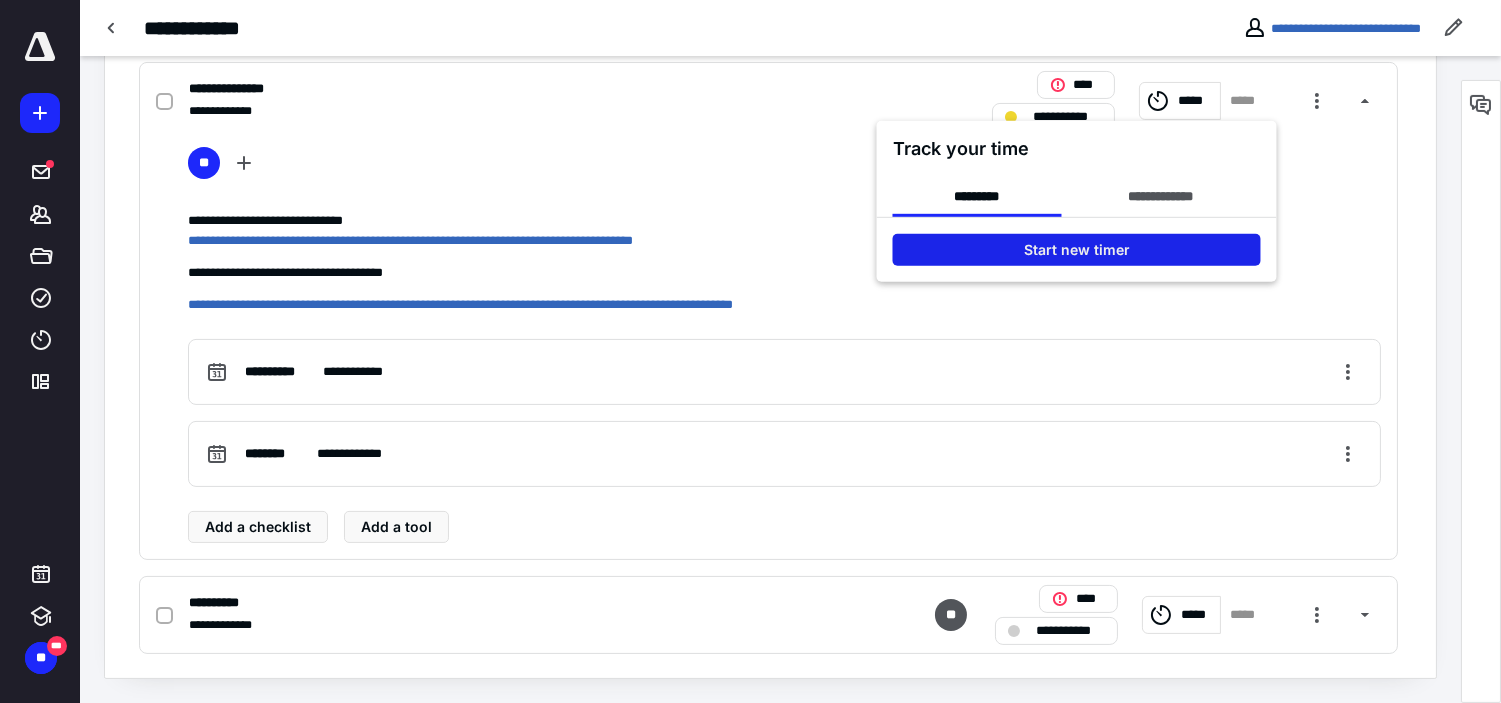 click on "Start new timer" at bounding box center [1077, 250] 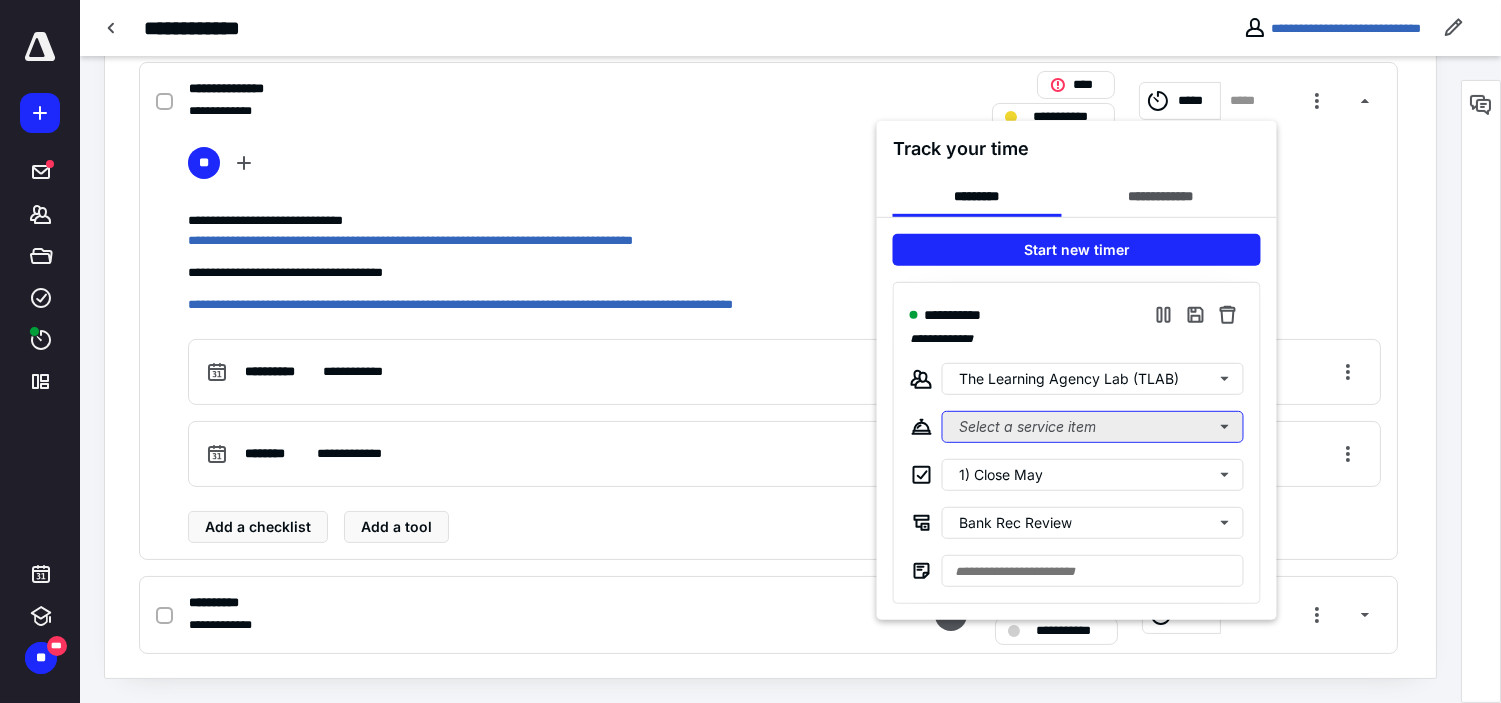 click on "Select a service item" at bounding box center (1093, 427) 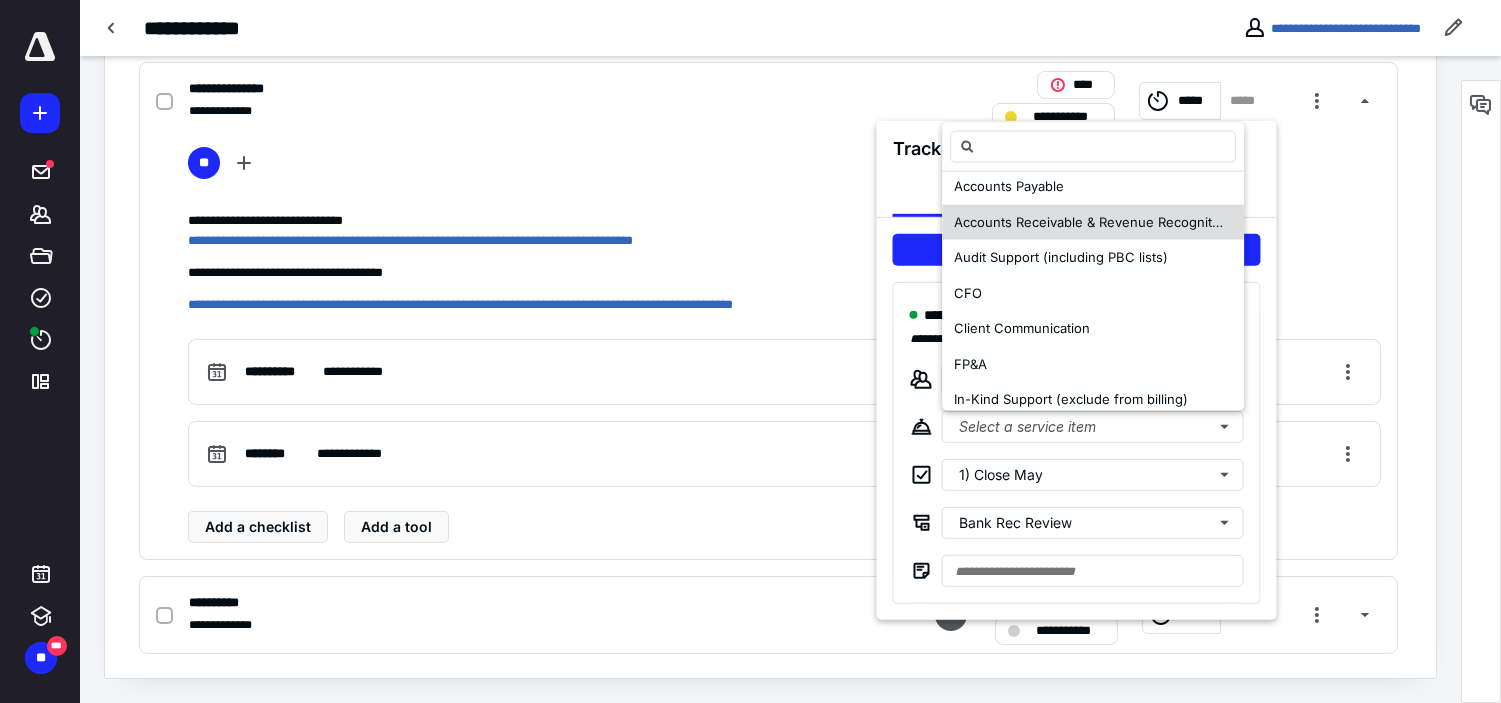 scroll, scrollTop: 222, scrollLeft: 0, axis: vertical 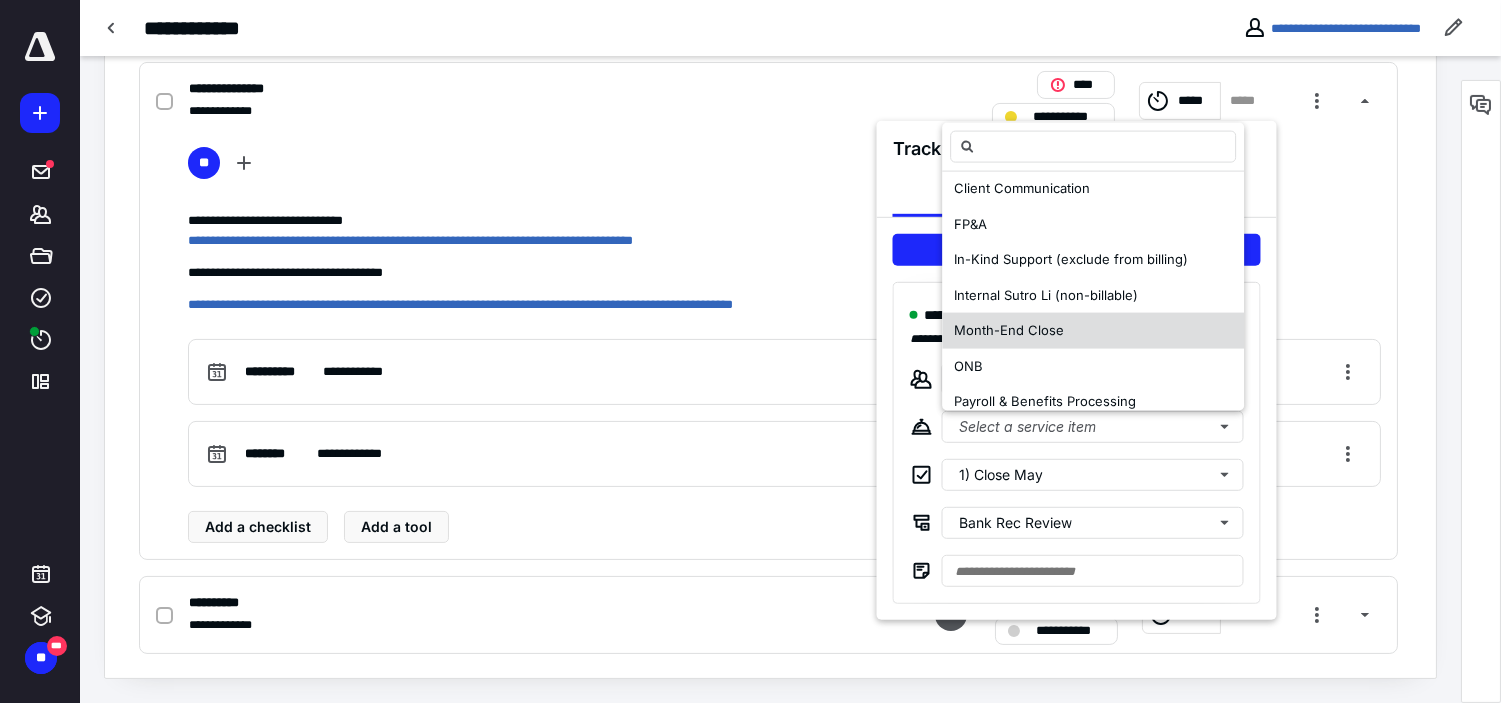 click on "Month-End Close" at bounding box center [1009, 331] 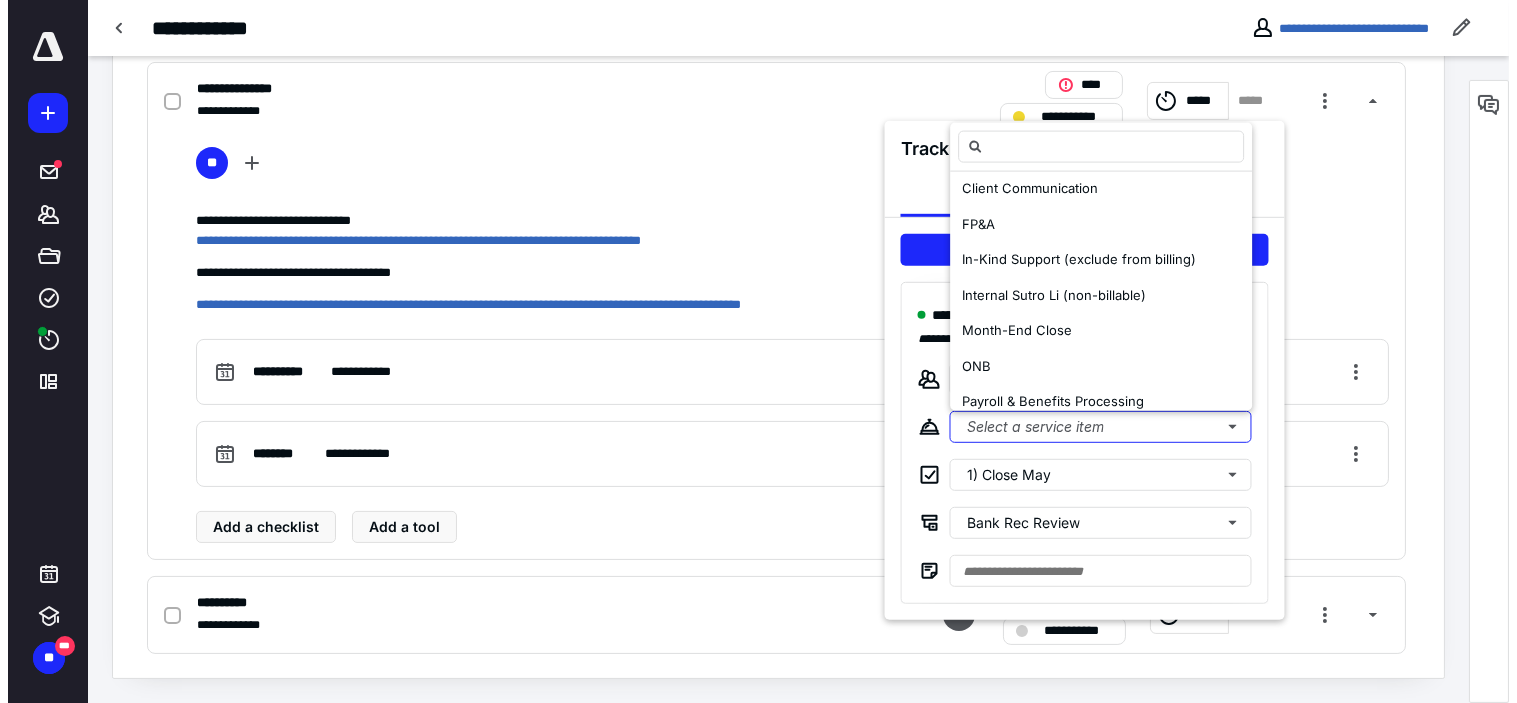 scroll, scrollTop: 0, scrollLeft: 0, axis: both 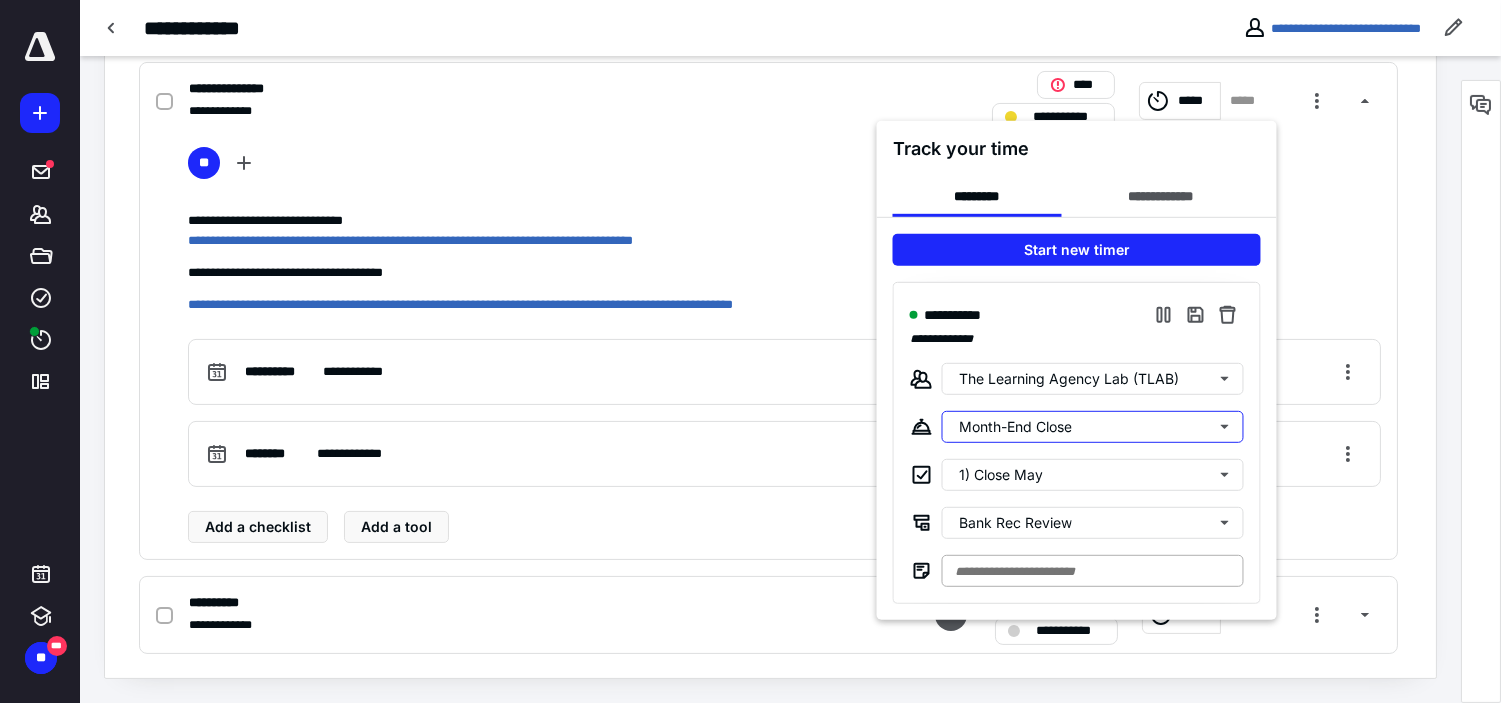 type 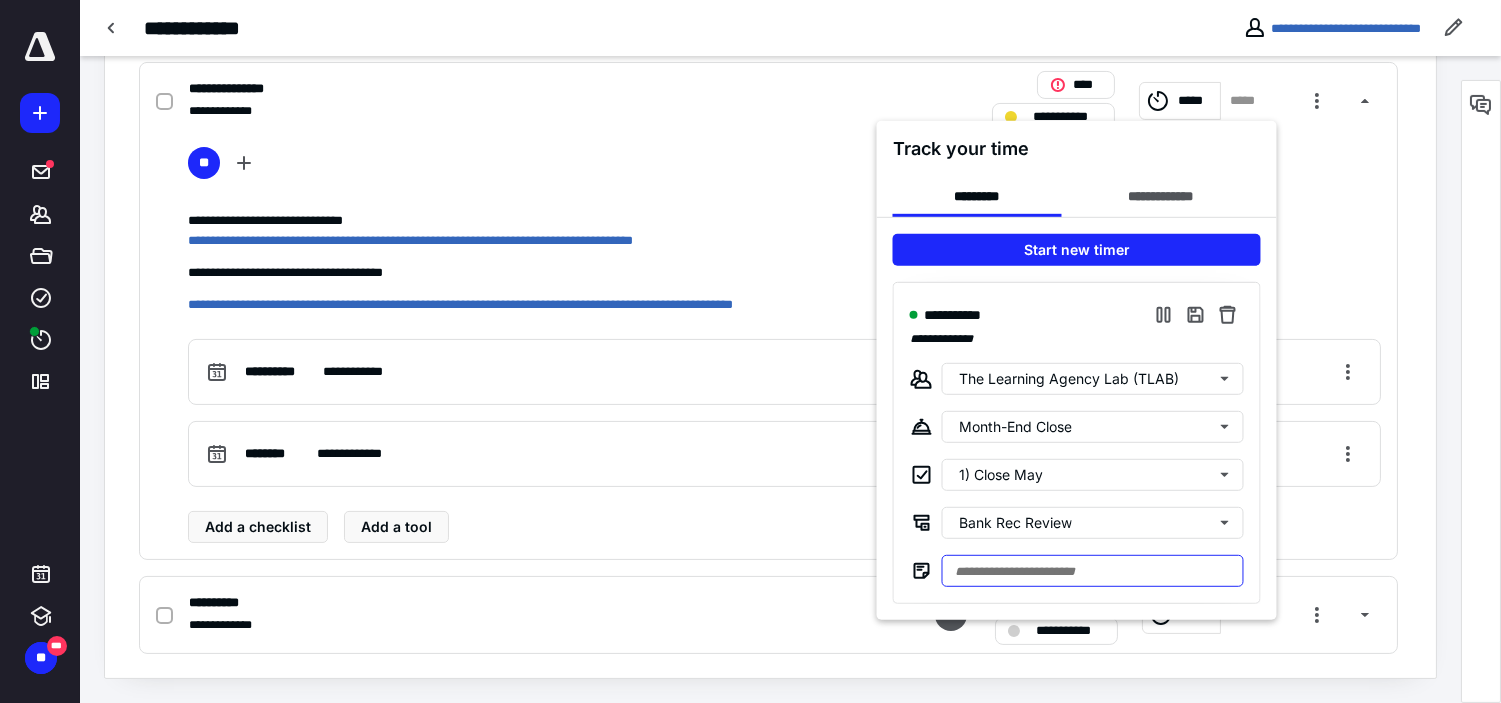 click at bounding box center (1093, 571) 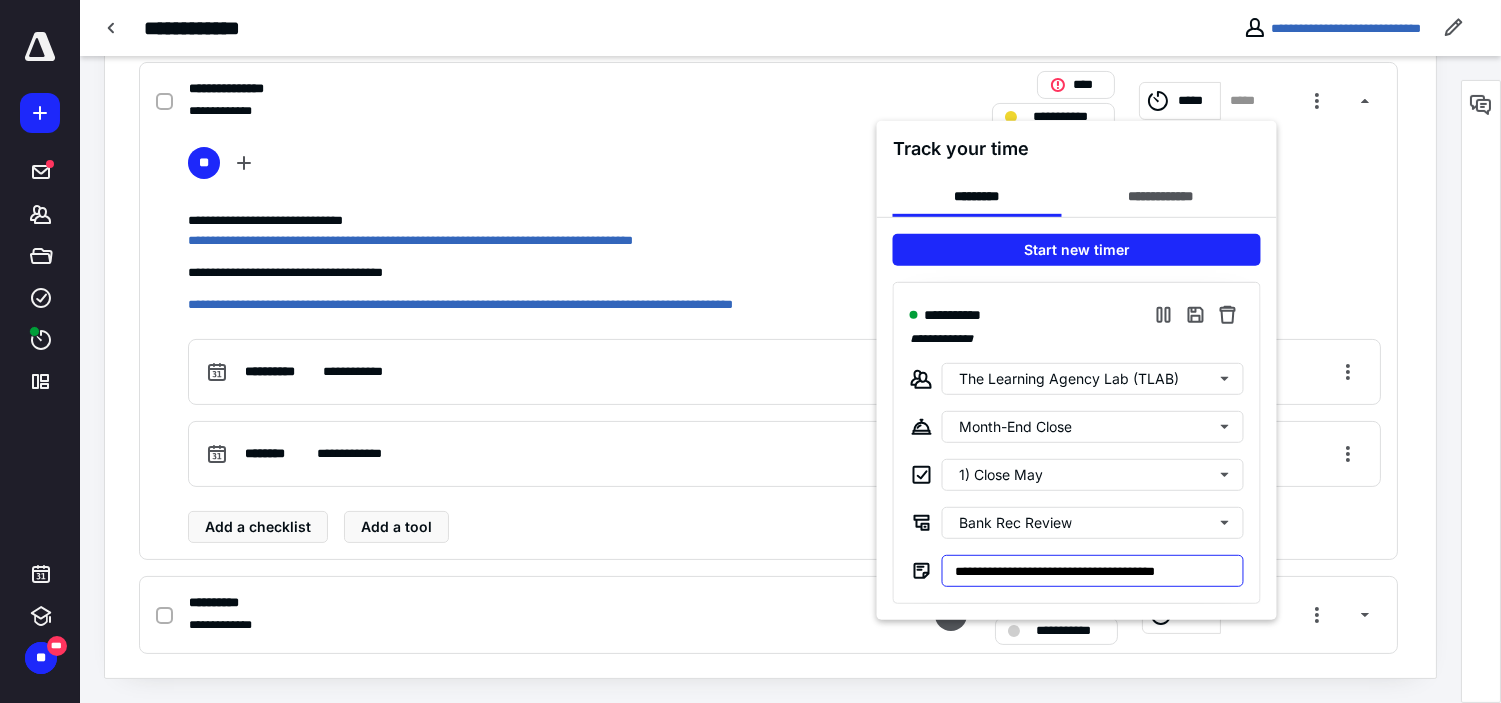 type on "**********" 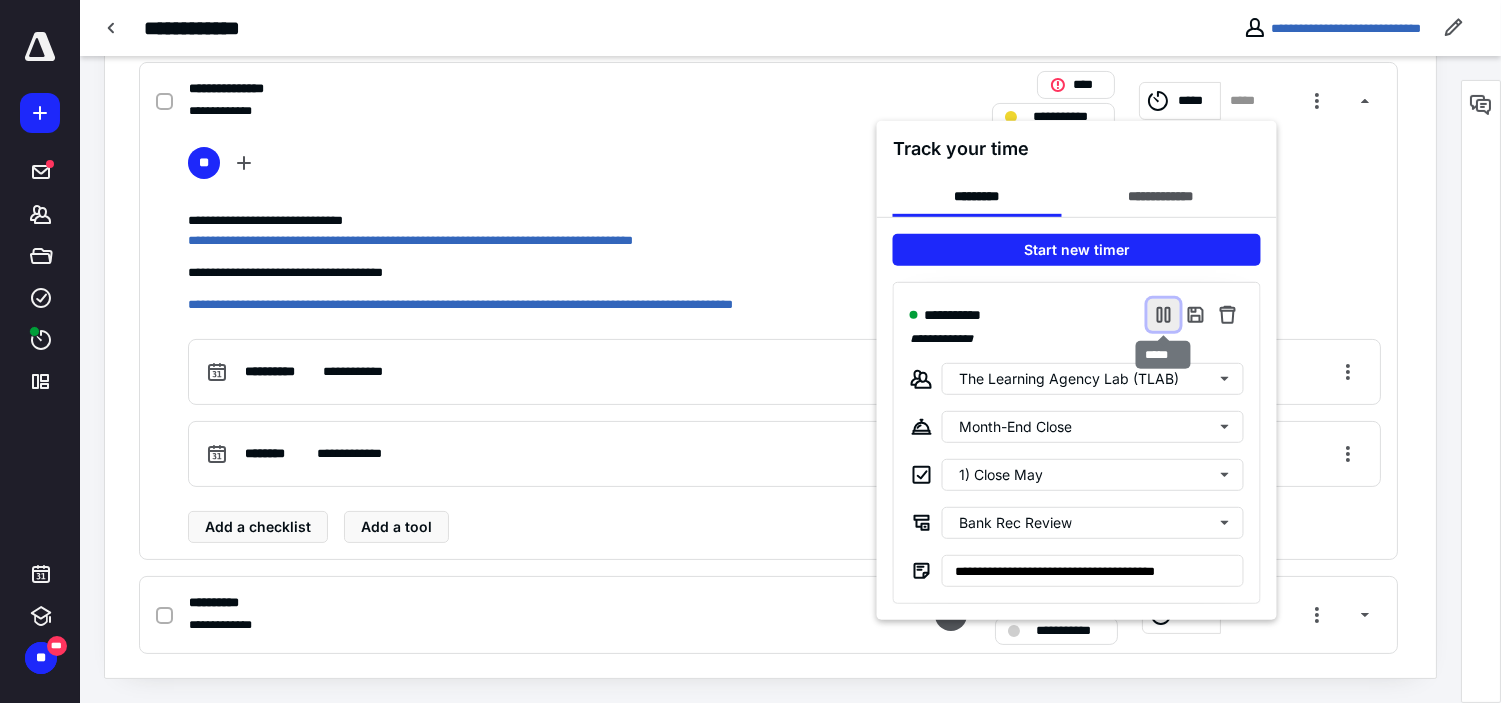 click at bounding box center (1164, 315) 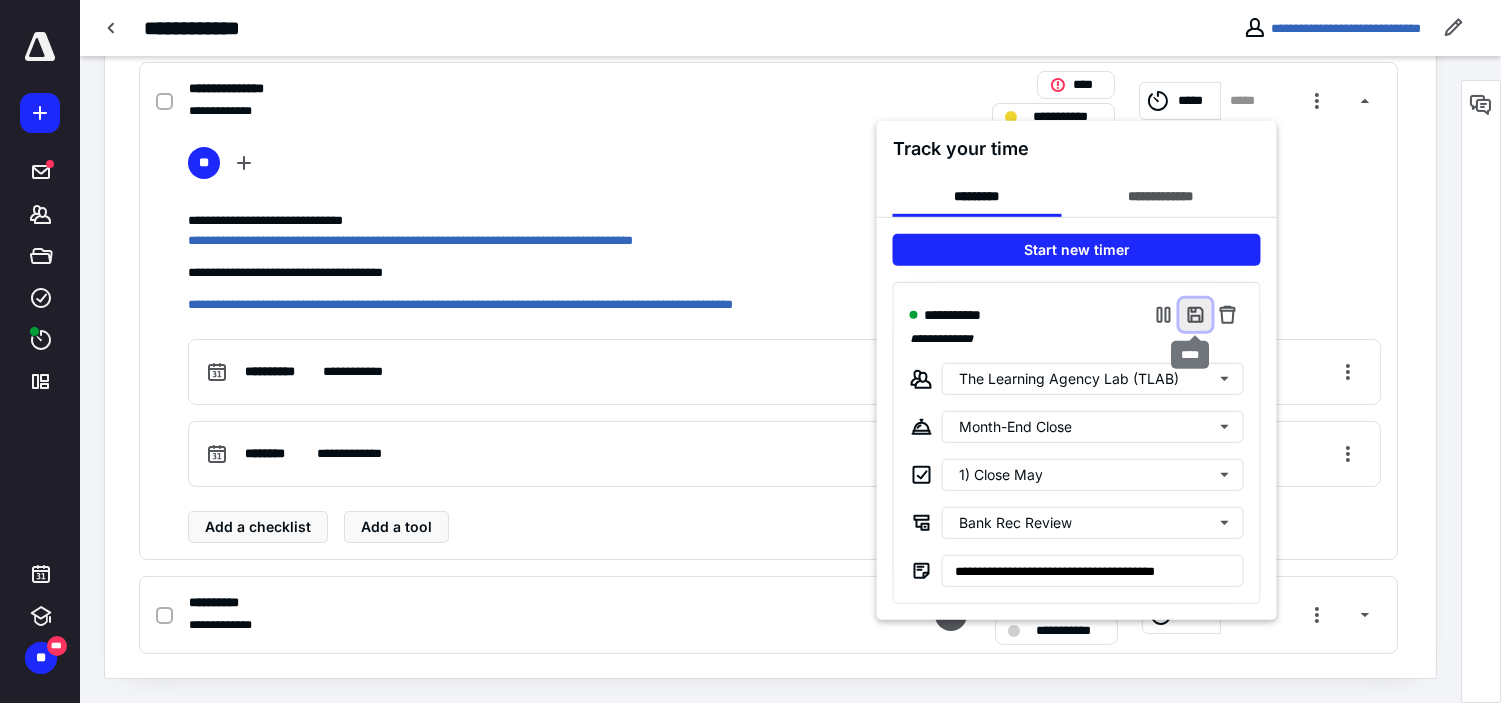 click at bounding box center (1196, 315) 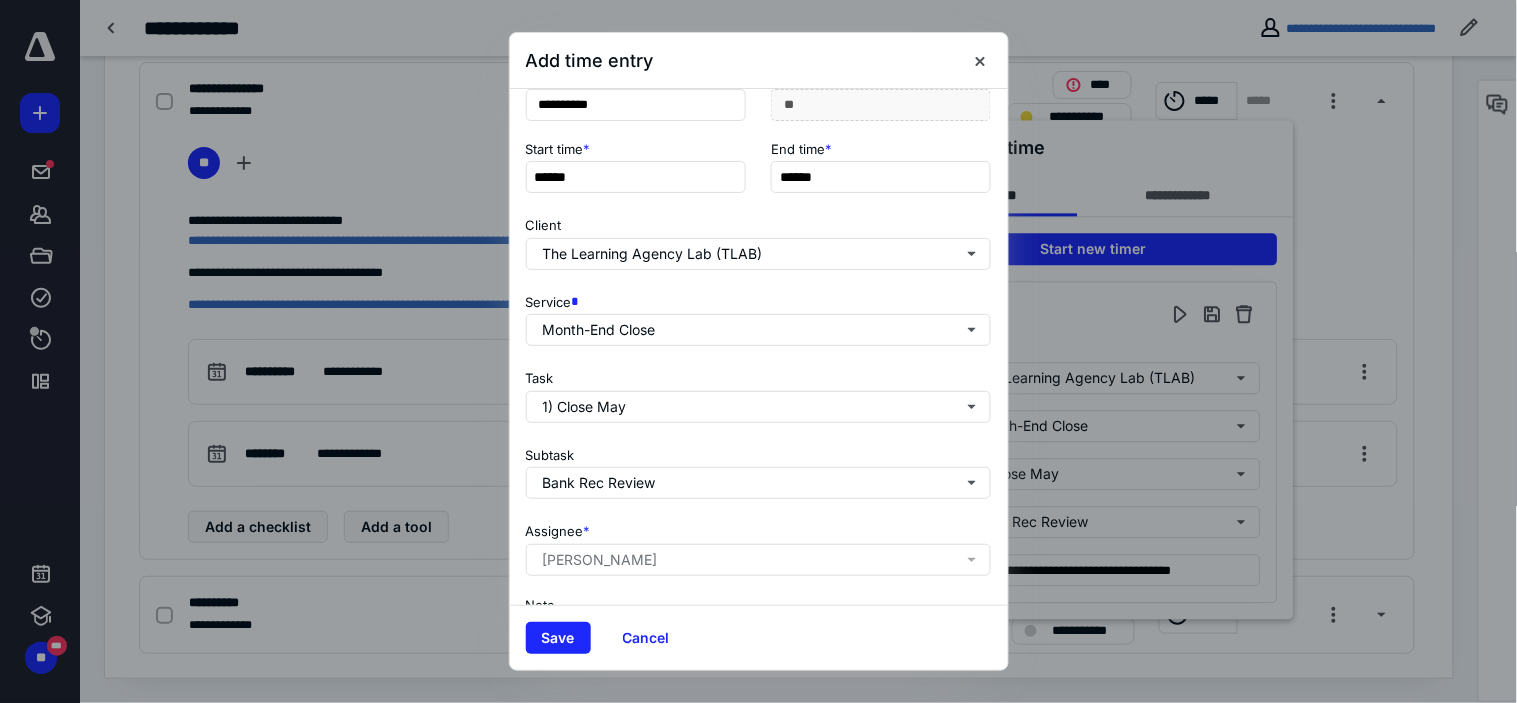 scroll, scrollTop: 272, scrollLeft: 0, axis: vertical 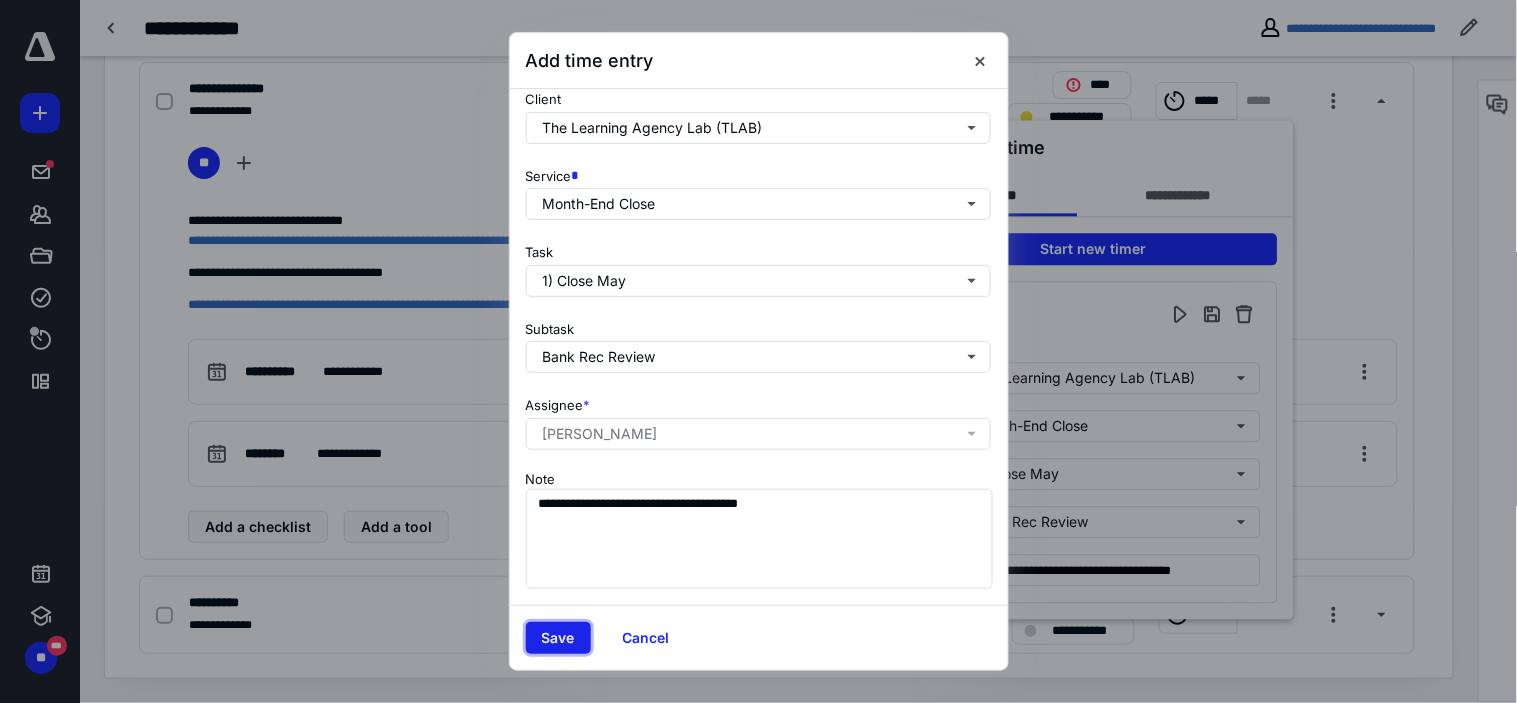 click on "Save" at bounding box center [558, 638] 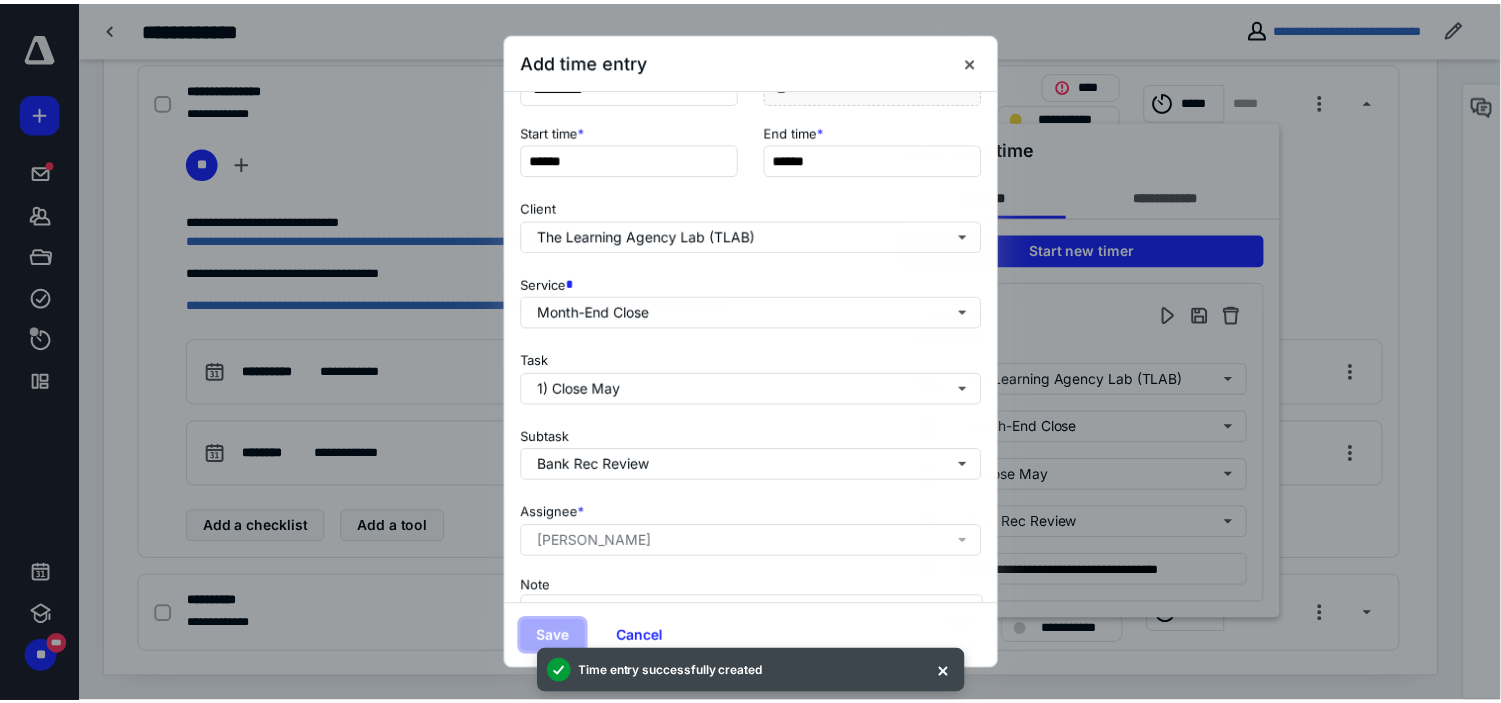 scroll, scrollTop: 0, scrollLeft: 0, axis: both 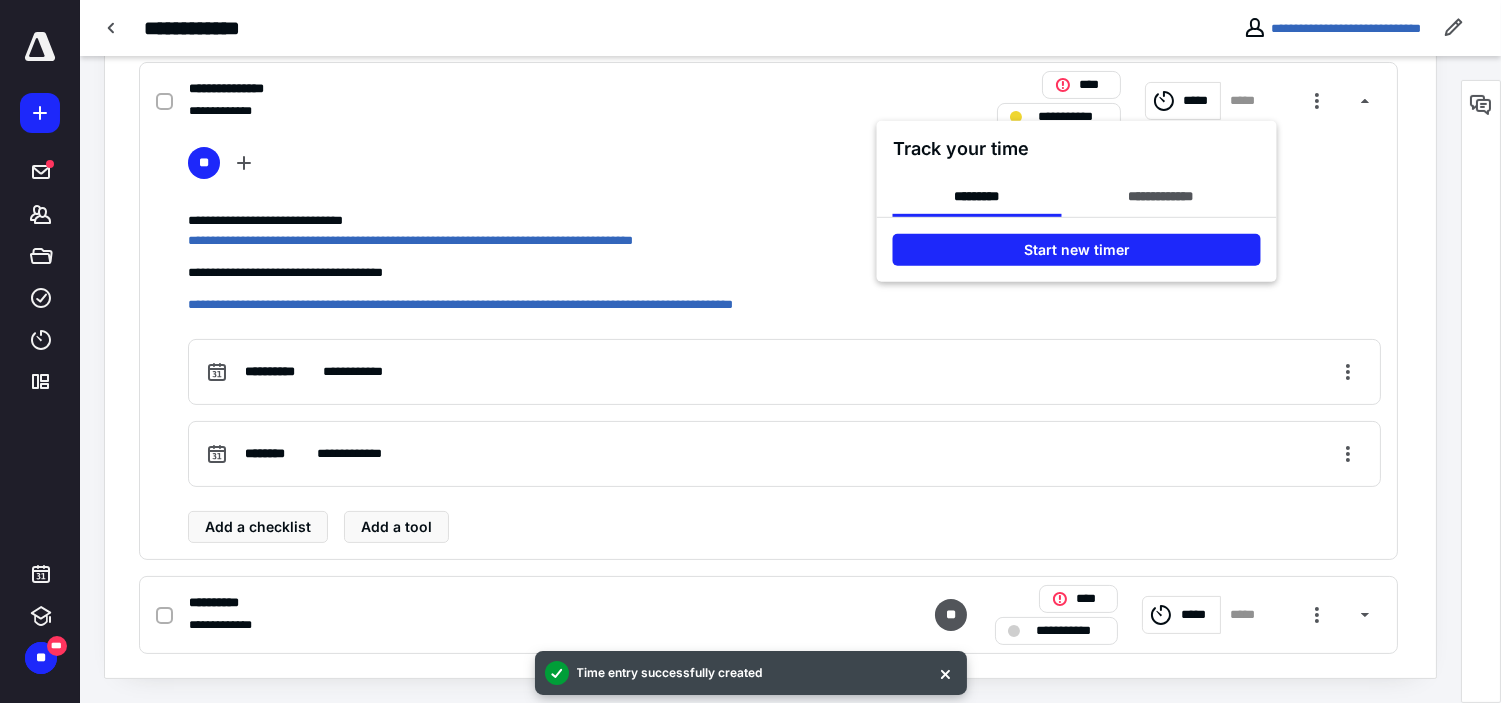 click at bounding box center (750, 351) 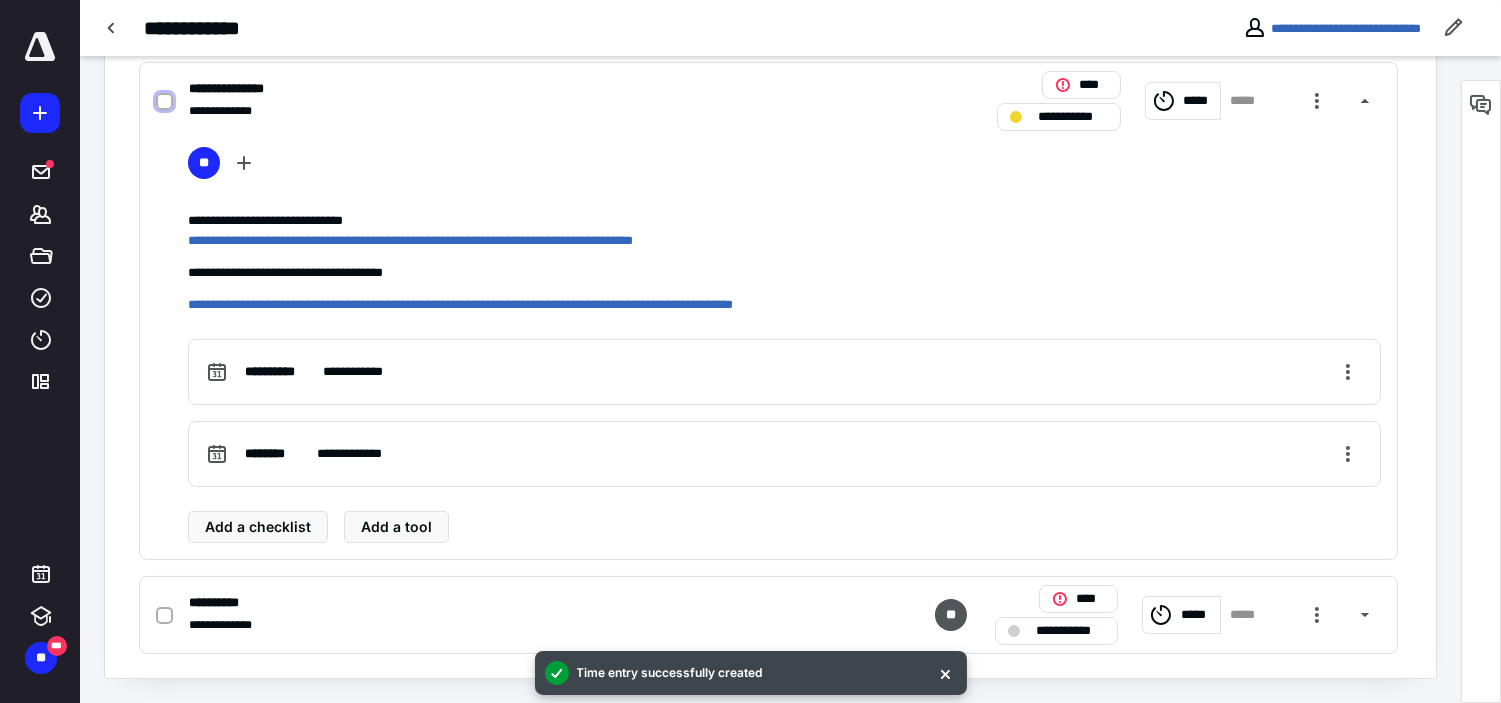 click at bounding box center [164, 102] 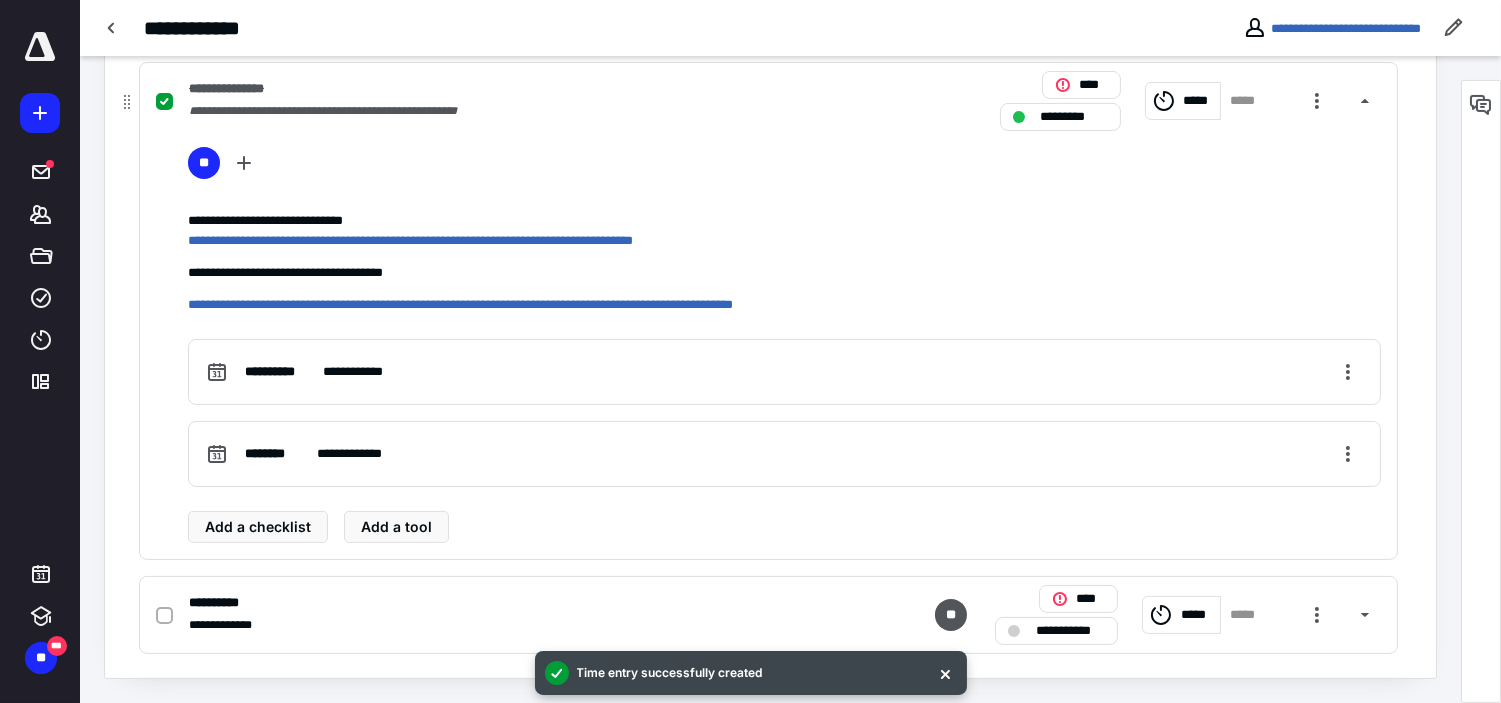 click 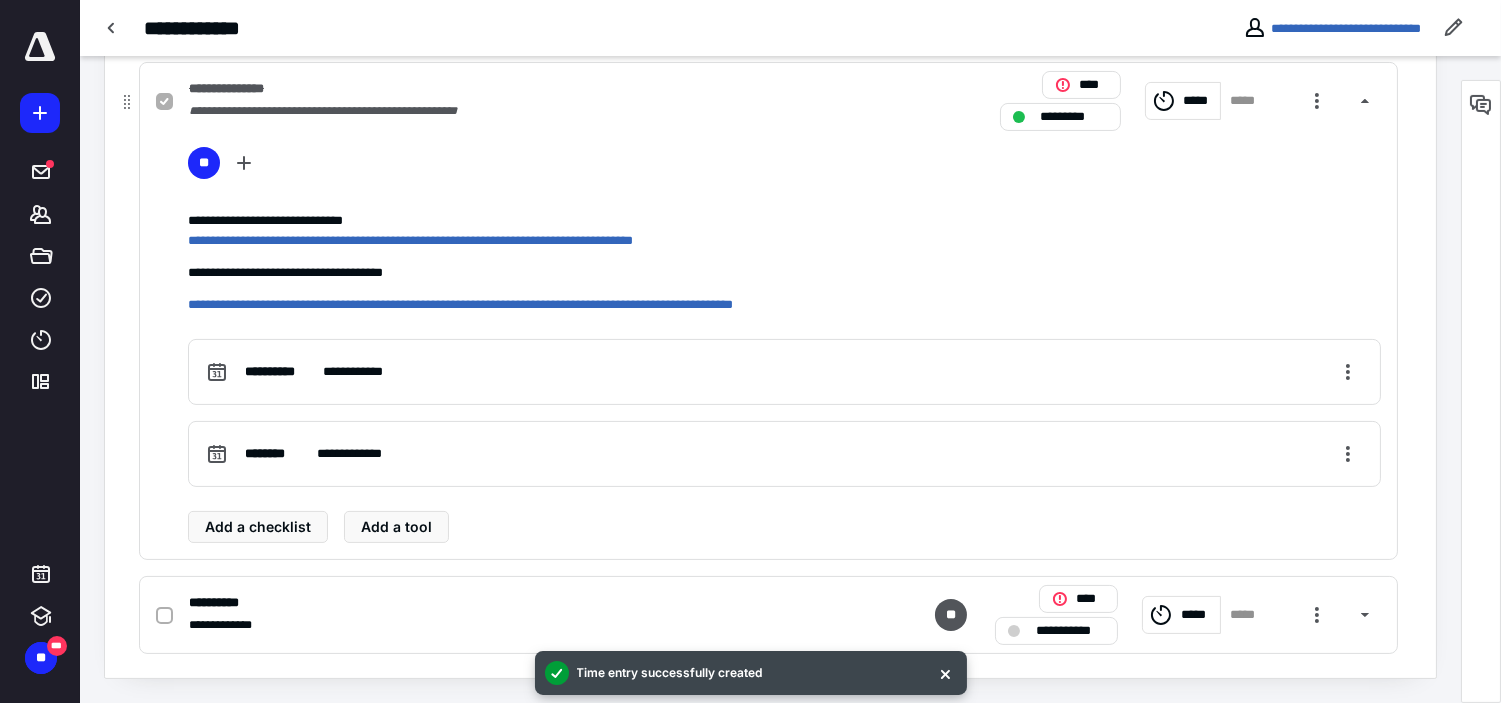 checkbox on "false" 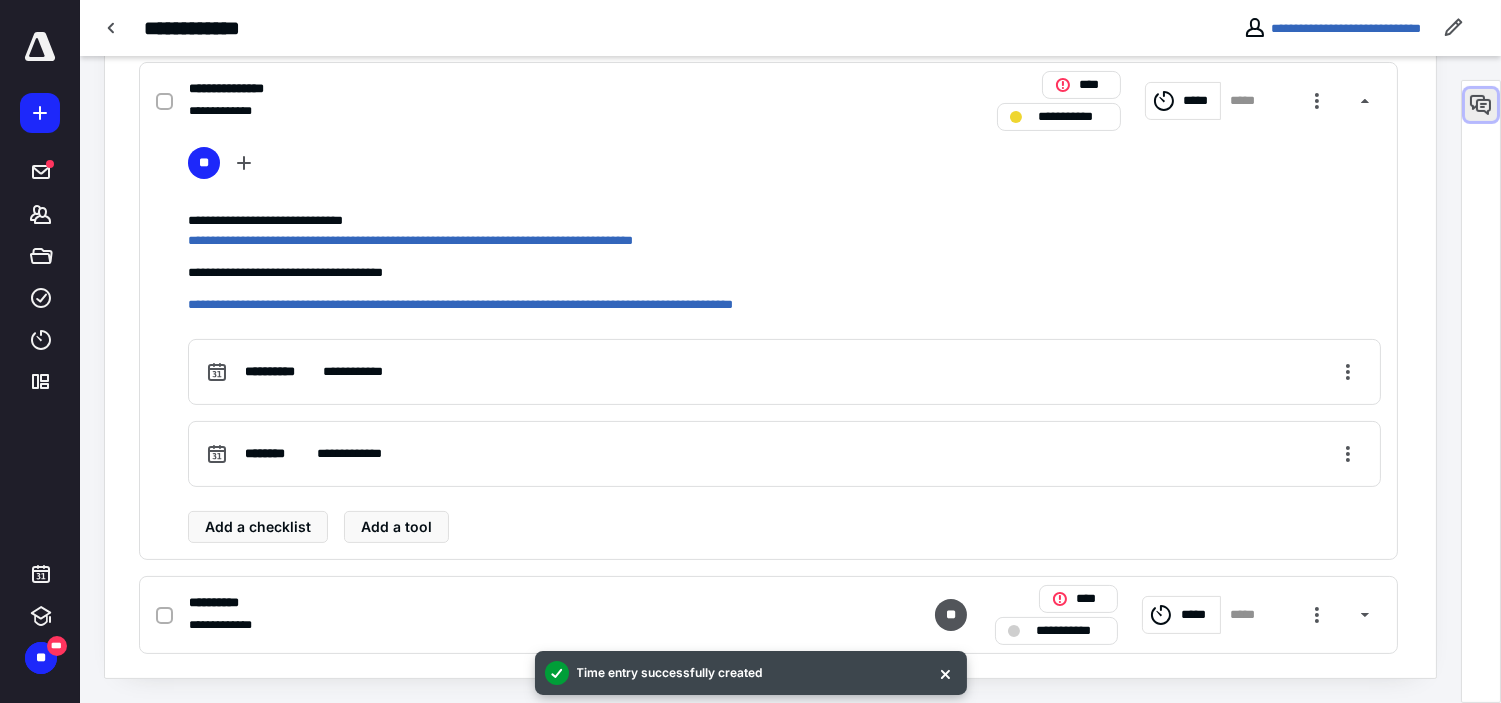click at bounding box center (1481, 105) 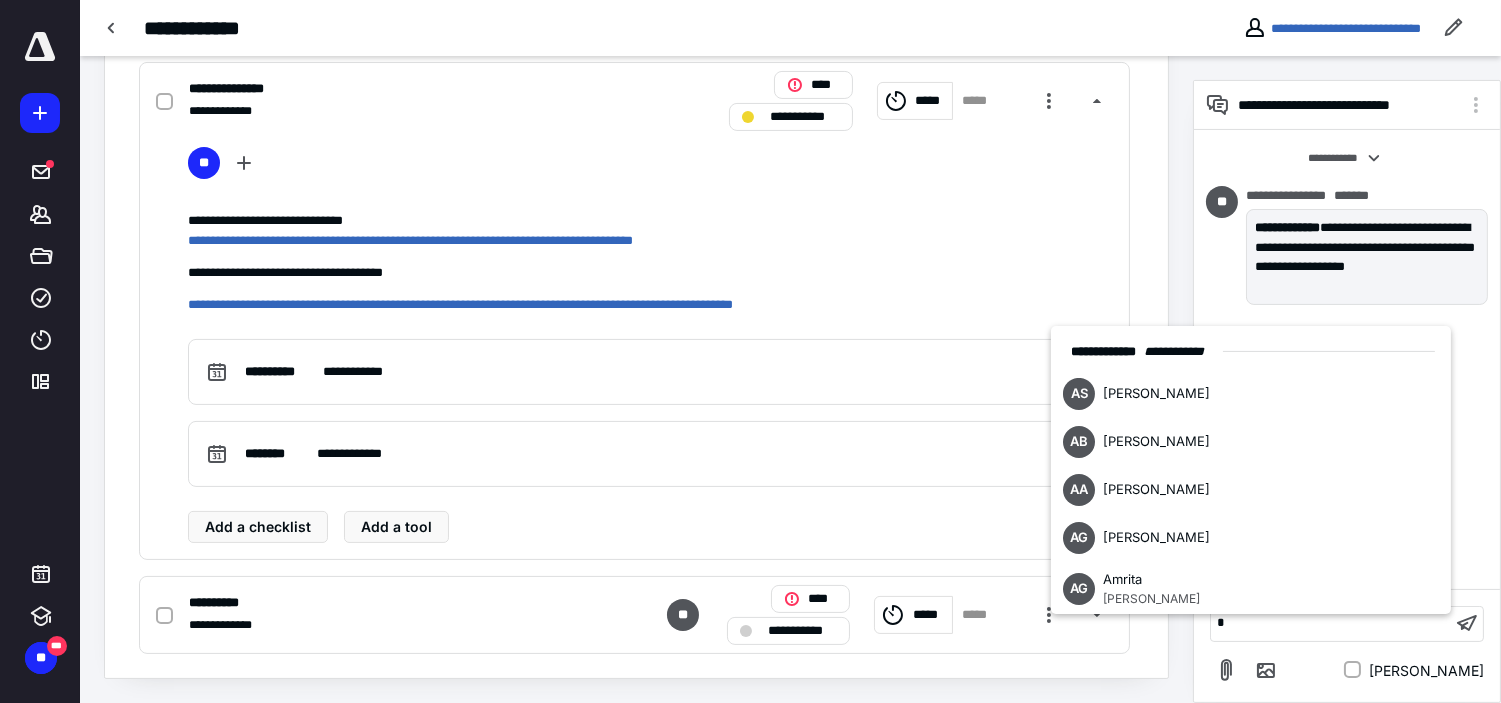 type 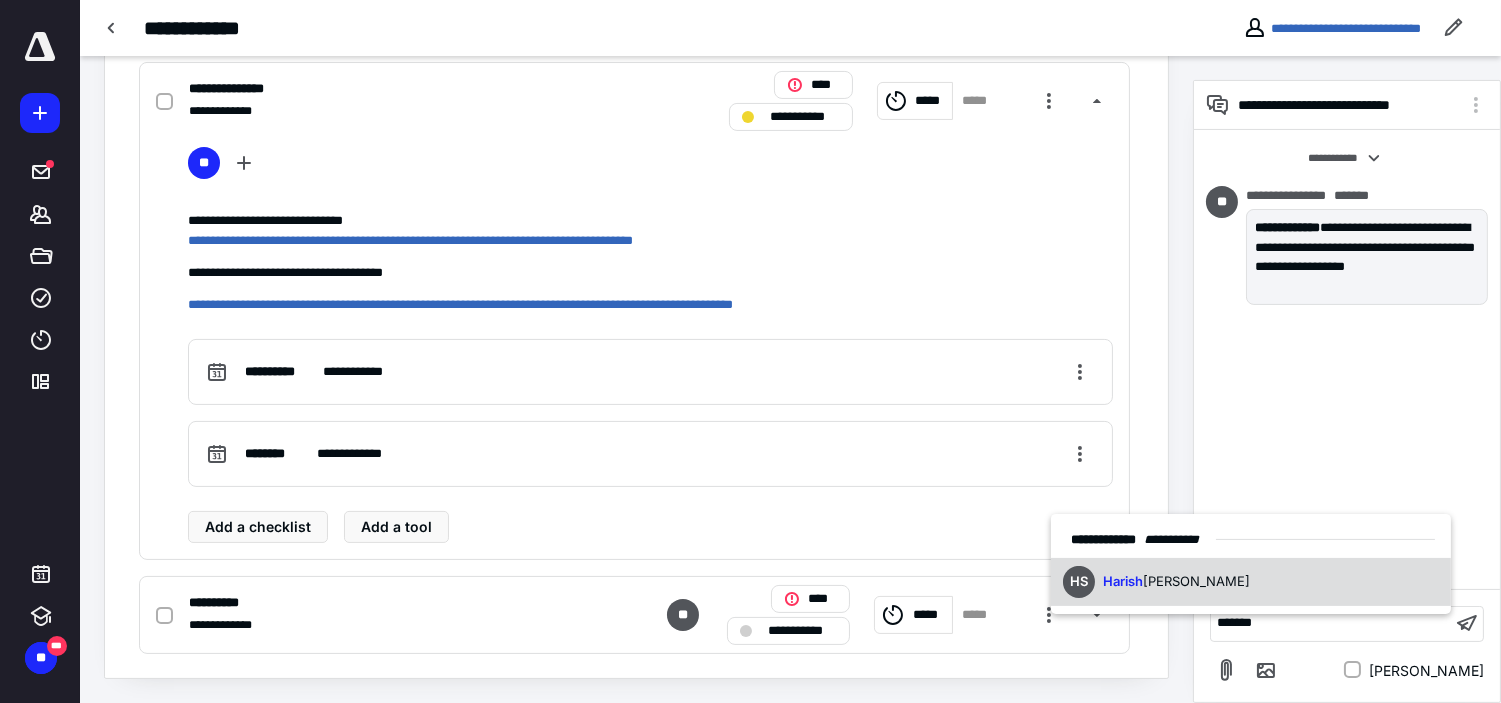 click on "HS Harish  Shettigar" at bounding box center [1251, 582] 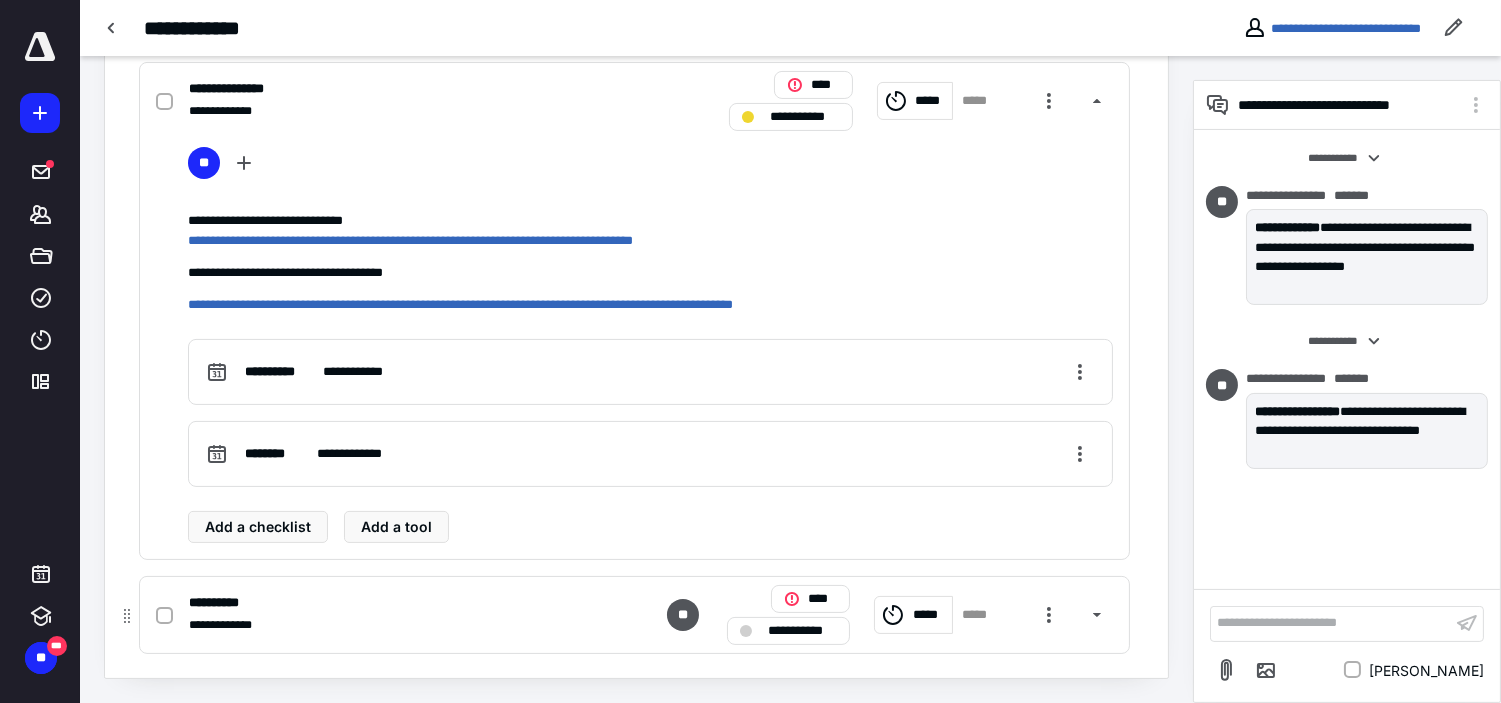 click on "**********" at bounding box center (802, 630) 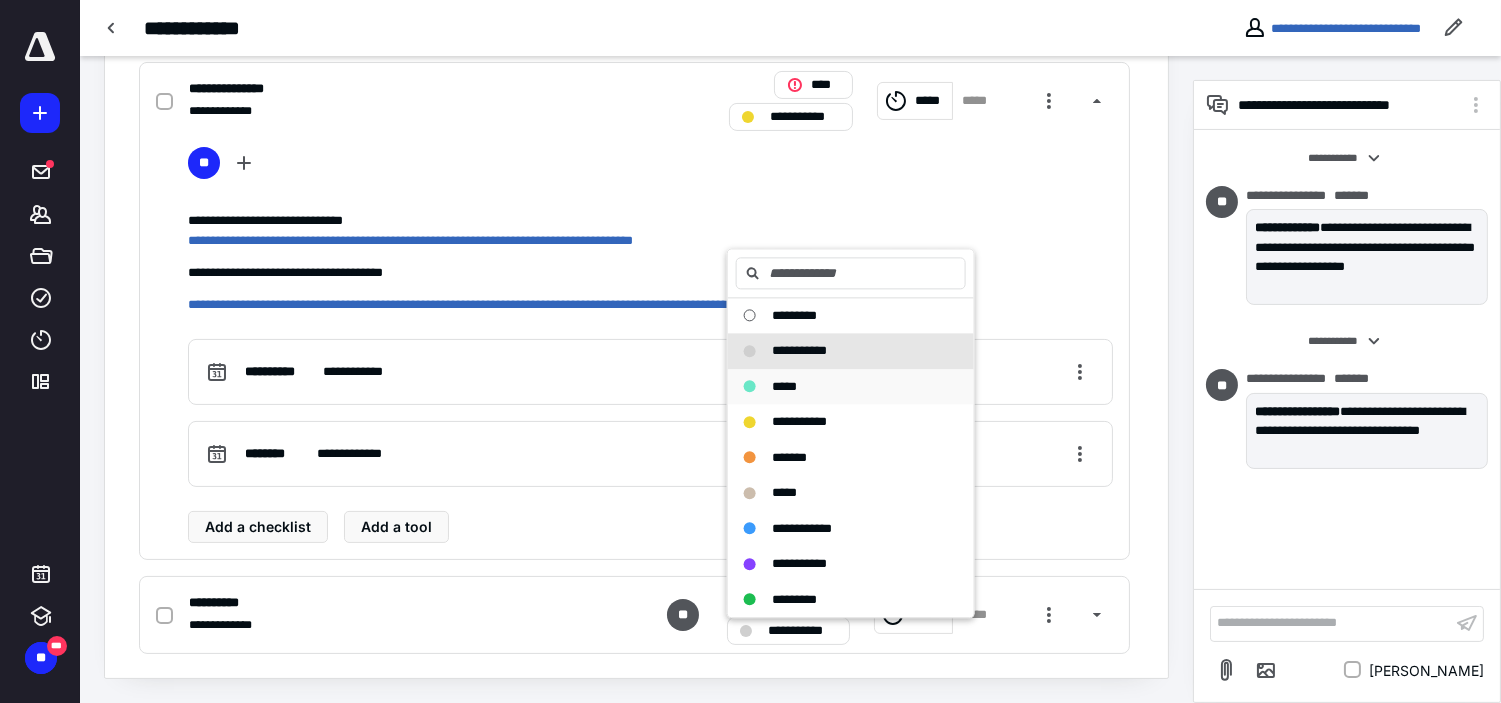 click on "*****" at bounding box center [784, 386] 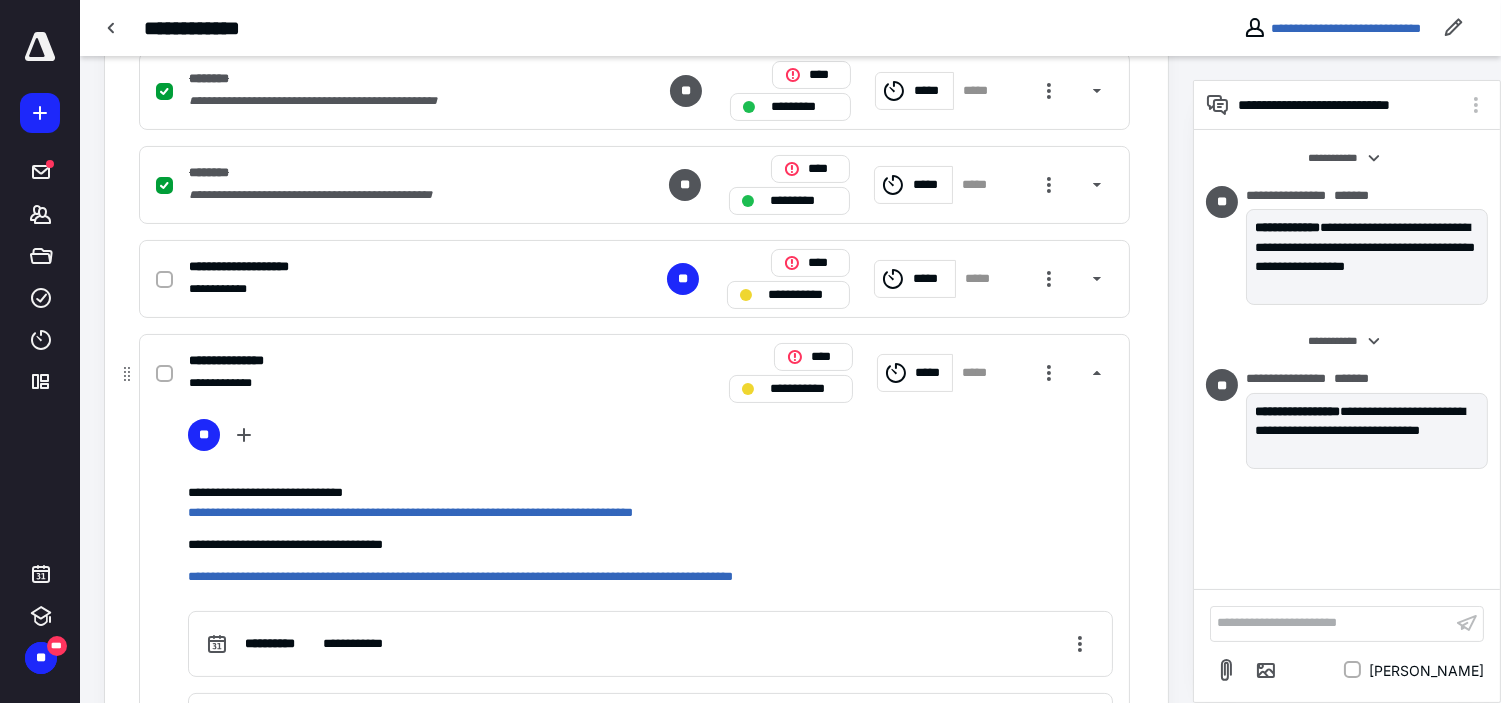 scroll, scrollTop: 354, scrollLeft: 0, axis: vertical 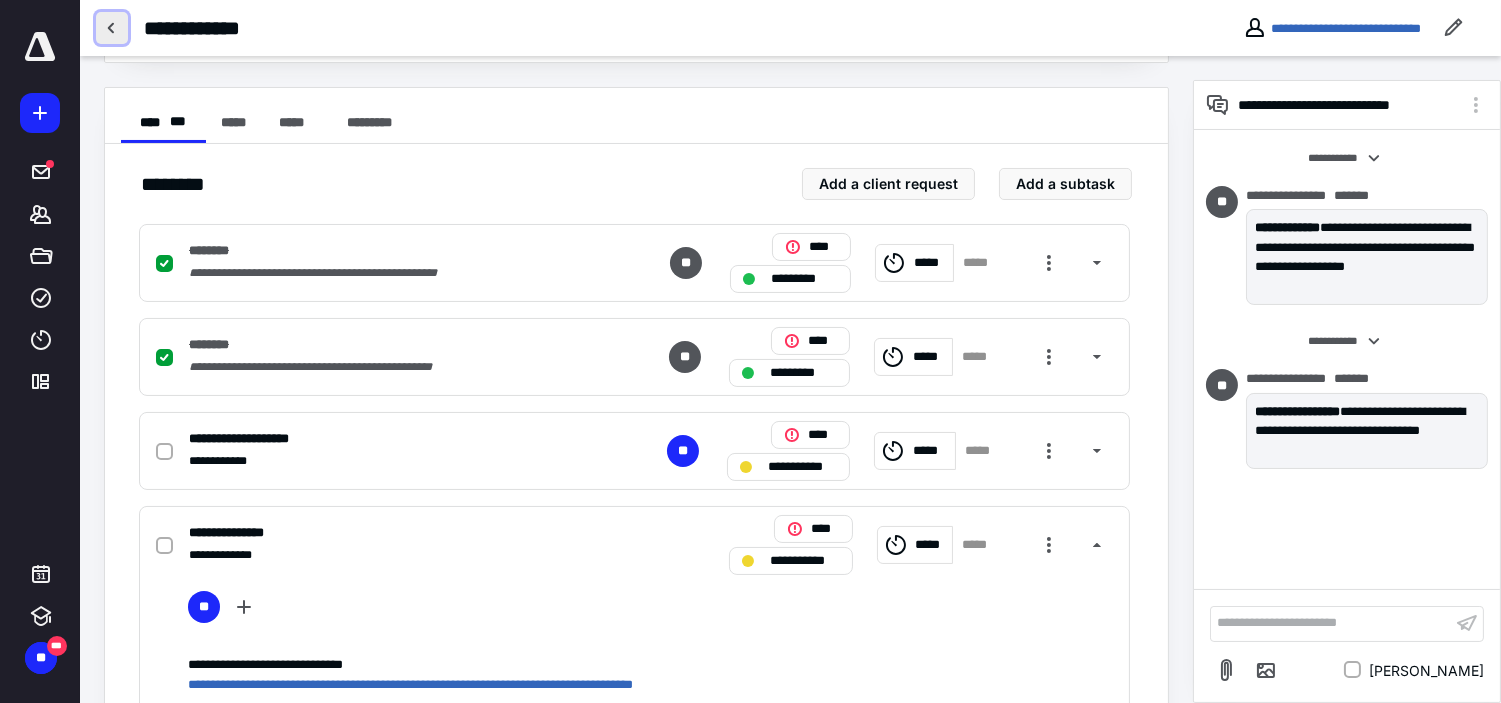 click at bounding box center (112, 28) 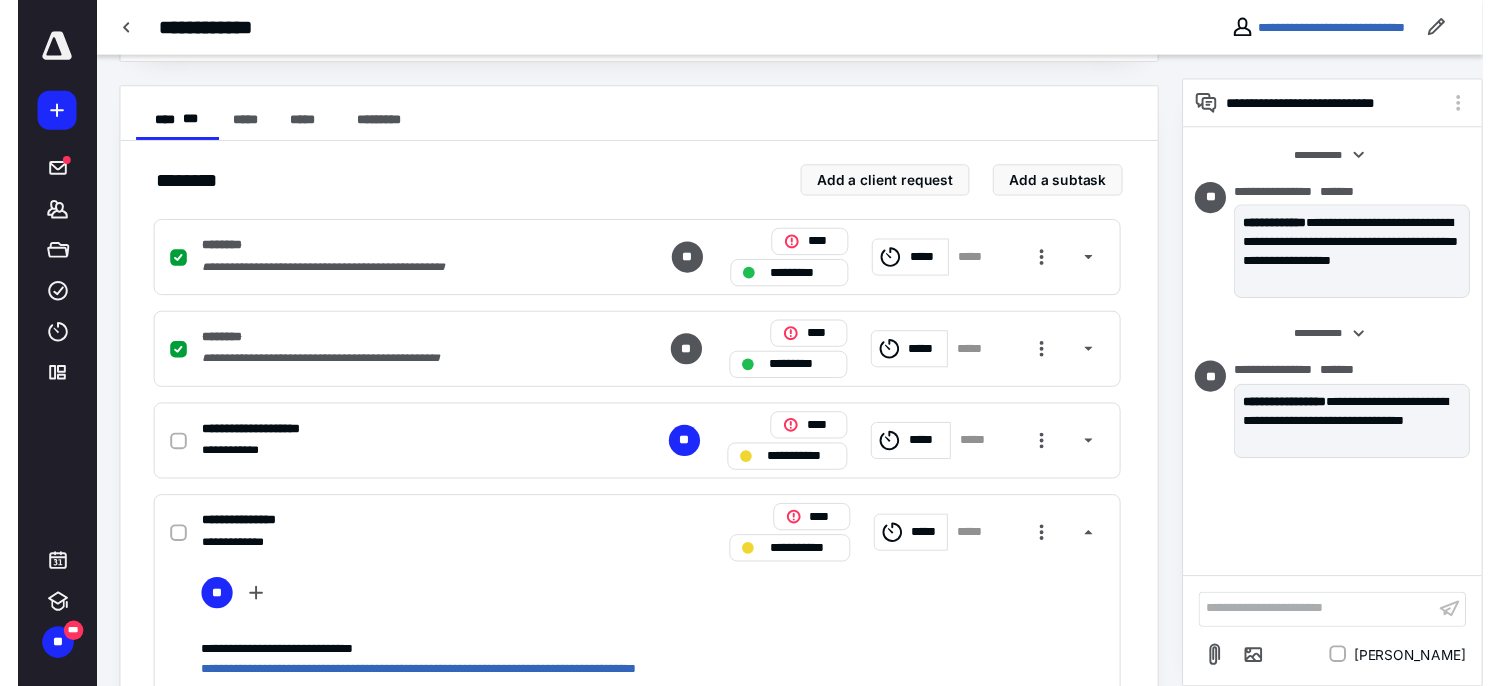 scroll, scrollTop: 0, scrollLeft: 0, axis: both 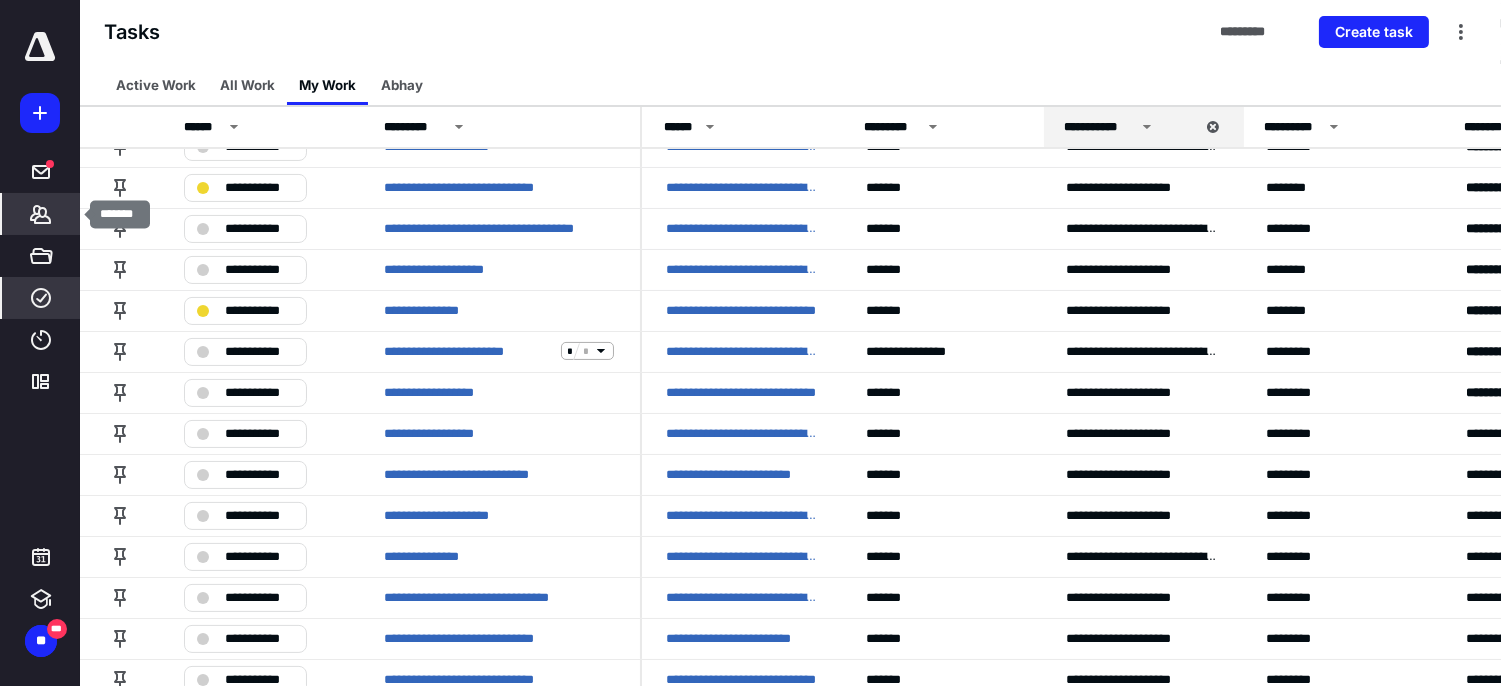 click 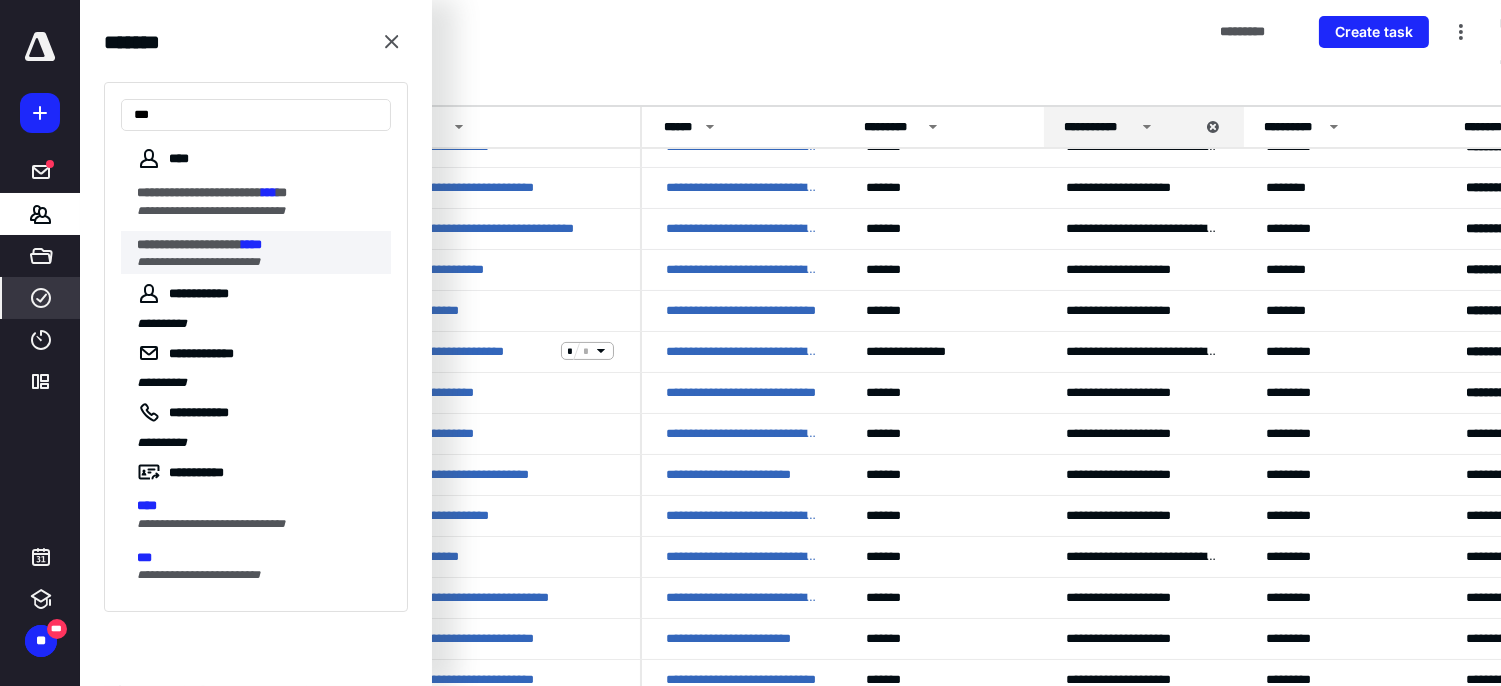 type on "***" 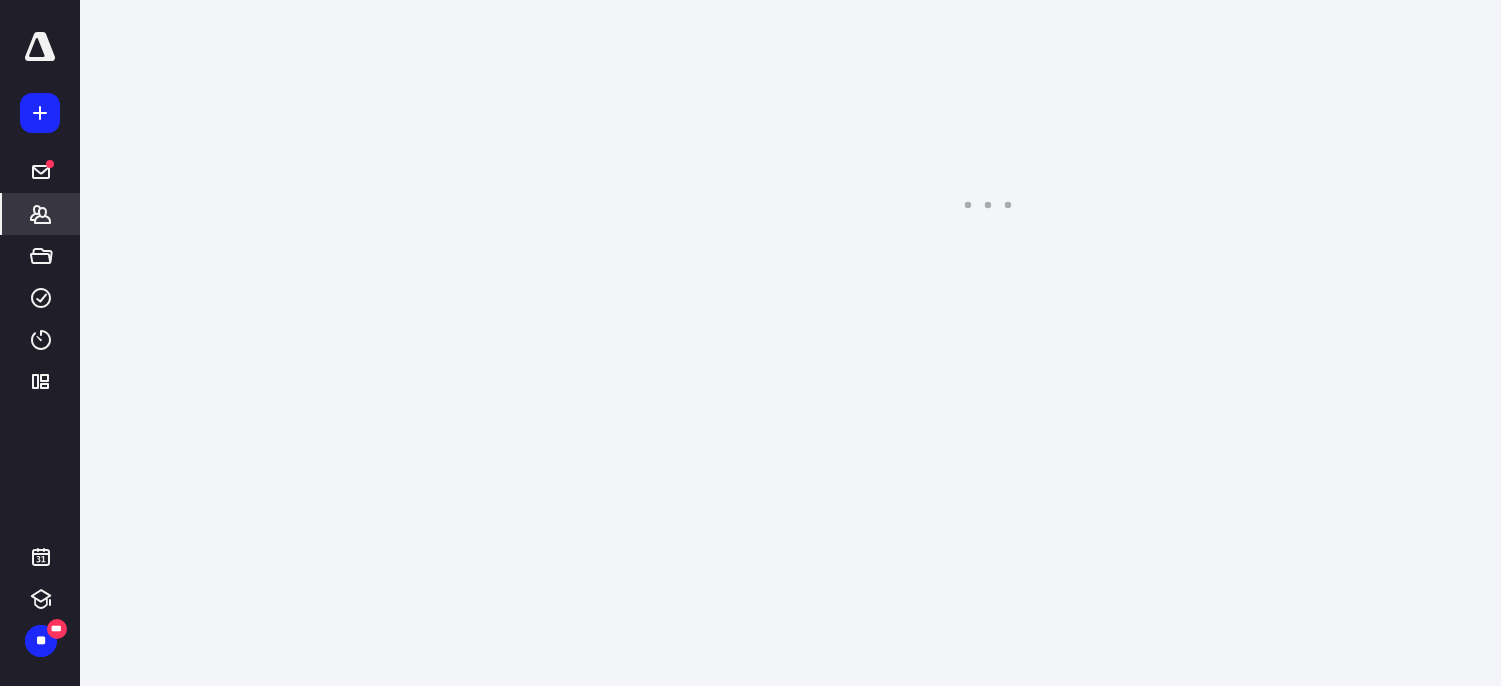 scroll, scrollTop: 0, scrollLeft: 0, axis: both 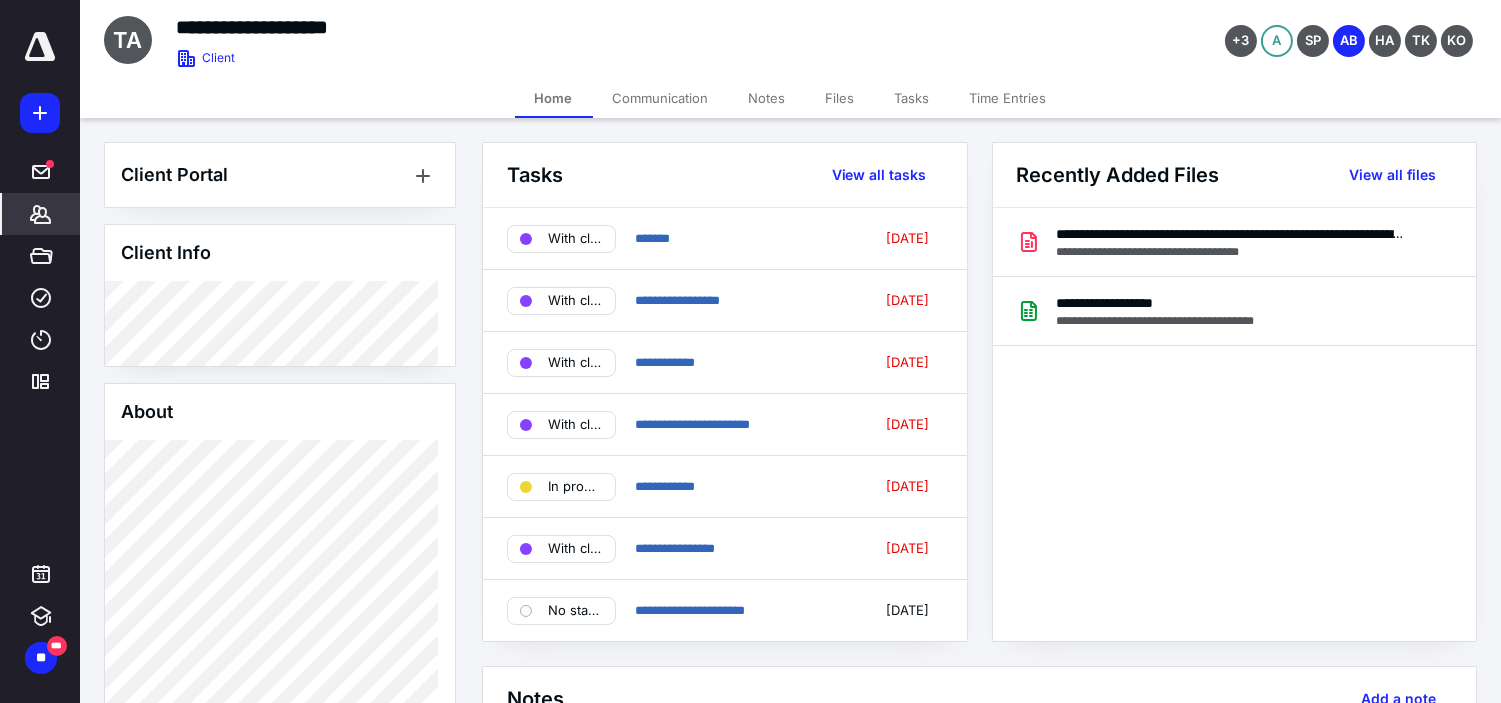 click on "Tasks" at bounding box center (912, 98) 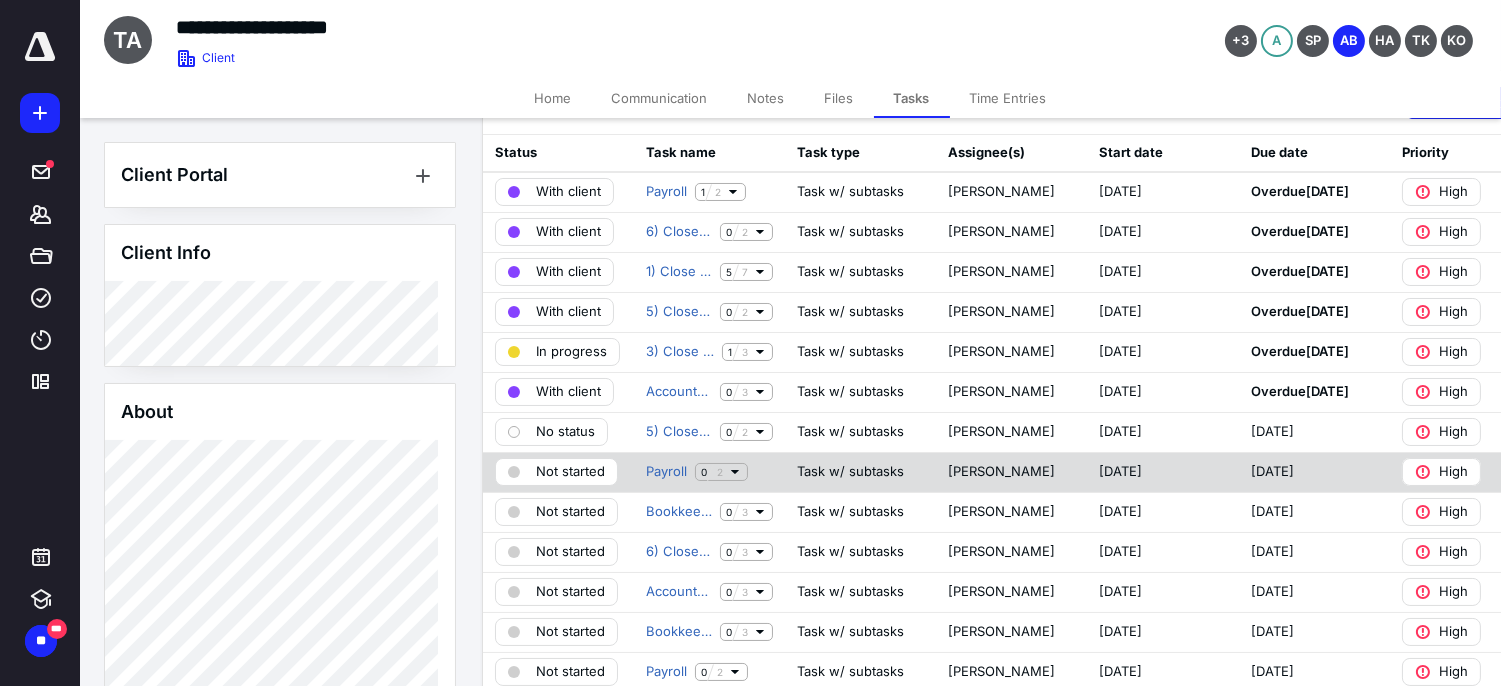 scroll, scrollTop: 111, scrollLeft: 0, axis: vertical 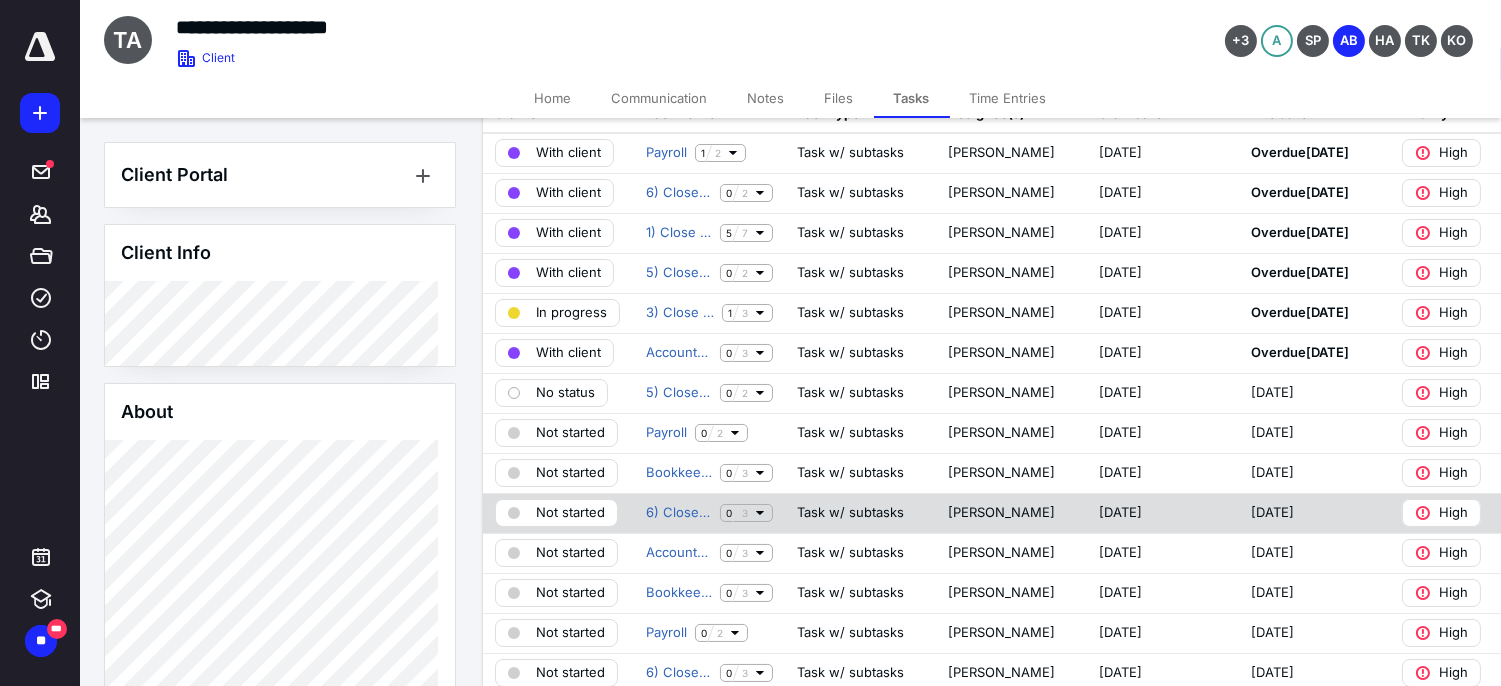 click 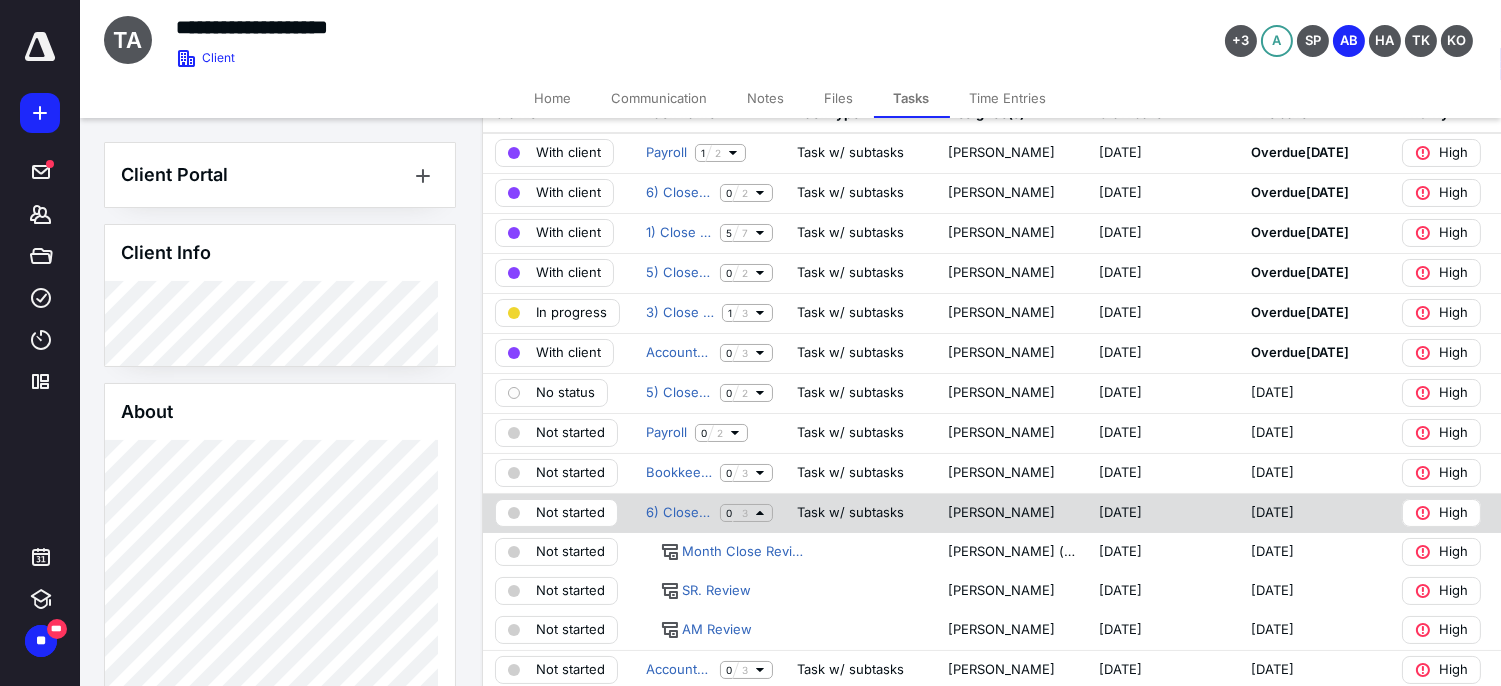 click 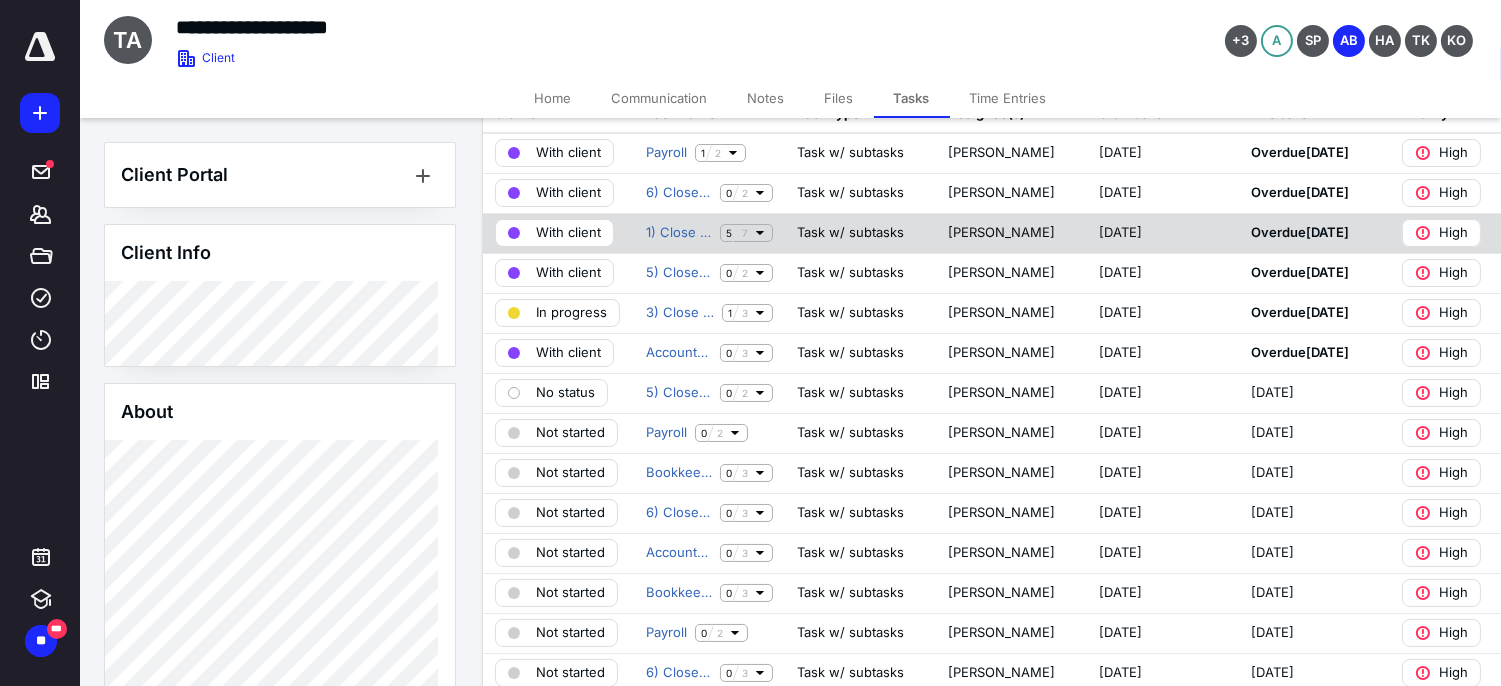 click 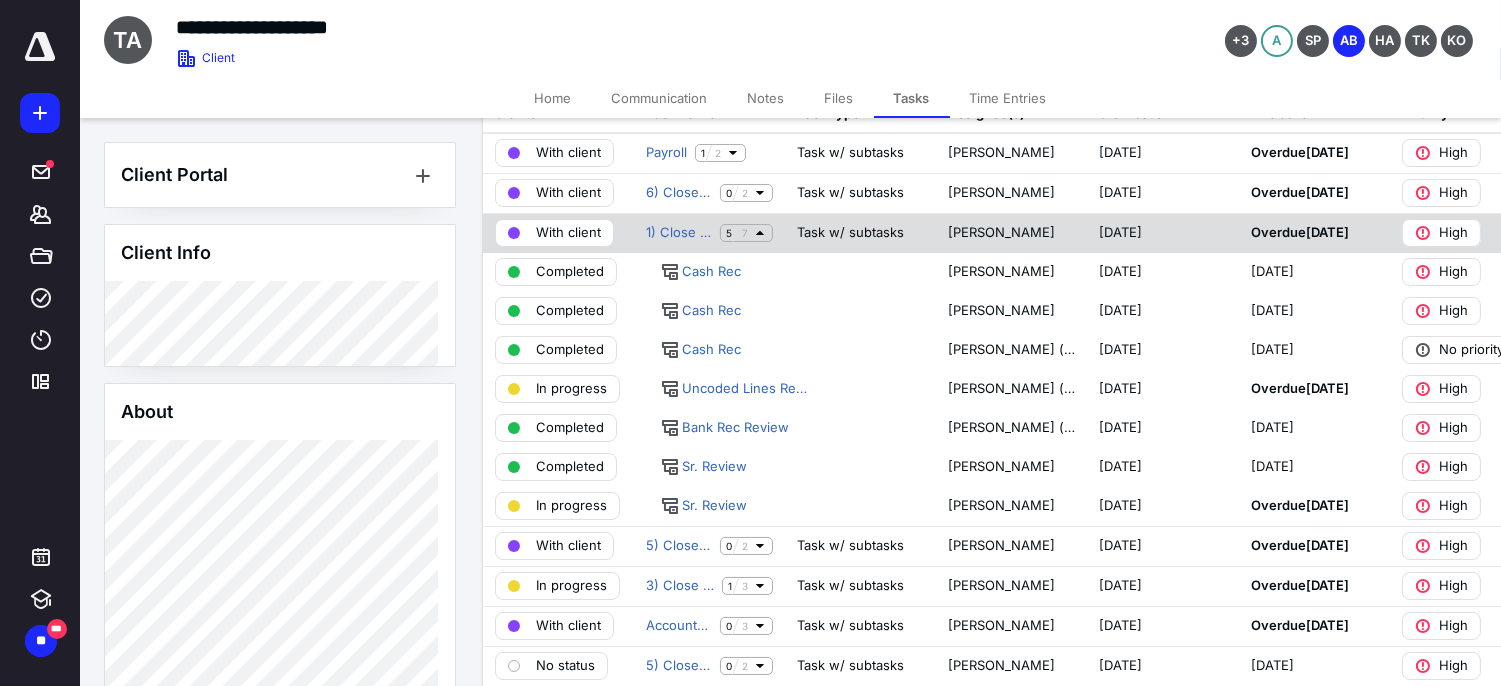 click 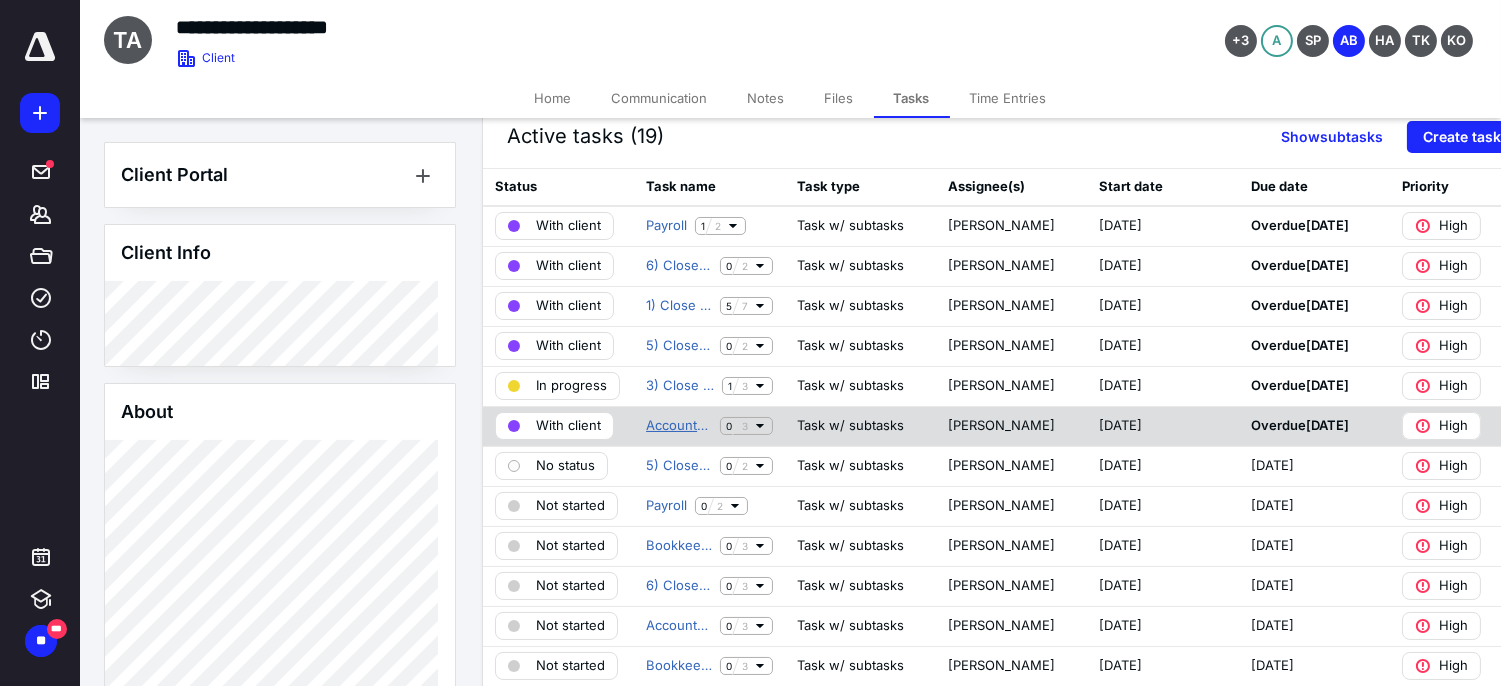 scroll, scrollTop: 0, scrollLeft: 0, axis: both 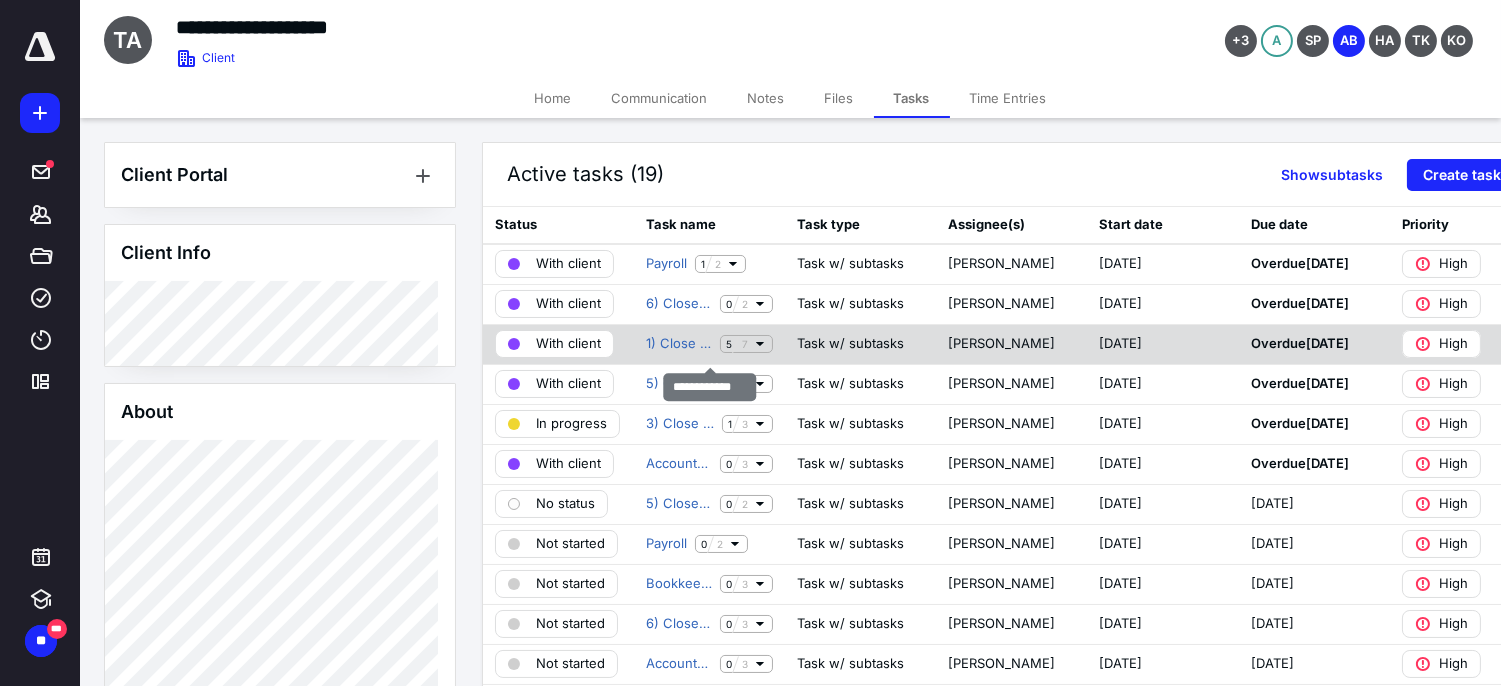 click 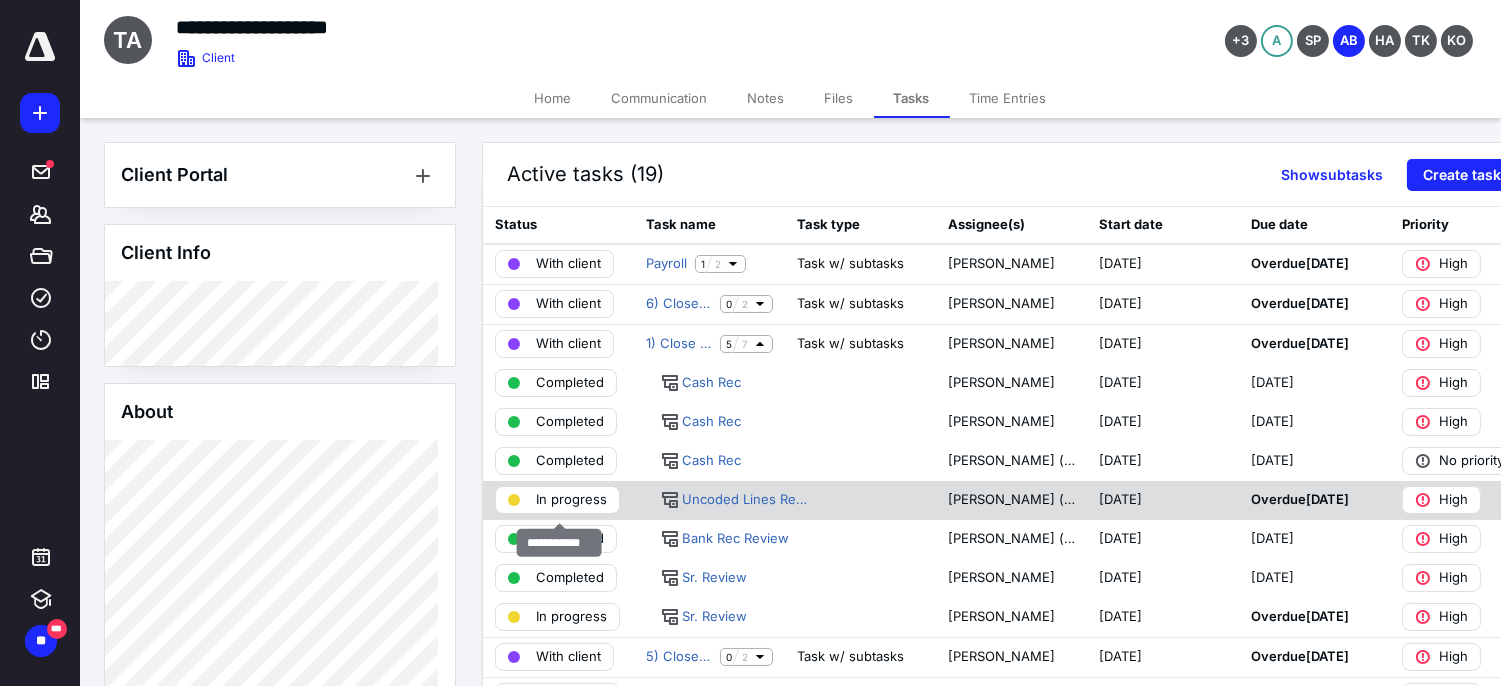 click on "In progress" at bounding box center (571, 500) 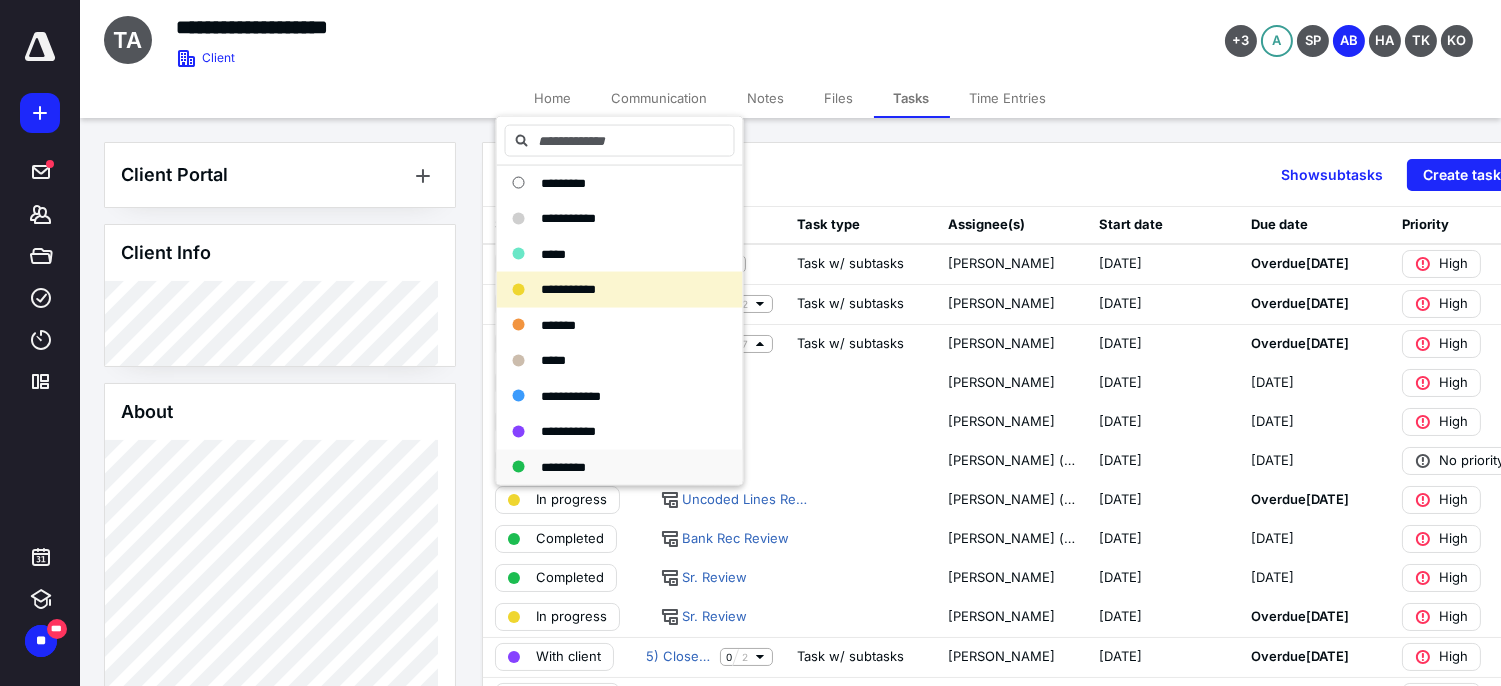 click on "*********" at bounding box center [563, 466] 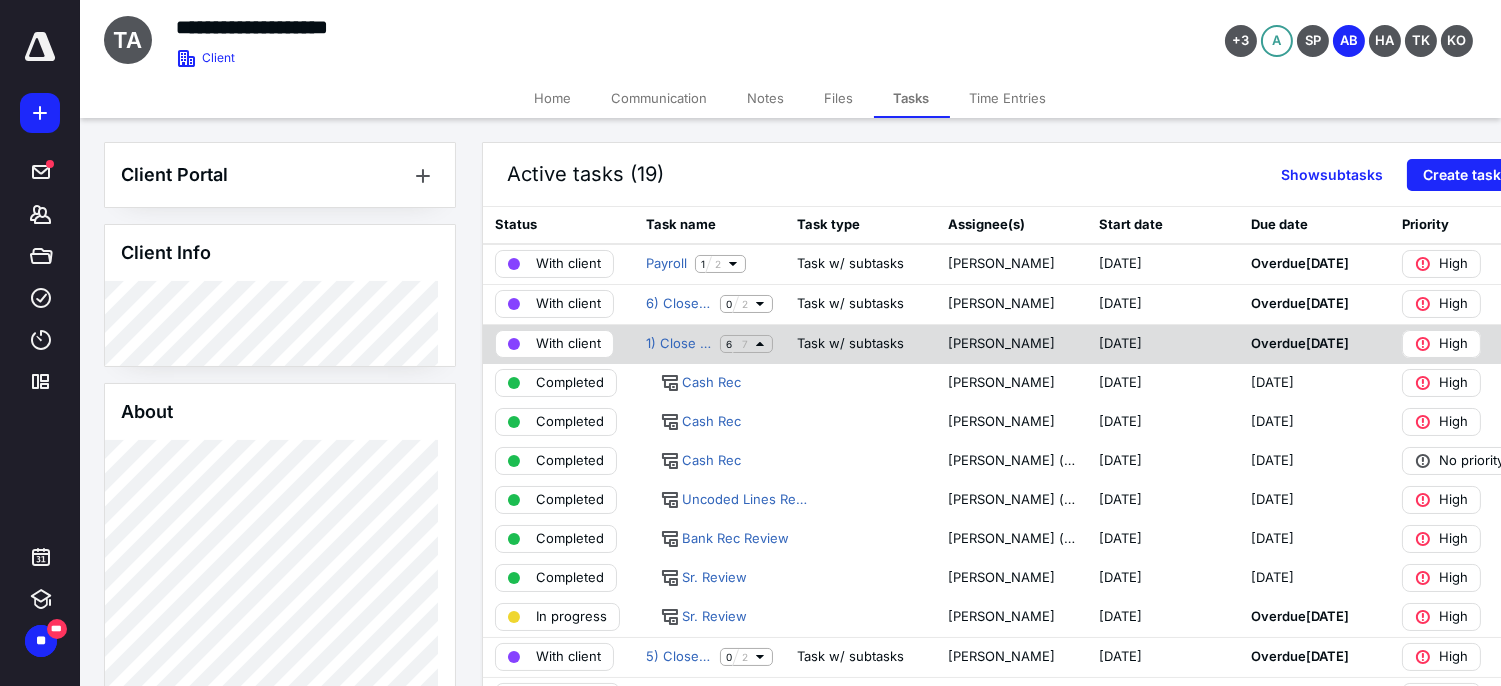 click 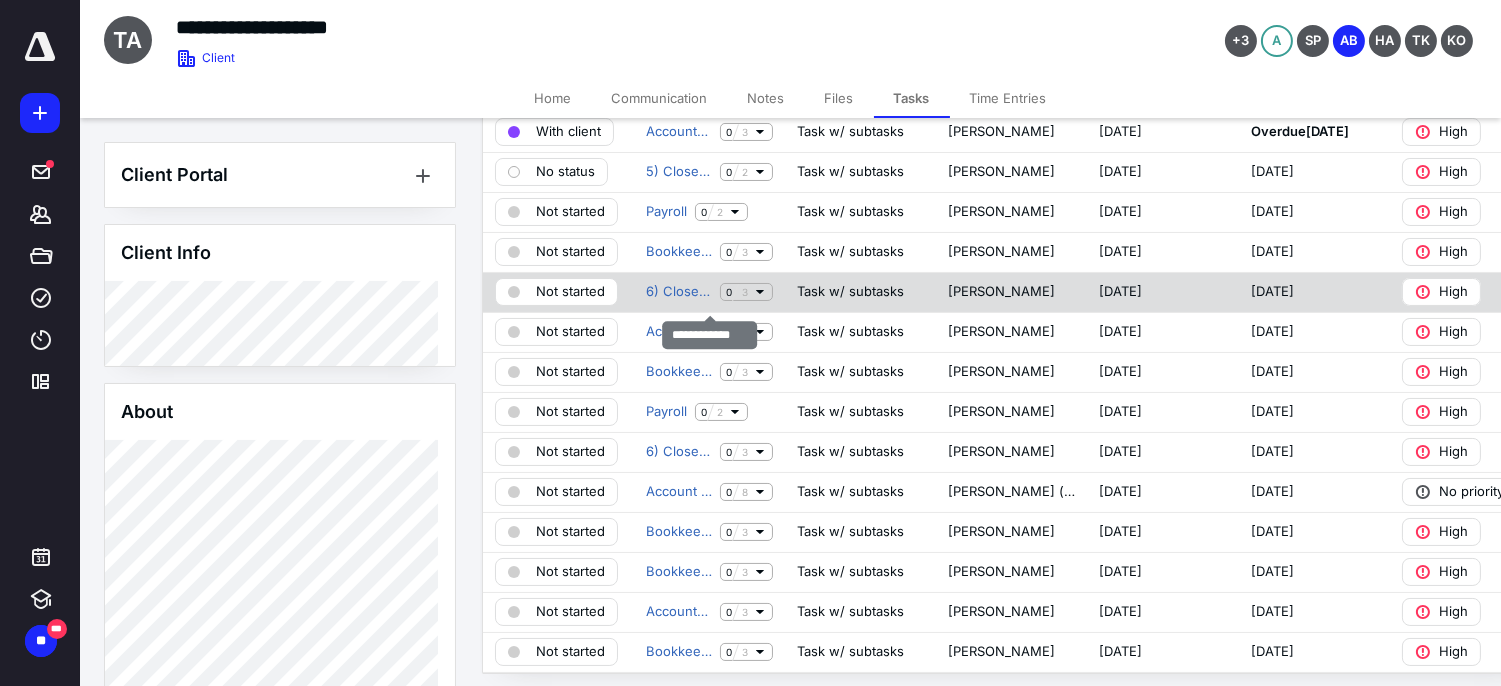 scroll, scrollTop: 333, scrollLeft: 0, axis: vertical 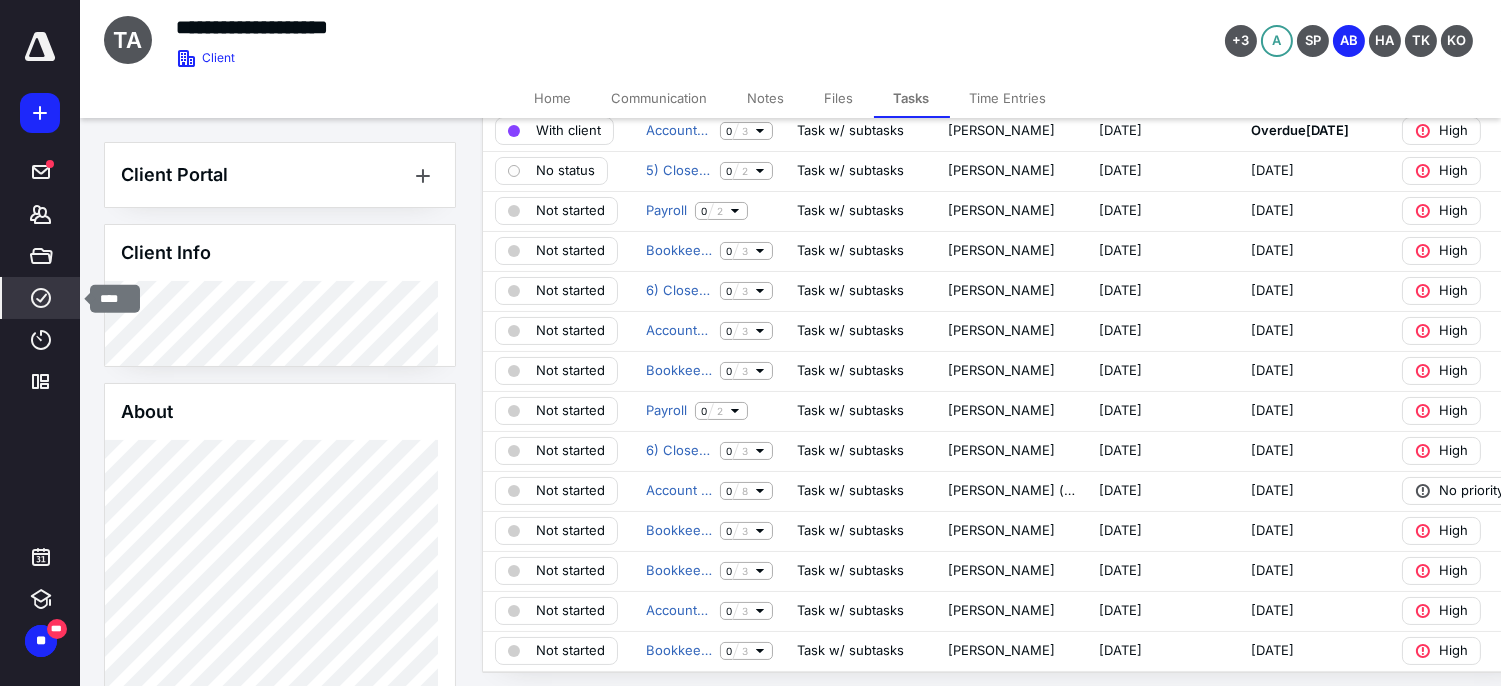 click 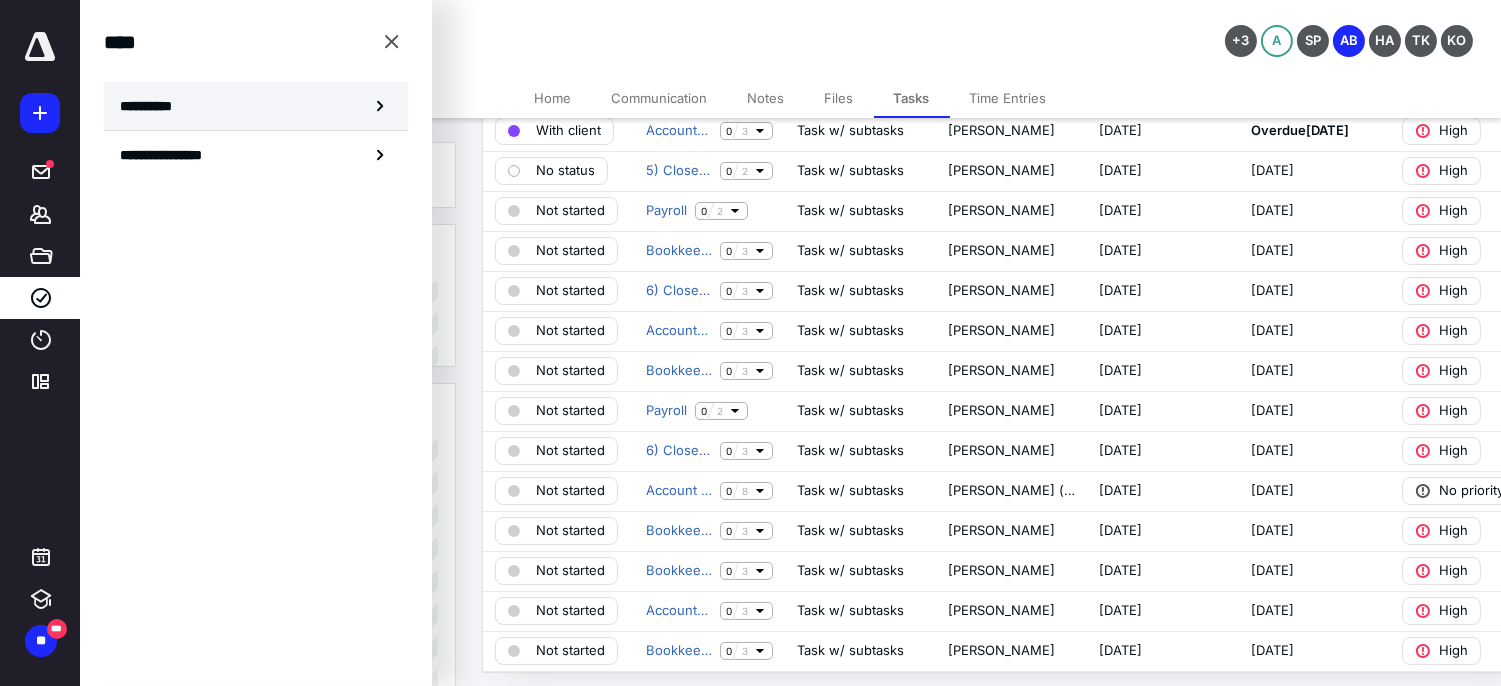 click on "**********" at bounding box center (256, 106) 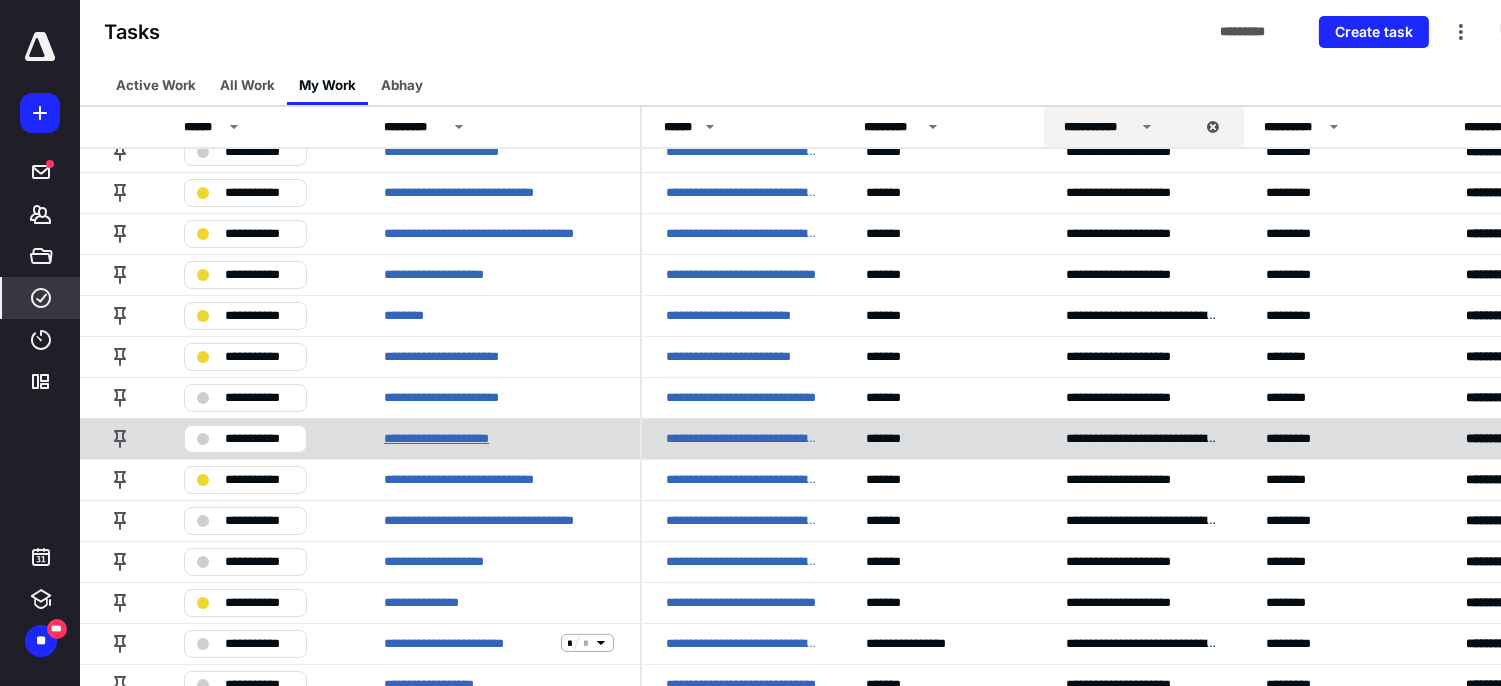 scroll, scrollTop: 0, scrollLeft: 0, axis: both 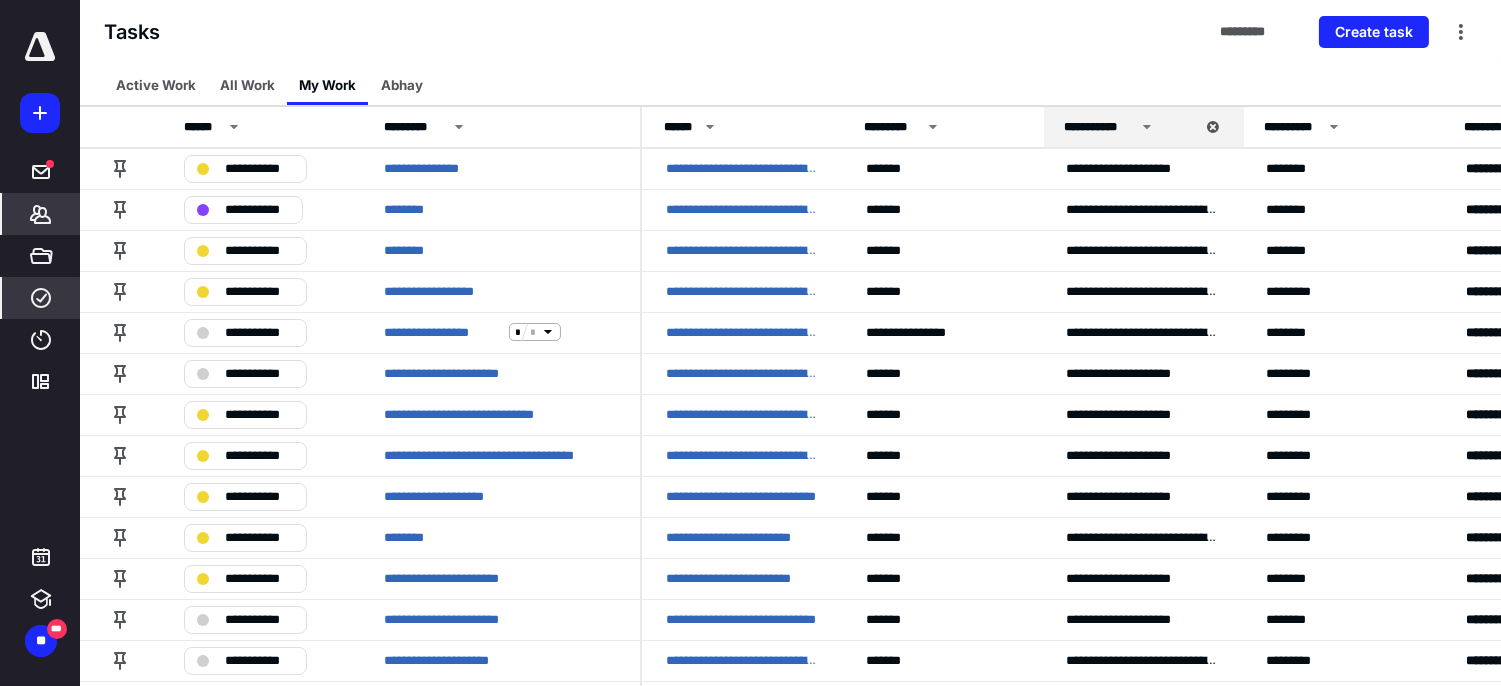click on "*******" at bounding box center [41, 214] 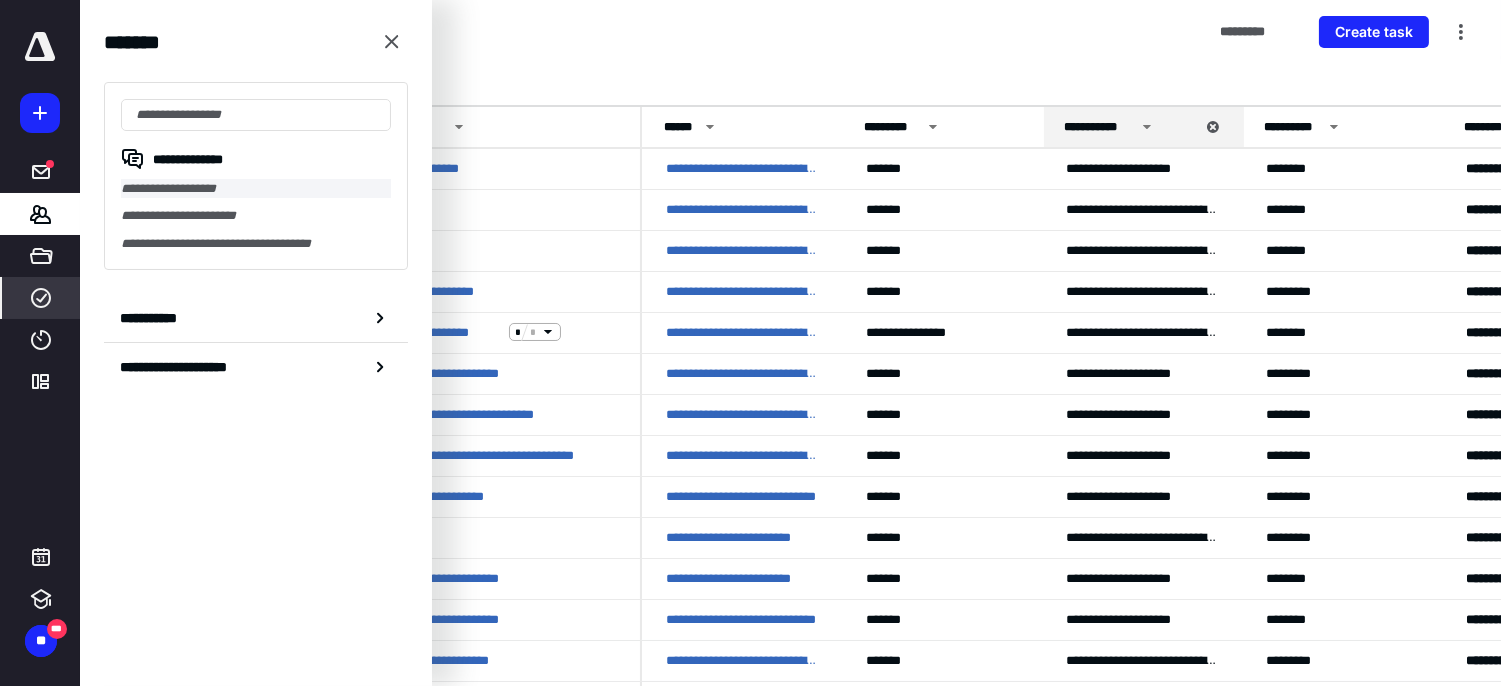 click on "**********" at bounding box center (256, 188) 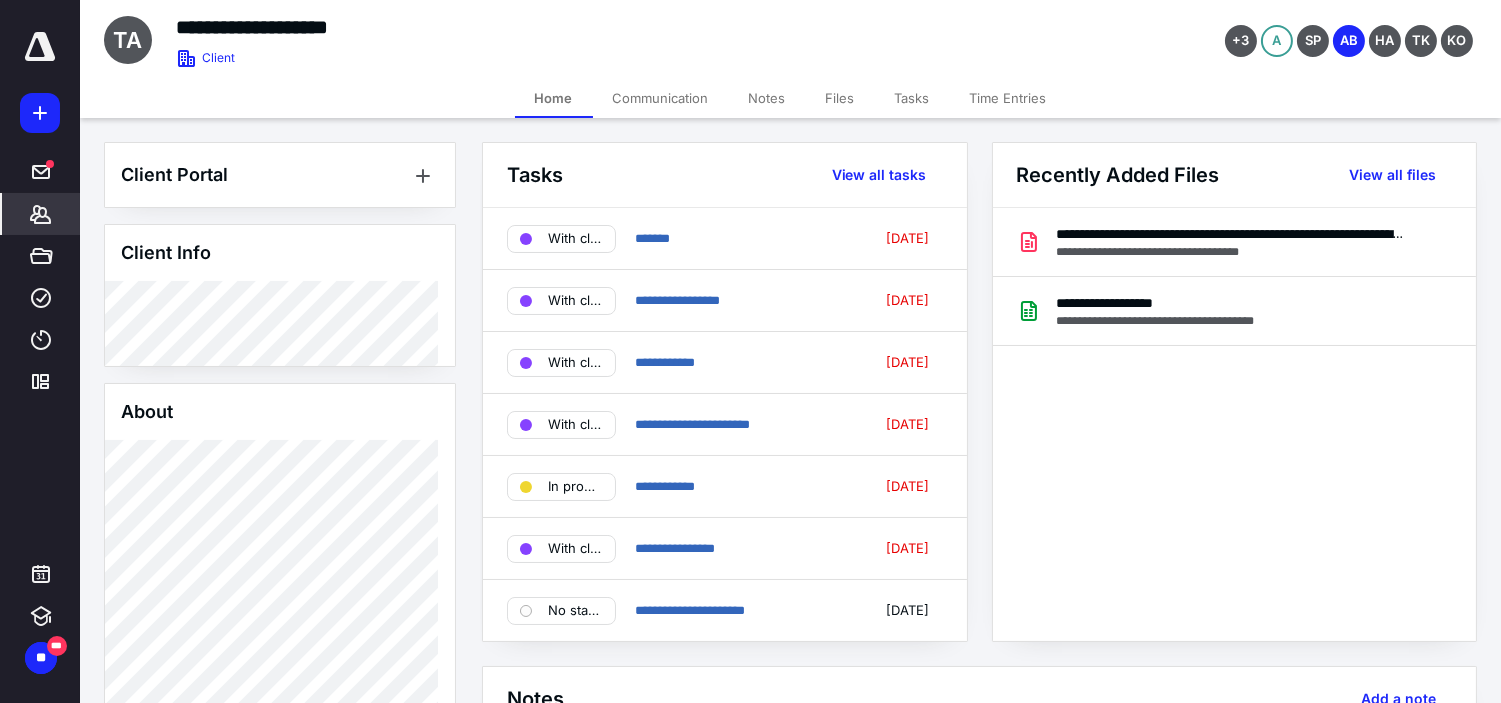 click on "Tasks" at bounding box center [912, 98] 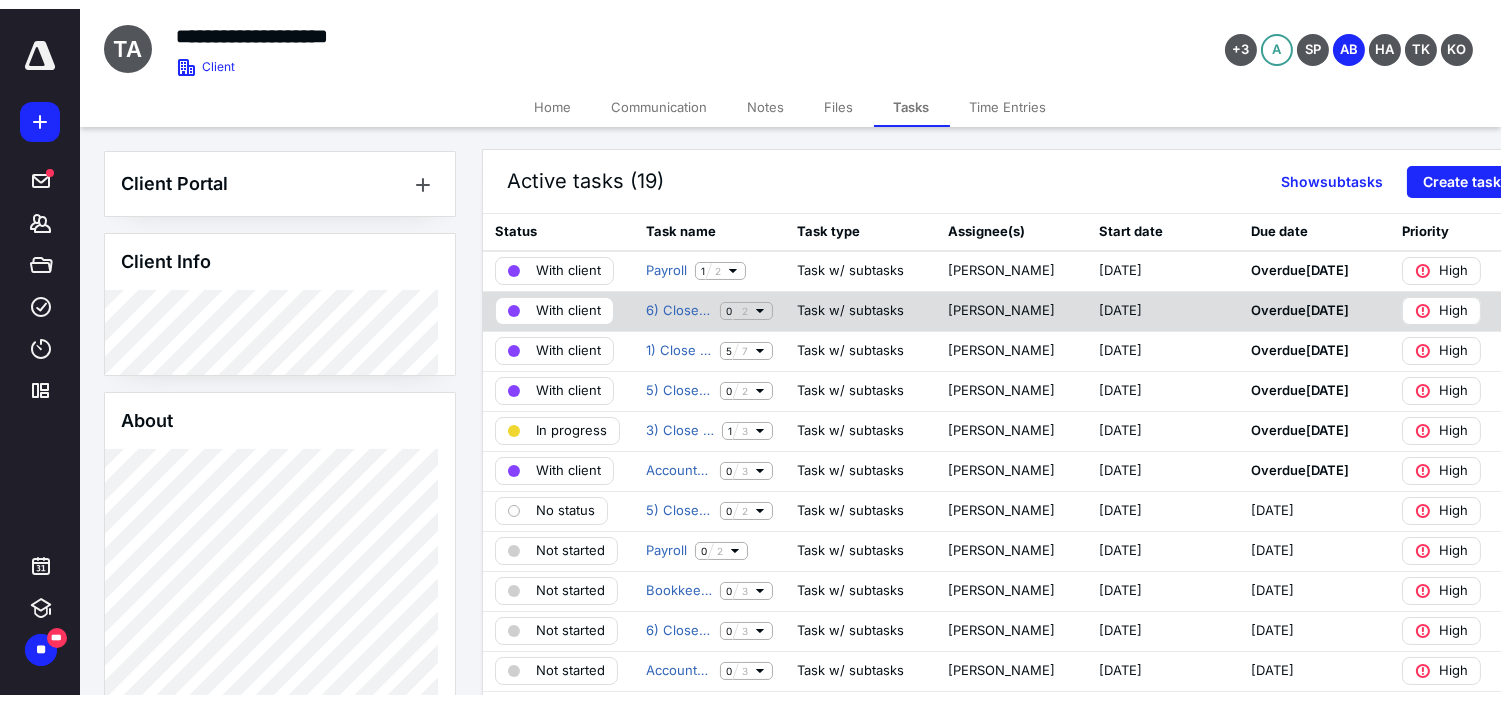 scroll, scrollTop: 0, scrollLeft: 0, axis: both 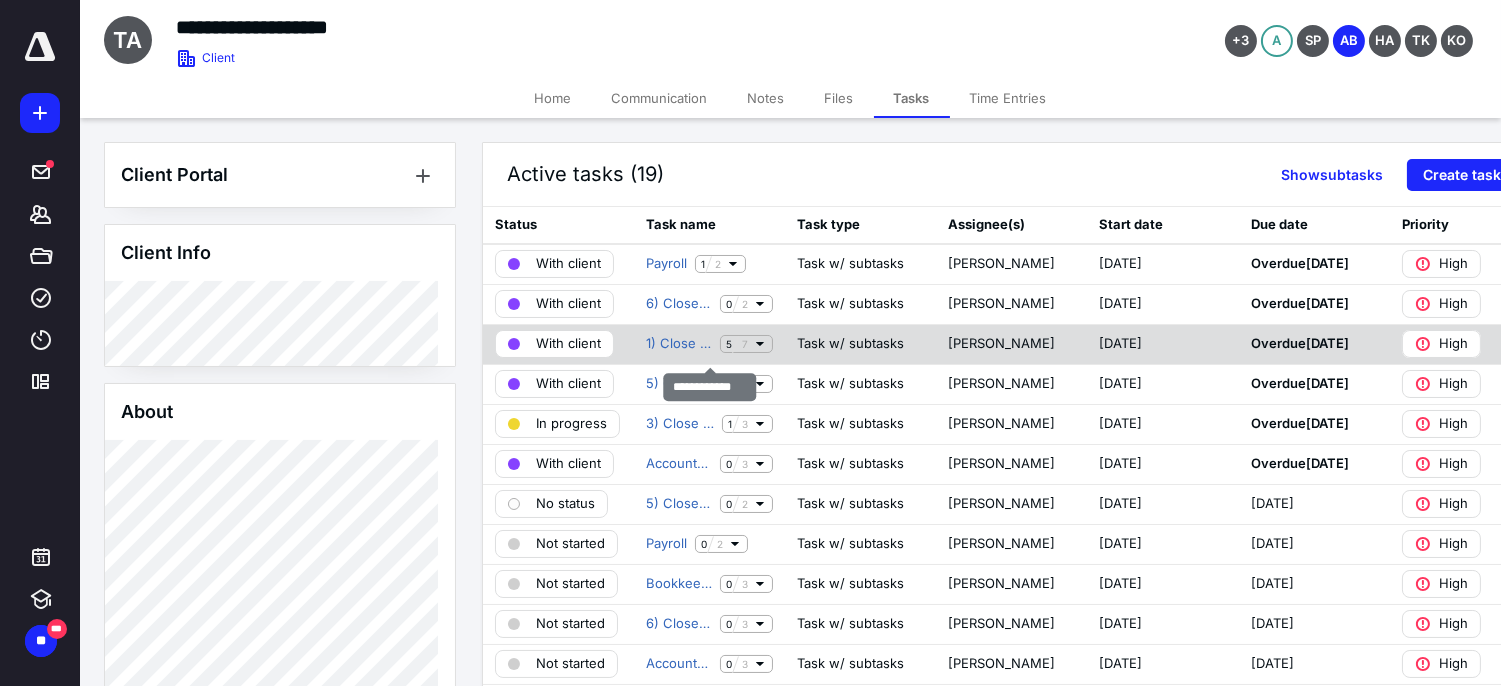 click 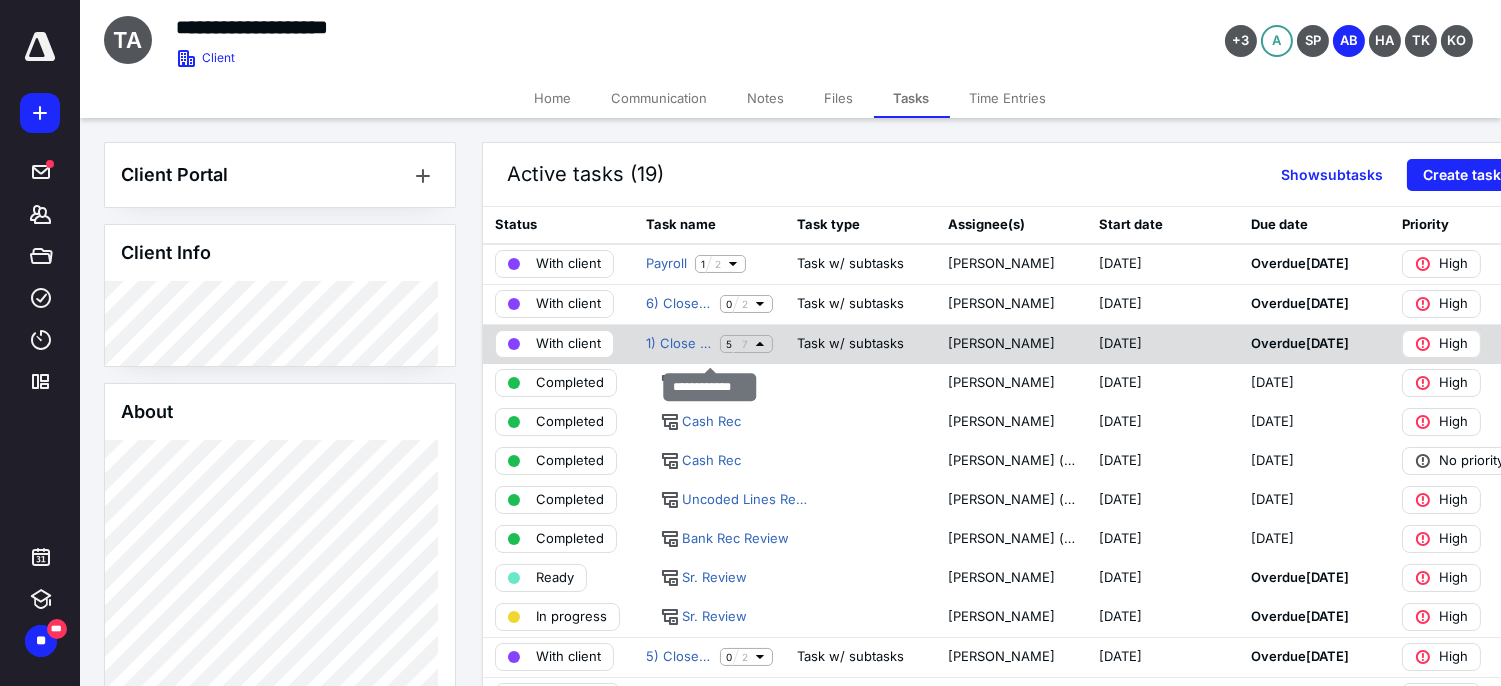 click 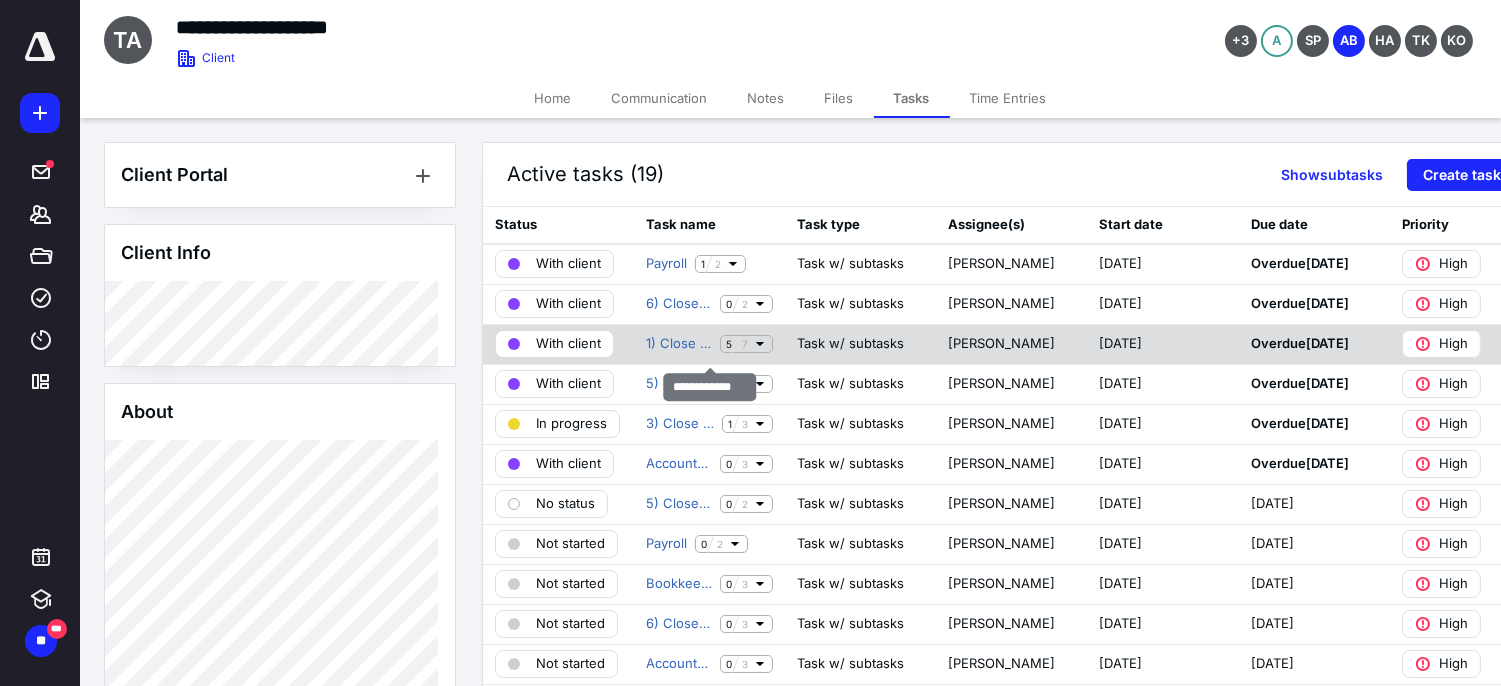click 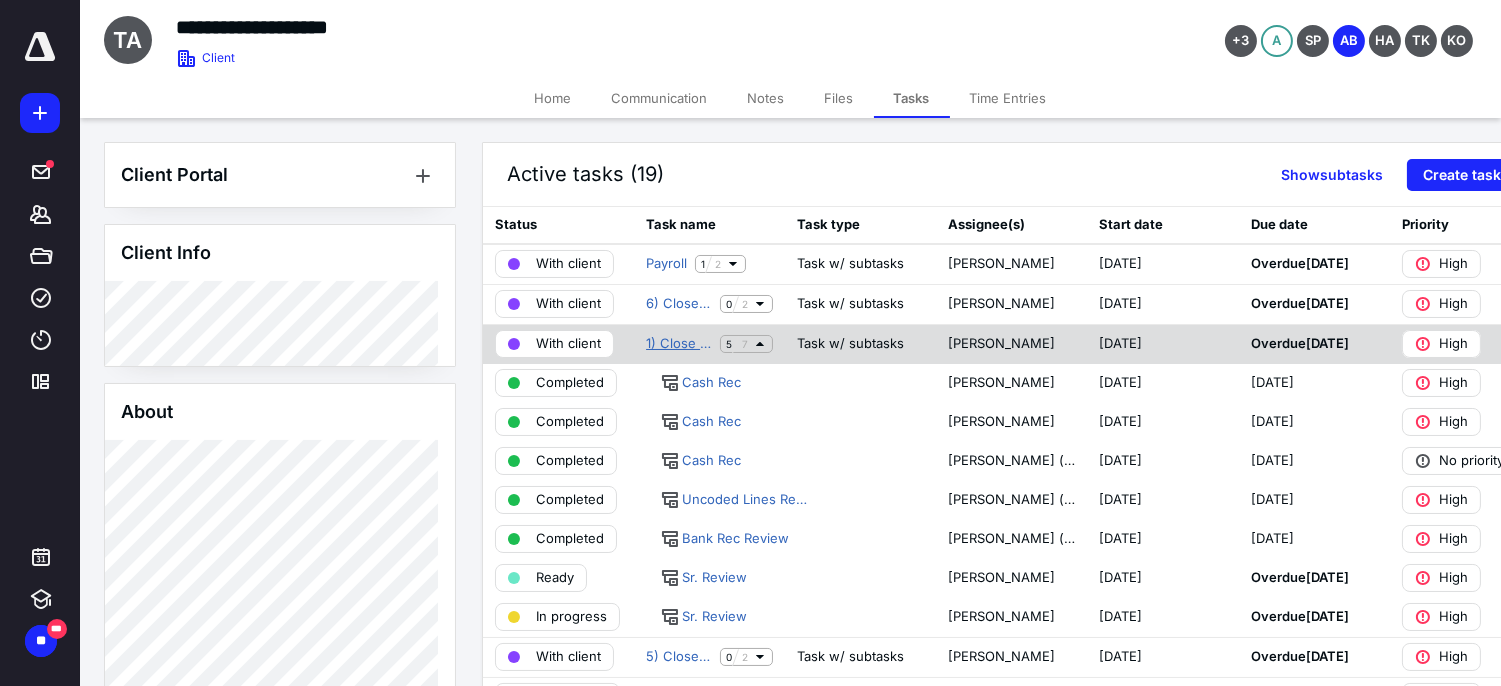 click on "1) Close May" at bounding box center (679, 344) 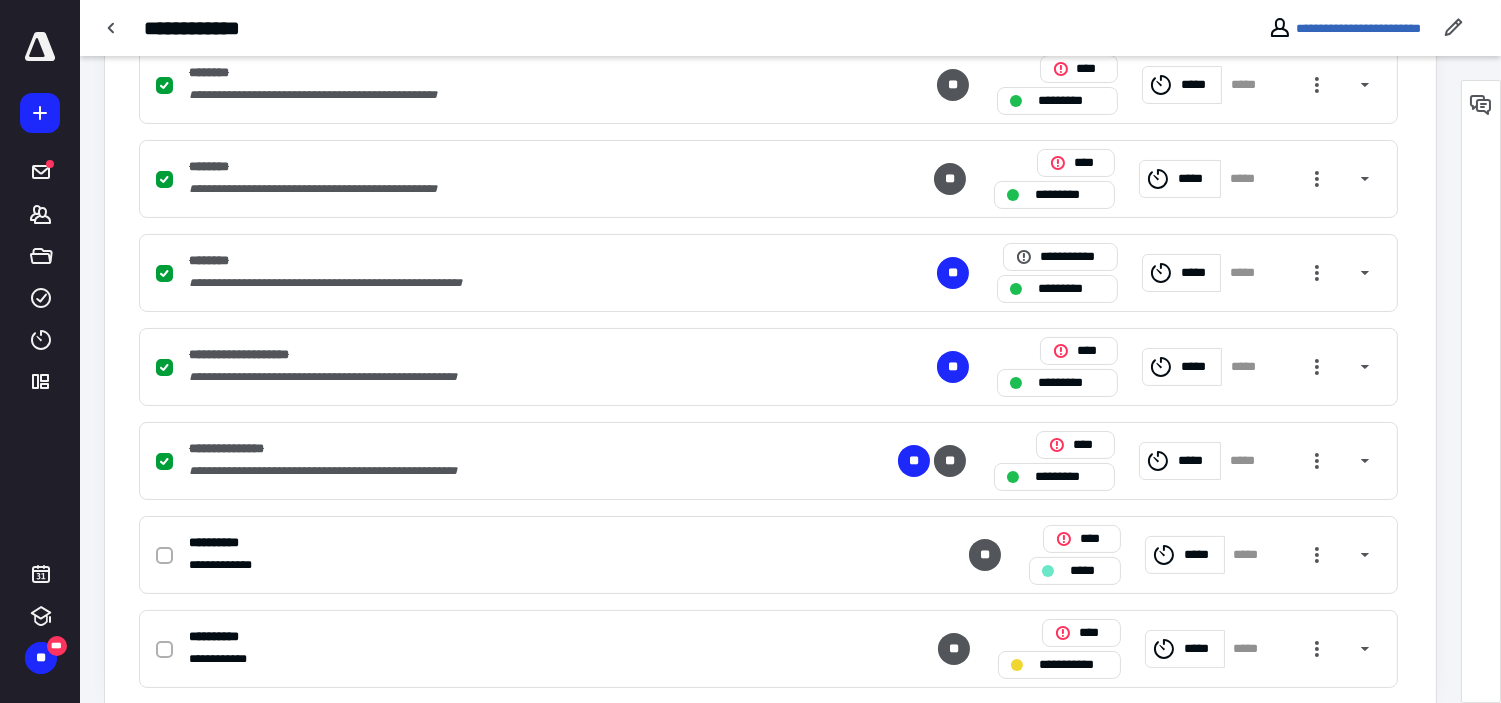 scroll, scrollTop: 566, scrollLeft: 0, axis: vertical 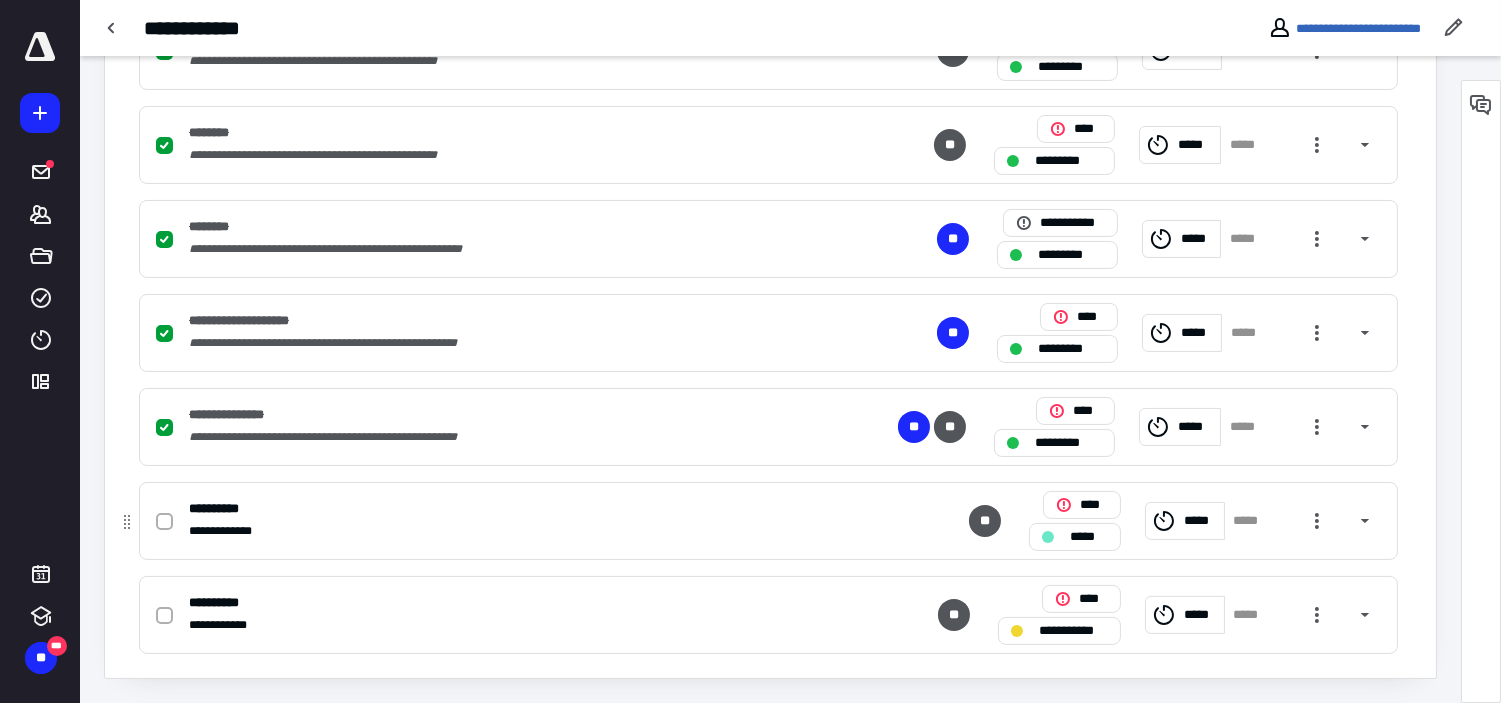 click at bounding box center [164, 522] 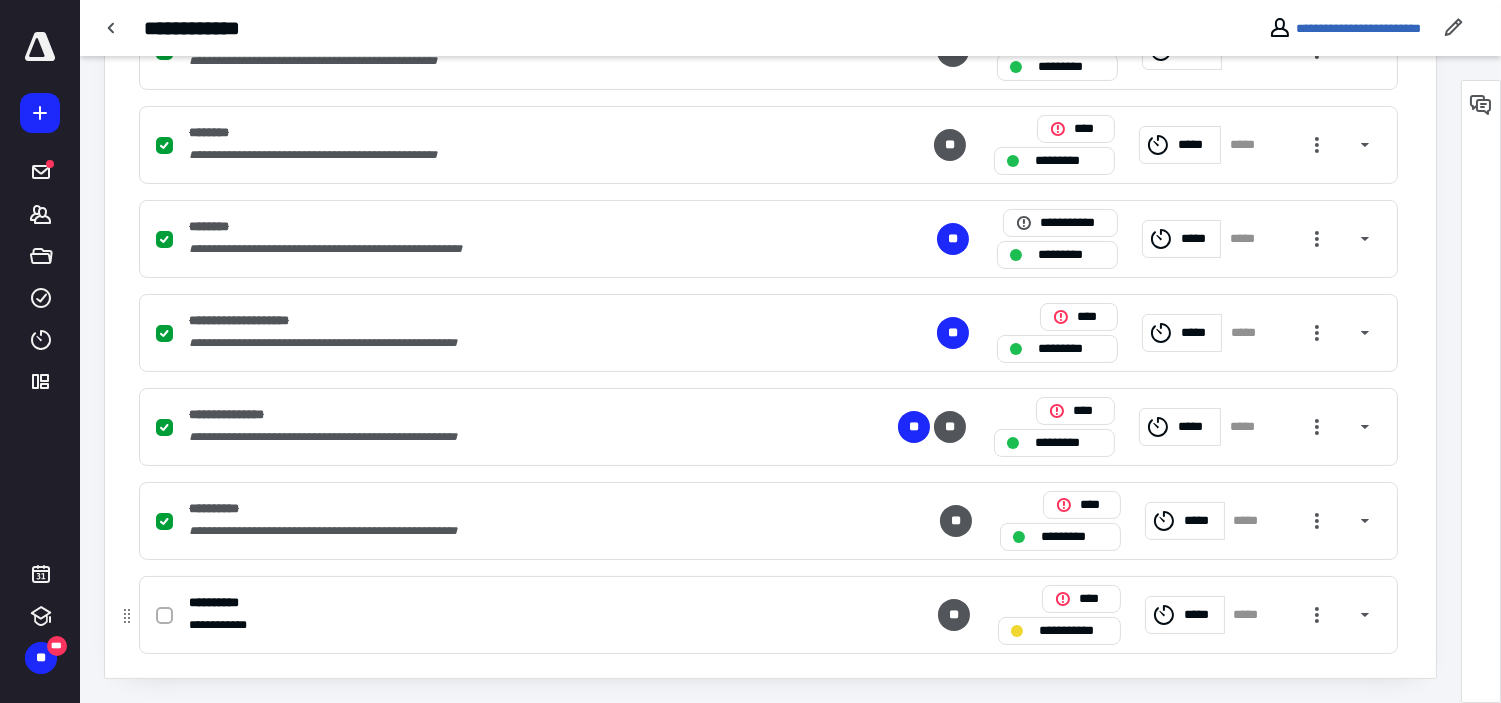 click at bounding box center [164, 616] 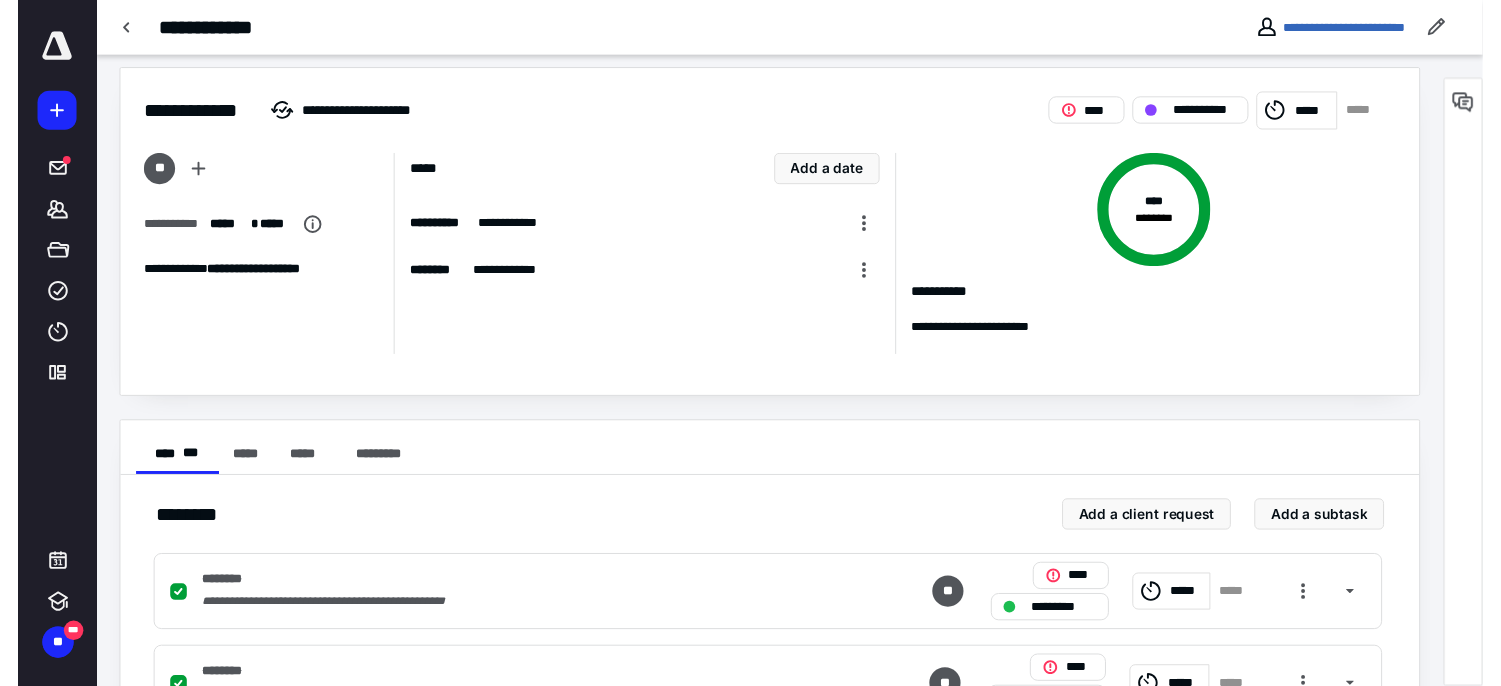 scroll, scrollTop: 0, scrollLeft: 0, axis: both 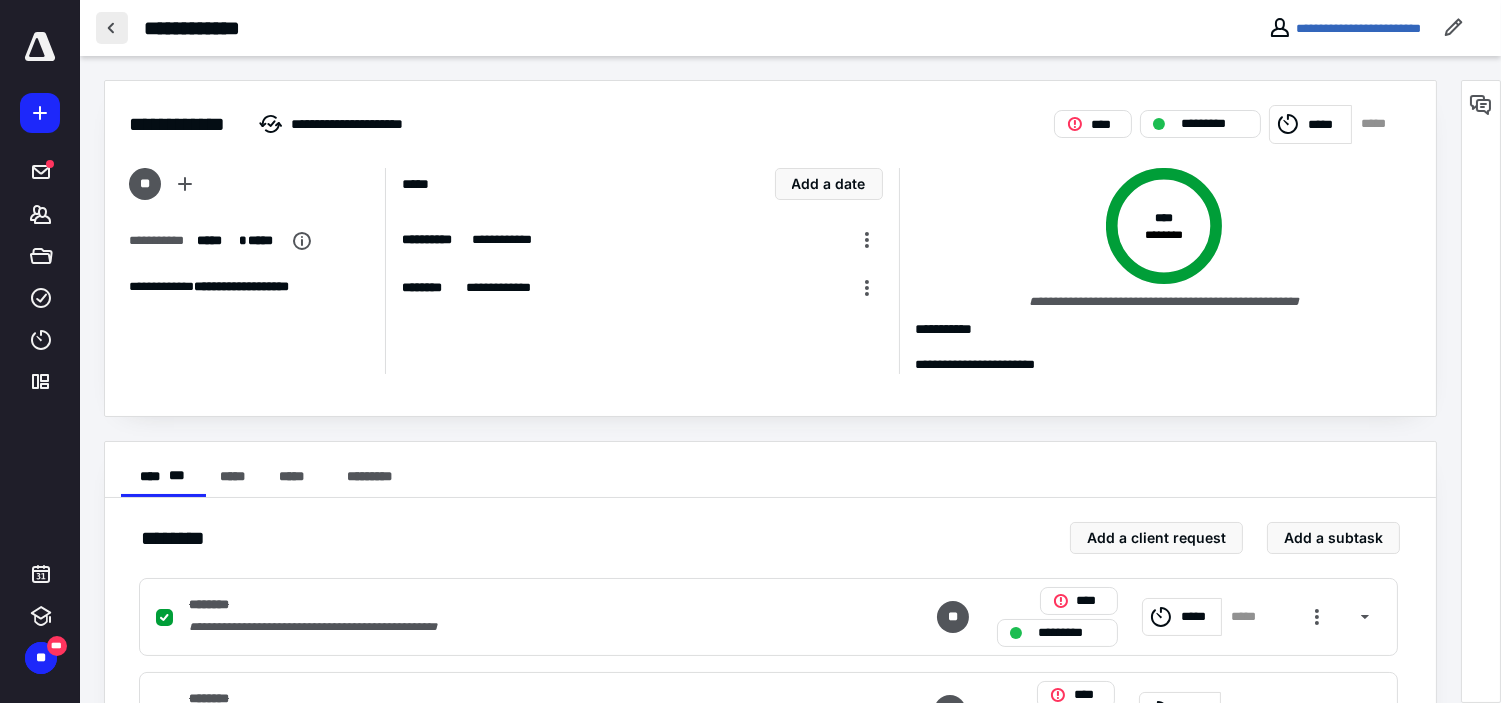 click at bounding box center (112, 28) 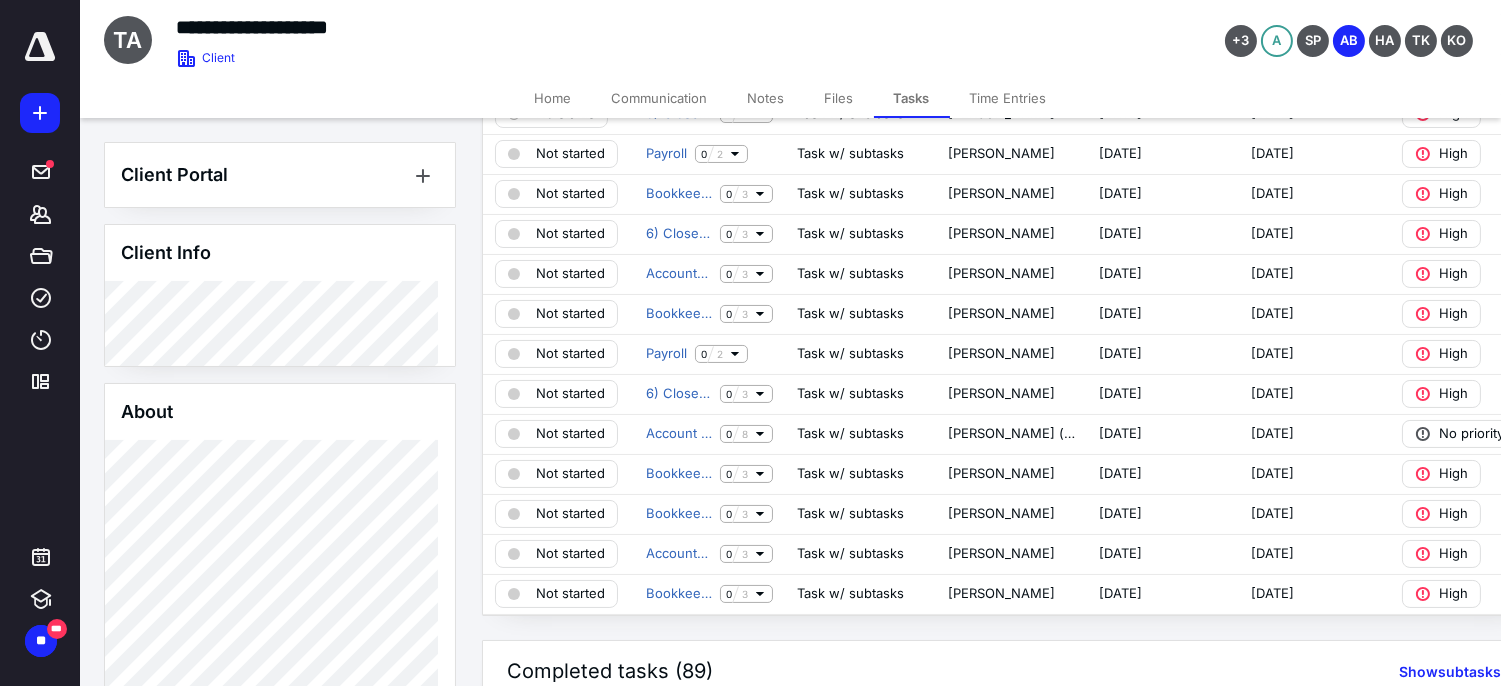 scroll, scrollTop: 555, scrollLeft: 0, axis: vertical 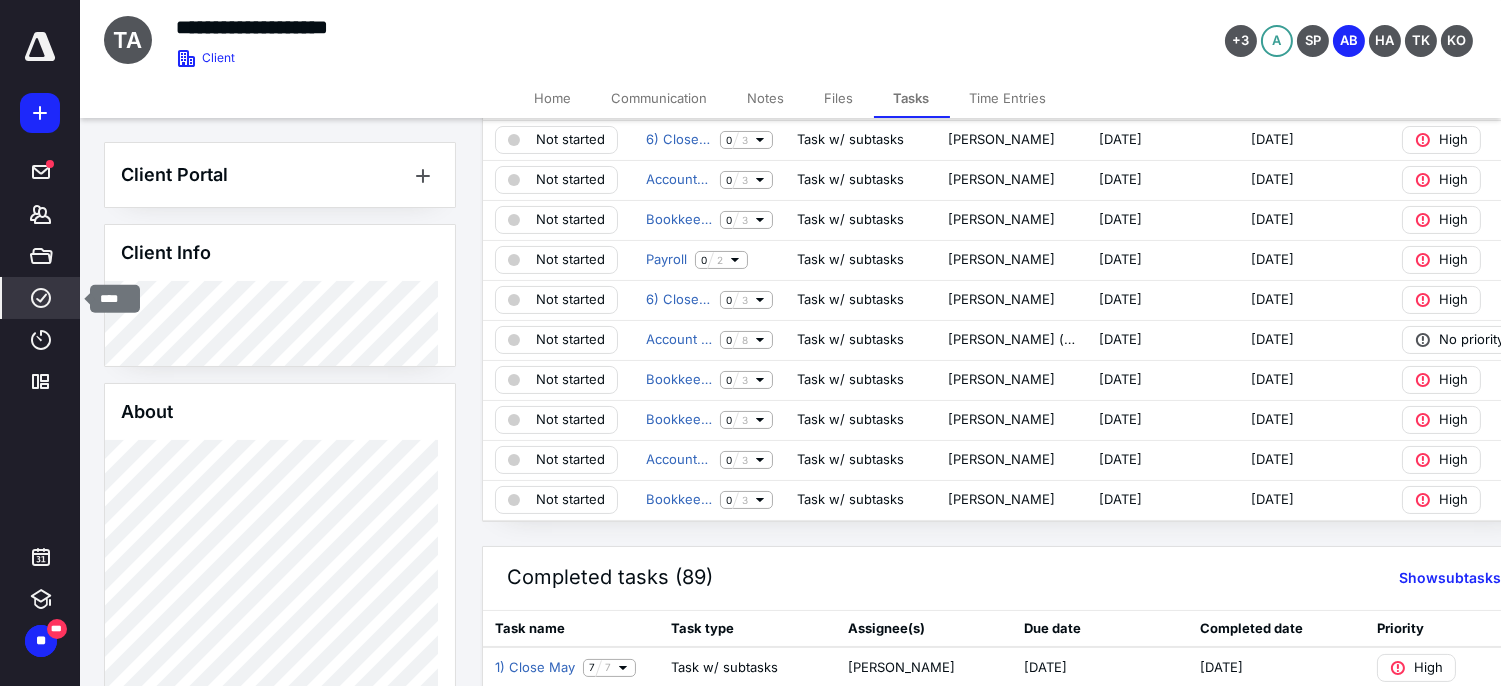 click on "****" at bounding box center (41, 298) 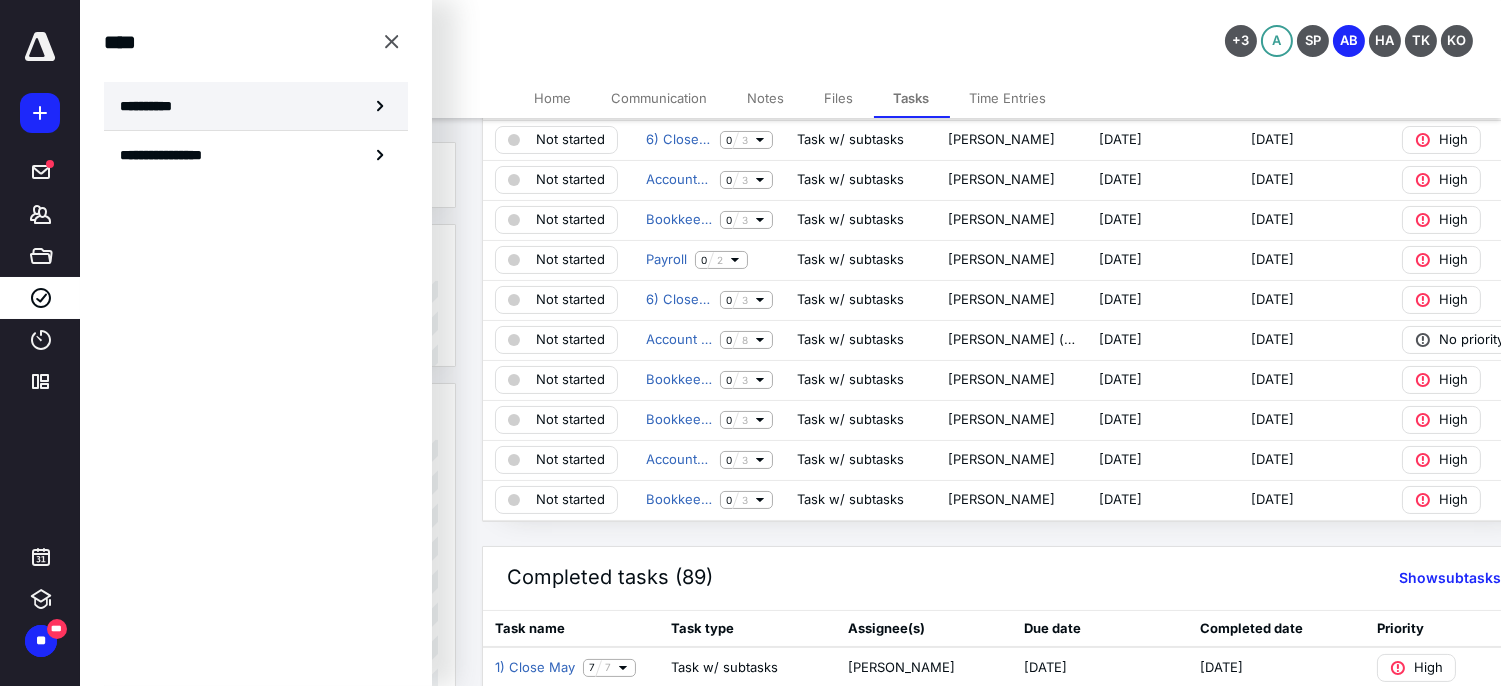 click on "**********" at bounding box center (256, 106) 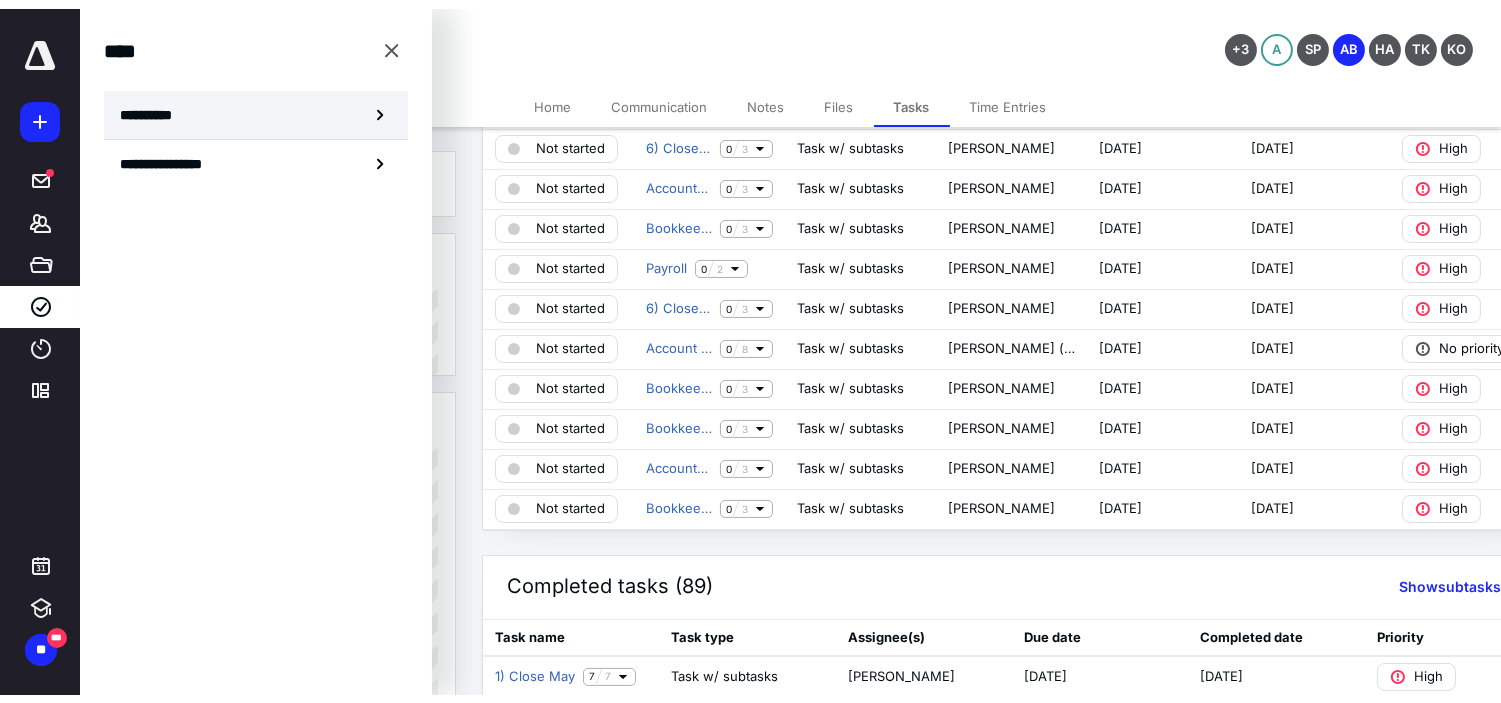 scroll, scrollTop: 0, scrollLeft: 0, axis: both 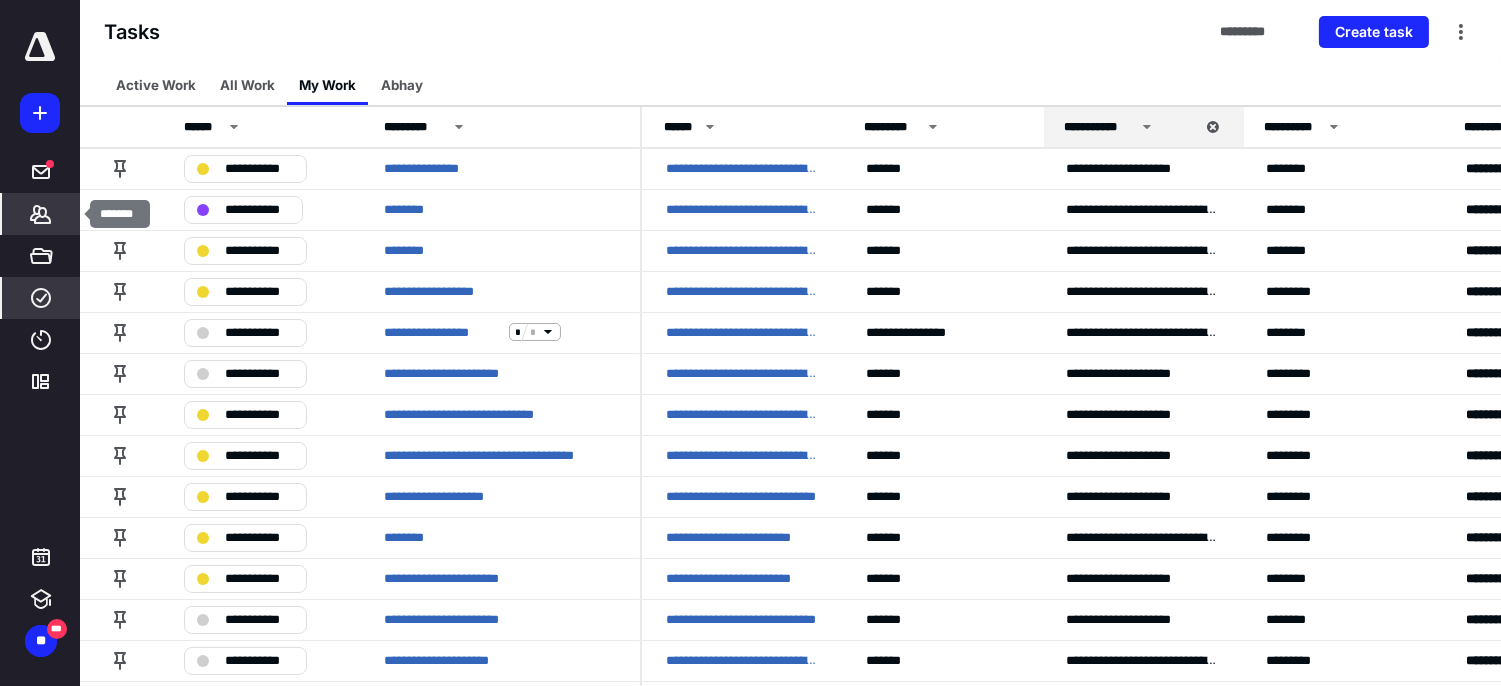 click 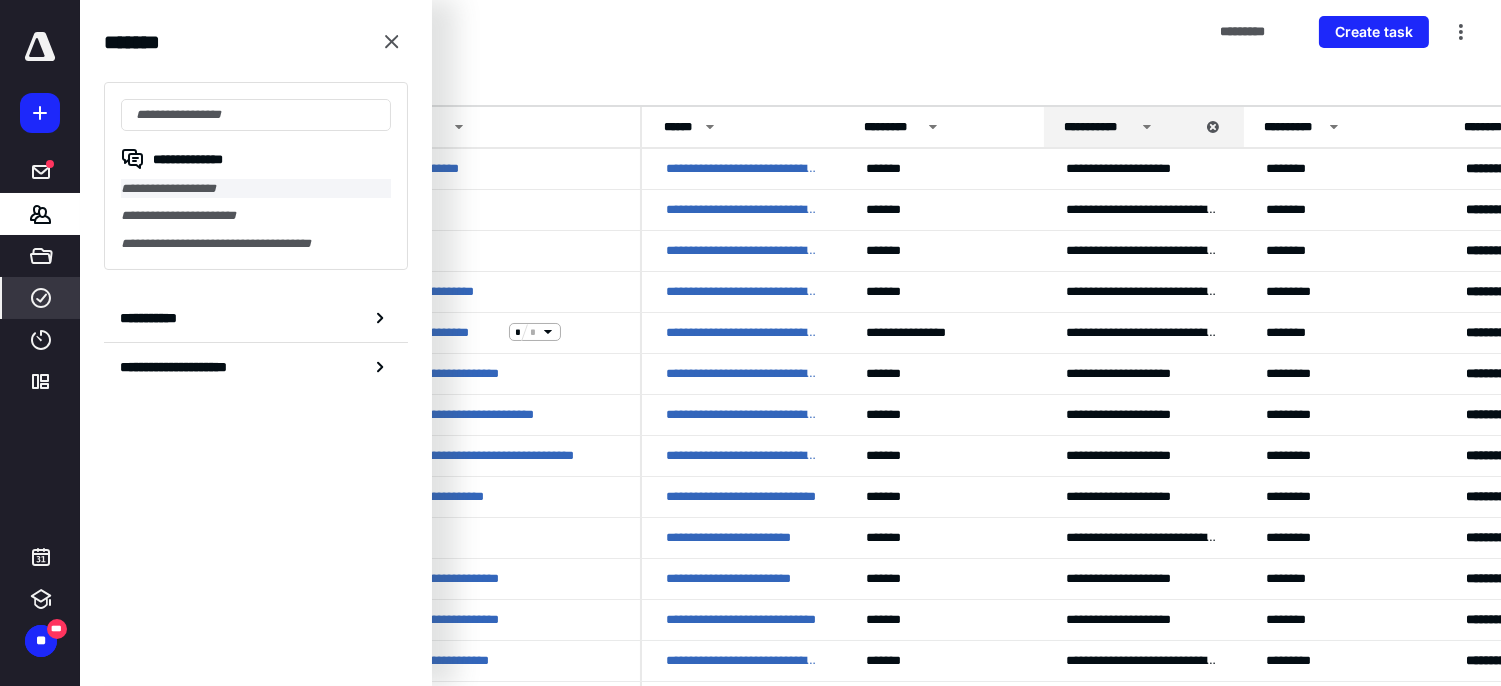 click on "**********" at bounding box center (256, 188) 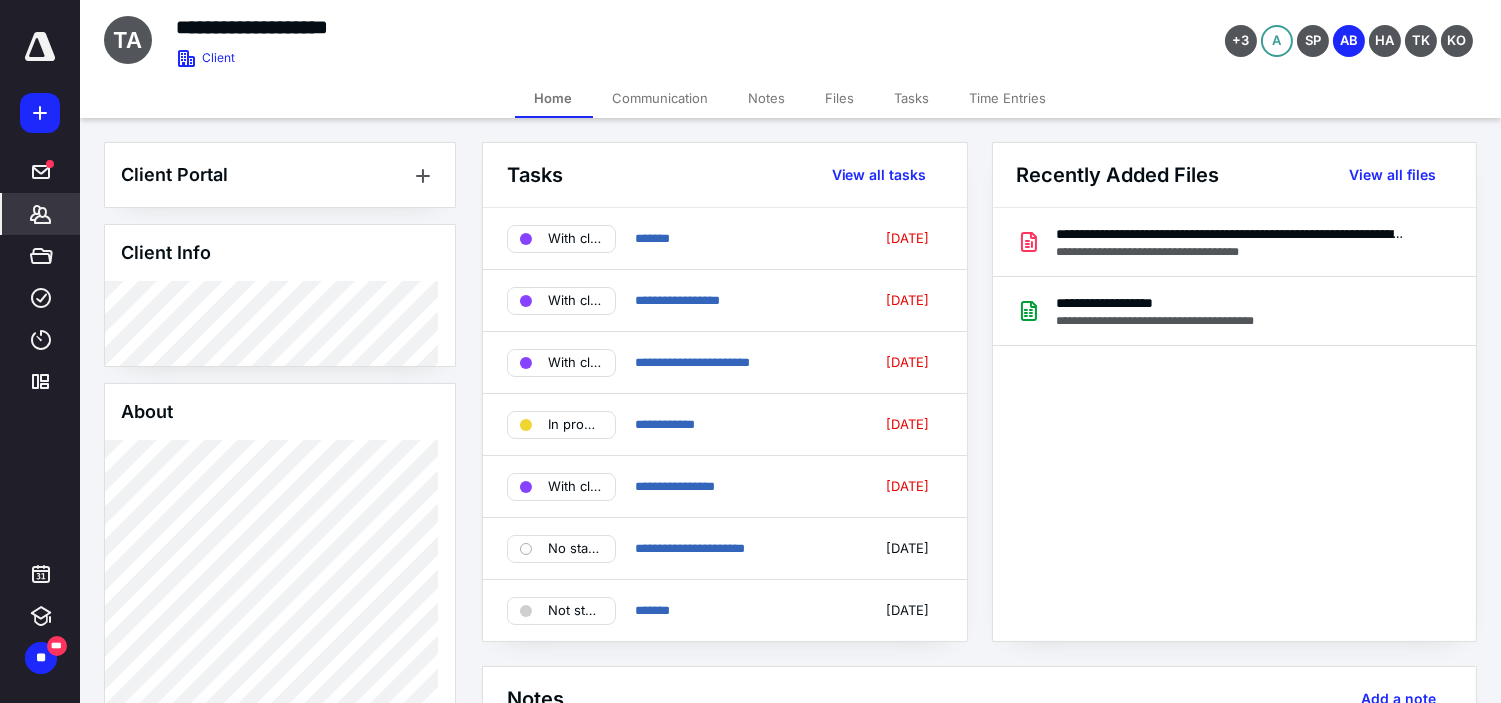 click on "**********" at bounding box center [990, 884] 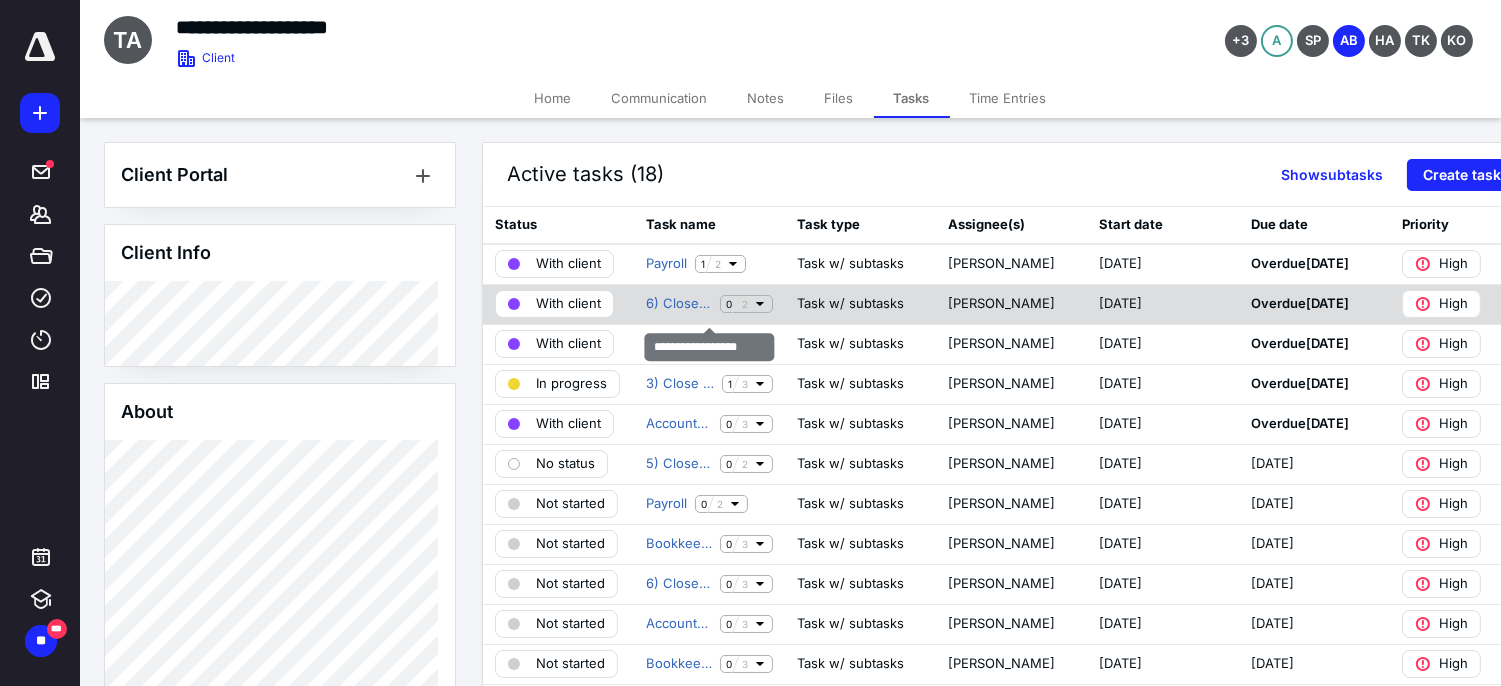 click 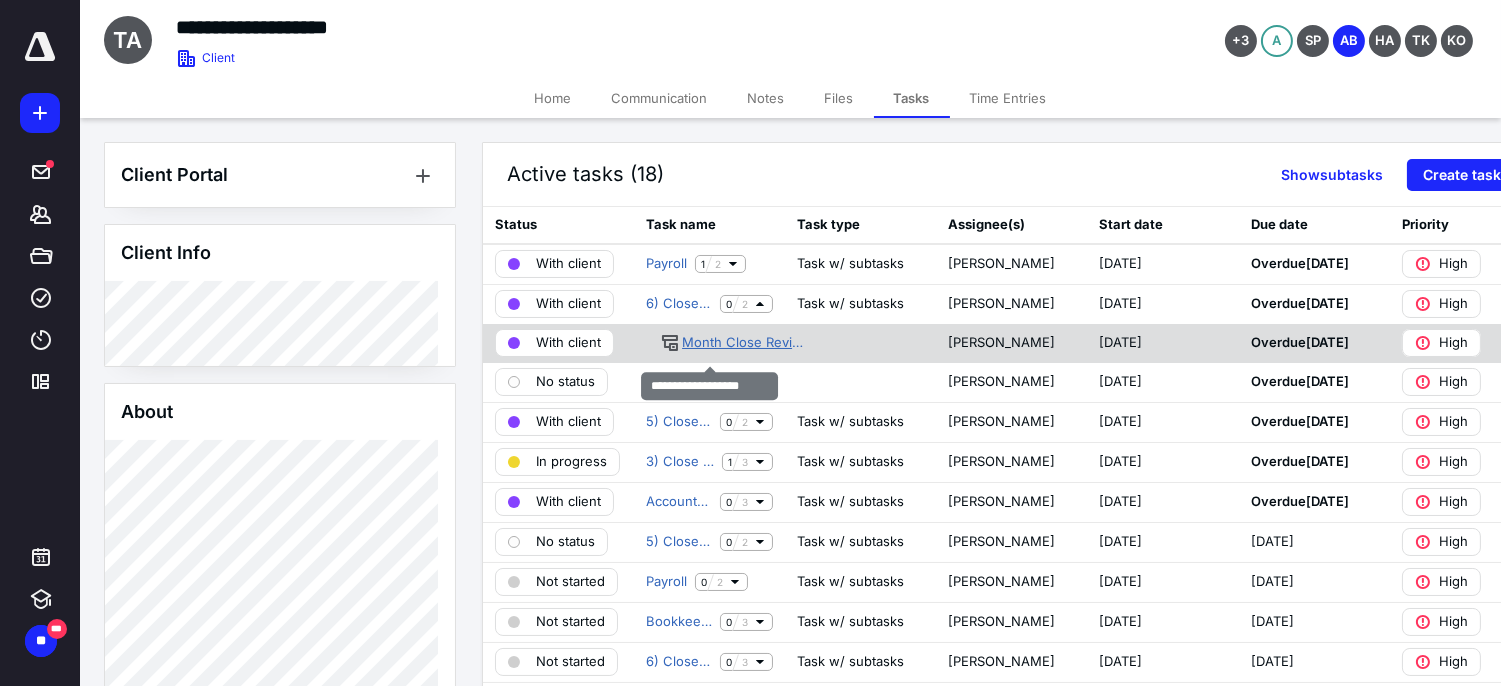 click on "Month Close Review" at bounding box center [745, 343] 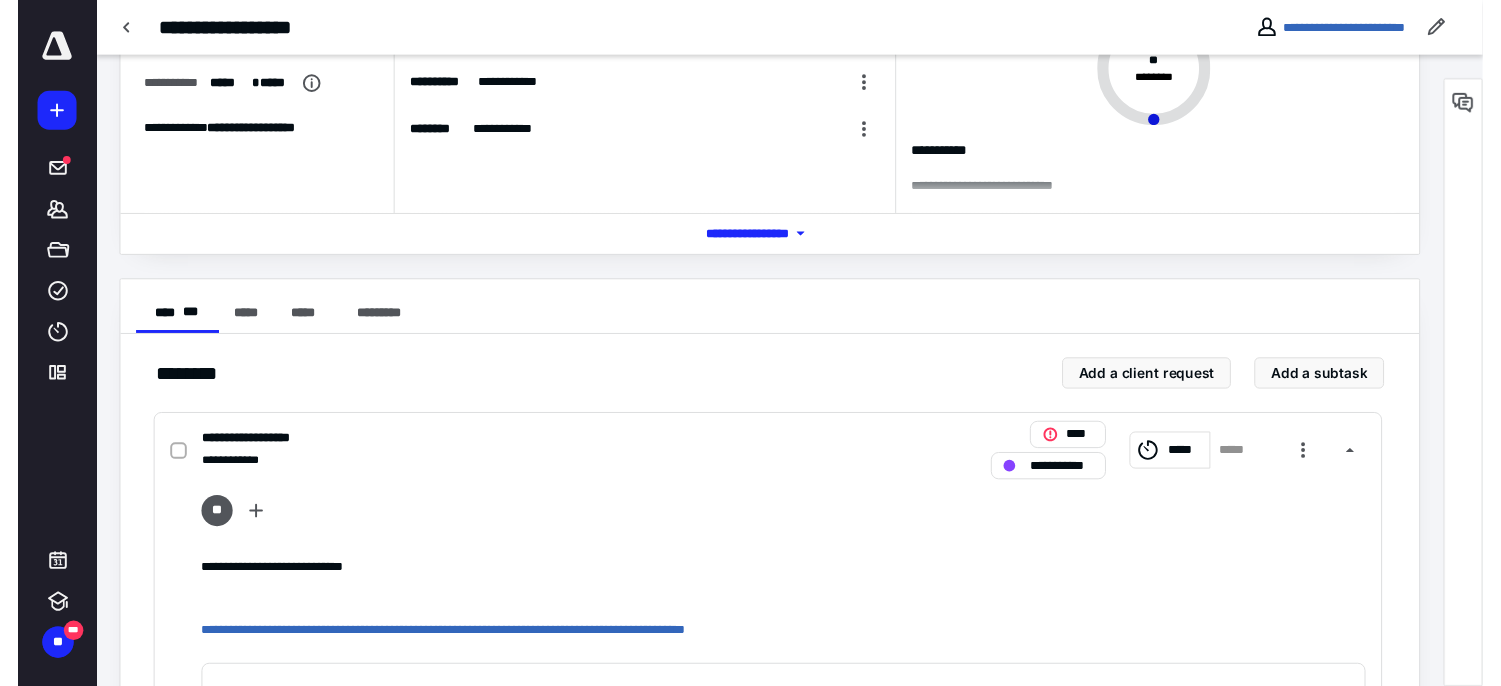 scroll, scrollTop: 0, scrollLeft: 0, axis: both 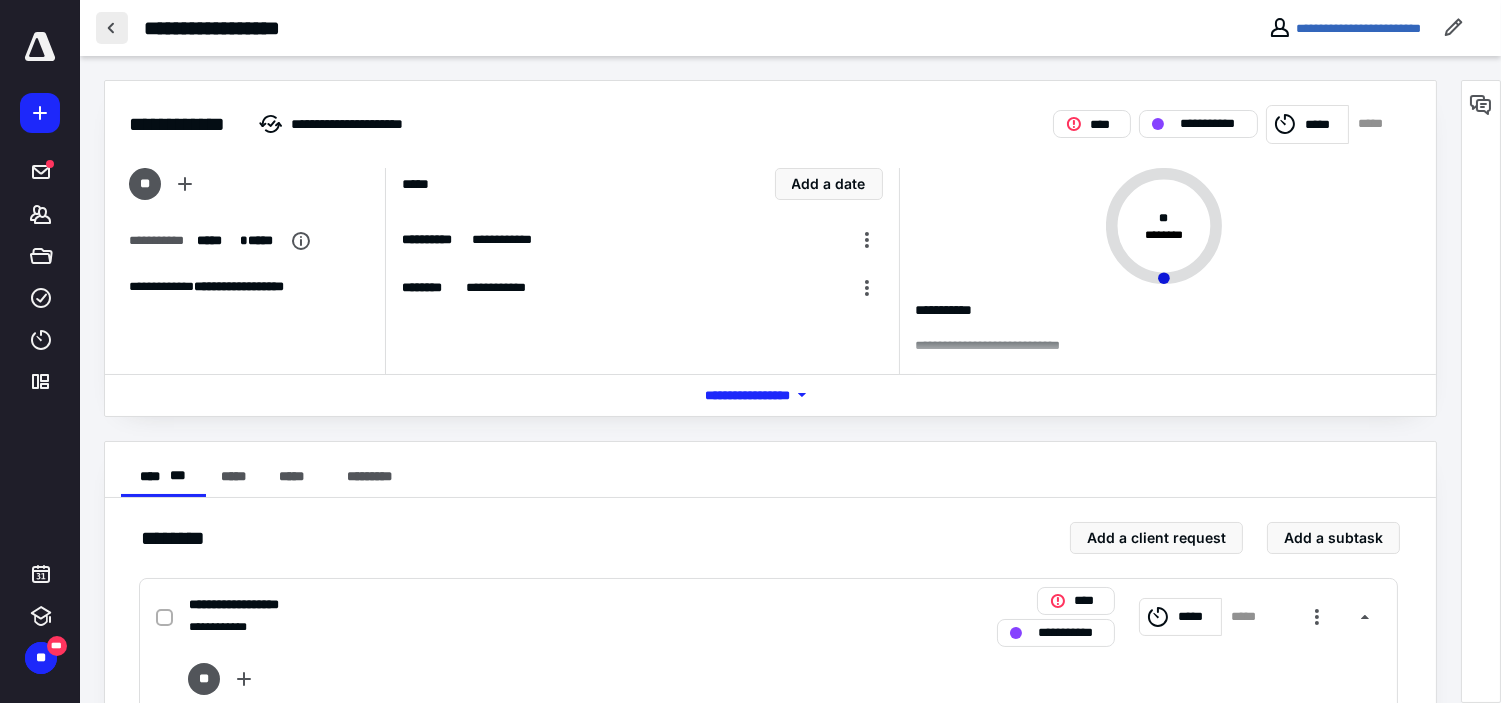 click at bounding box center [112, 28] 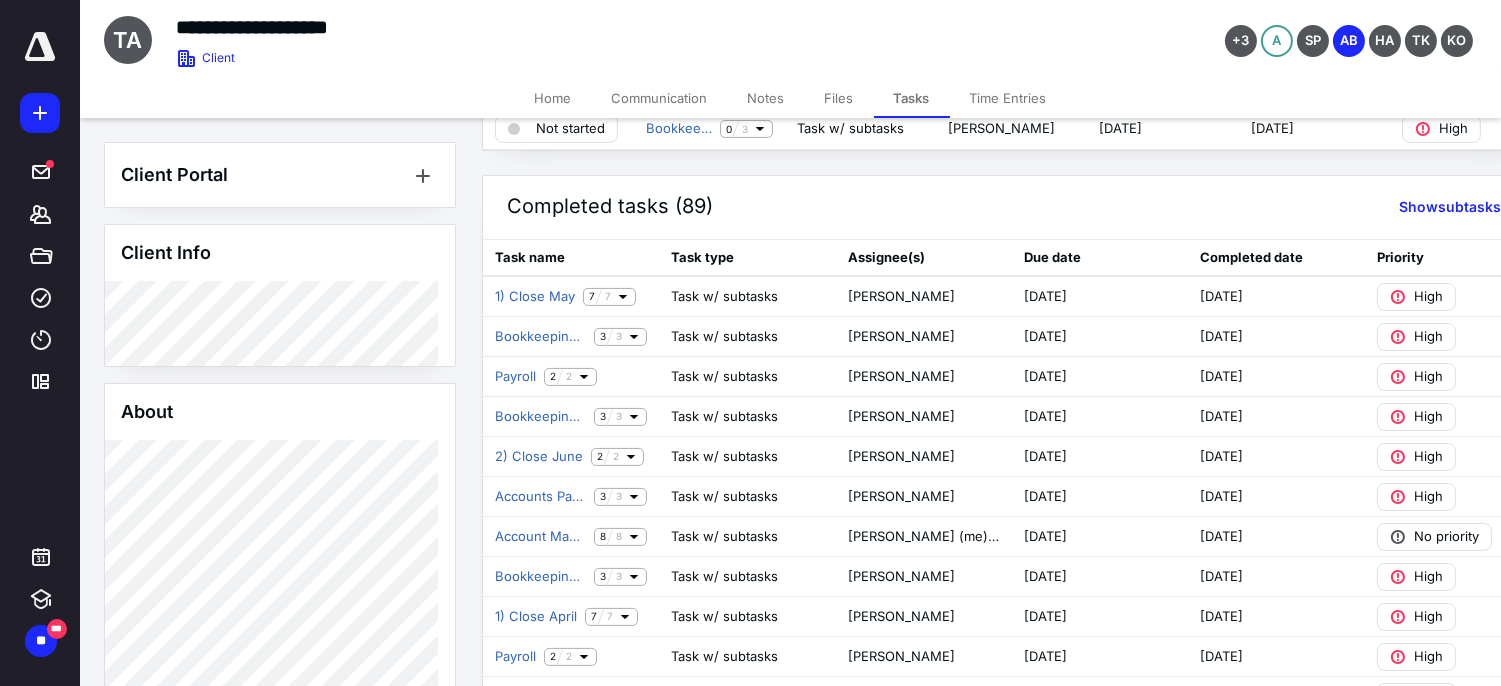 scroll, scrollTop: 777, scrollLeft: 0, axis: vertical 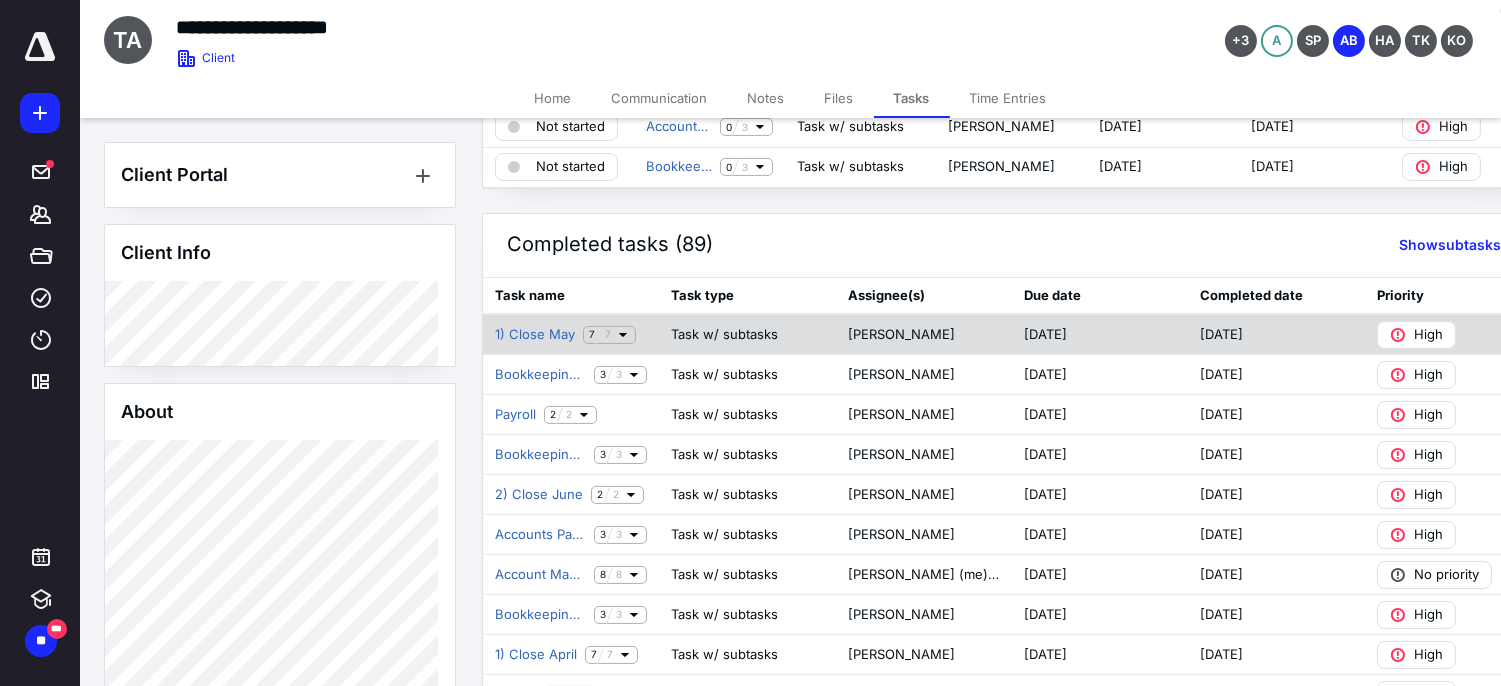 click 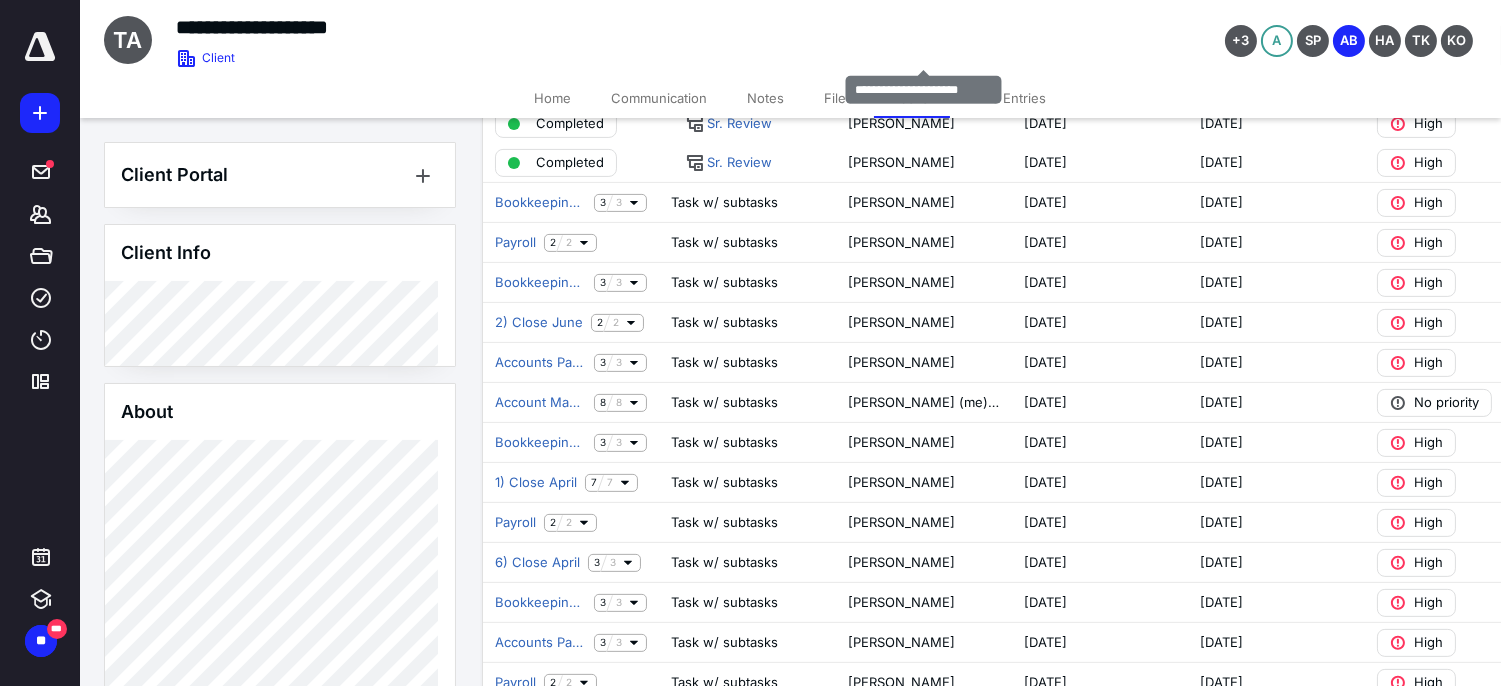 scroll, scrollTop: 777, scrollLeft: 0, axis: vertical 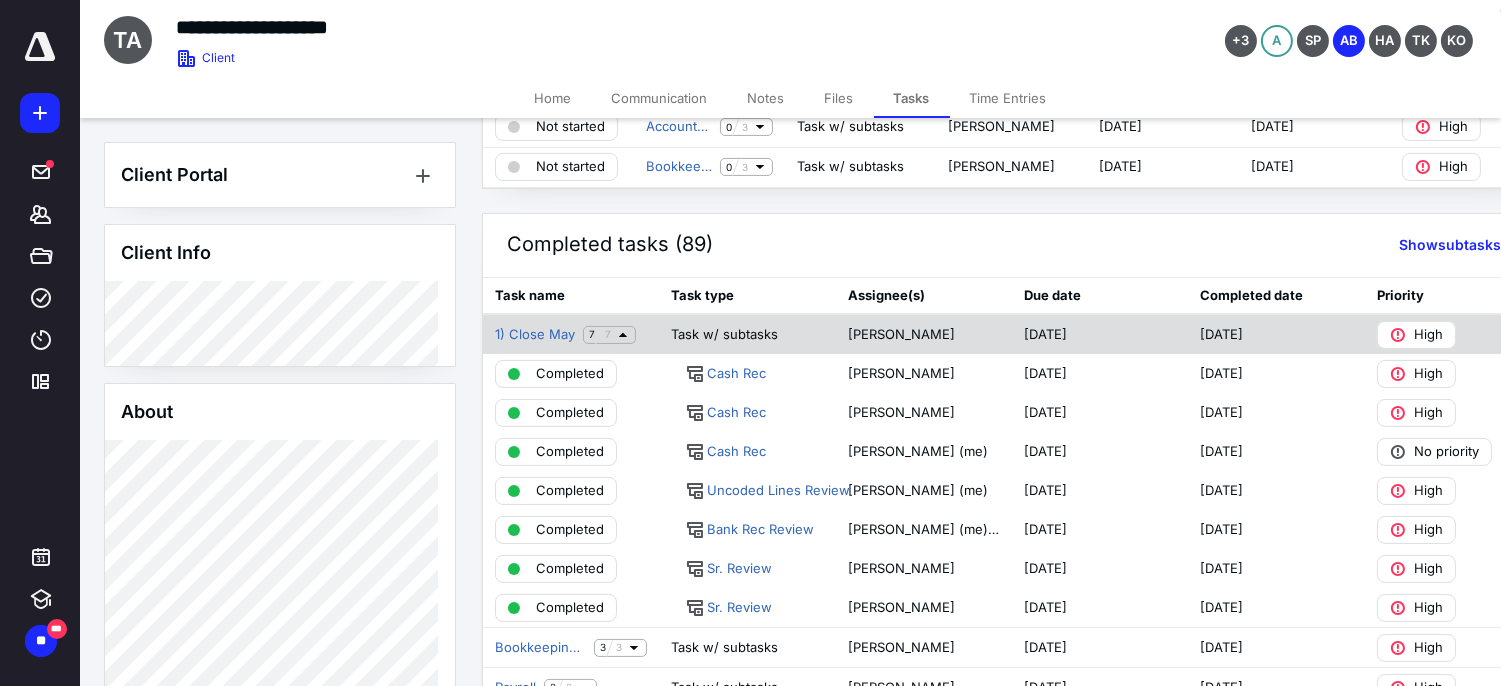 click 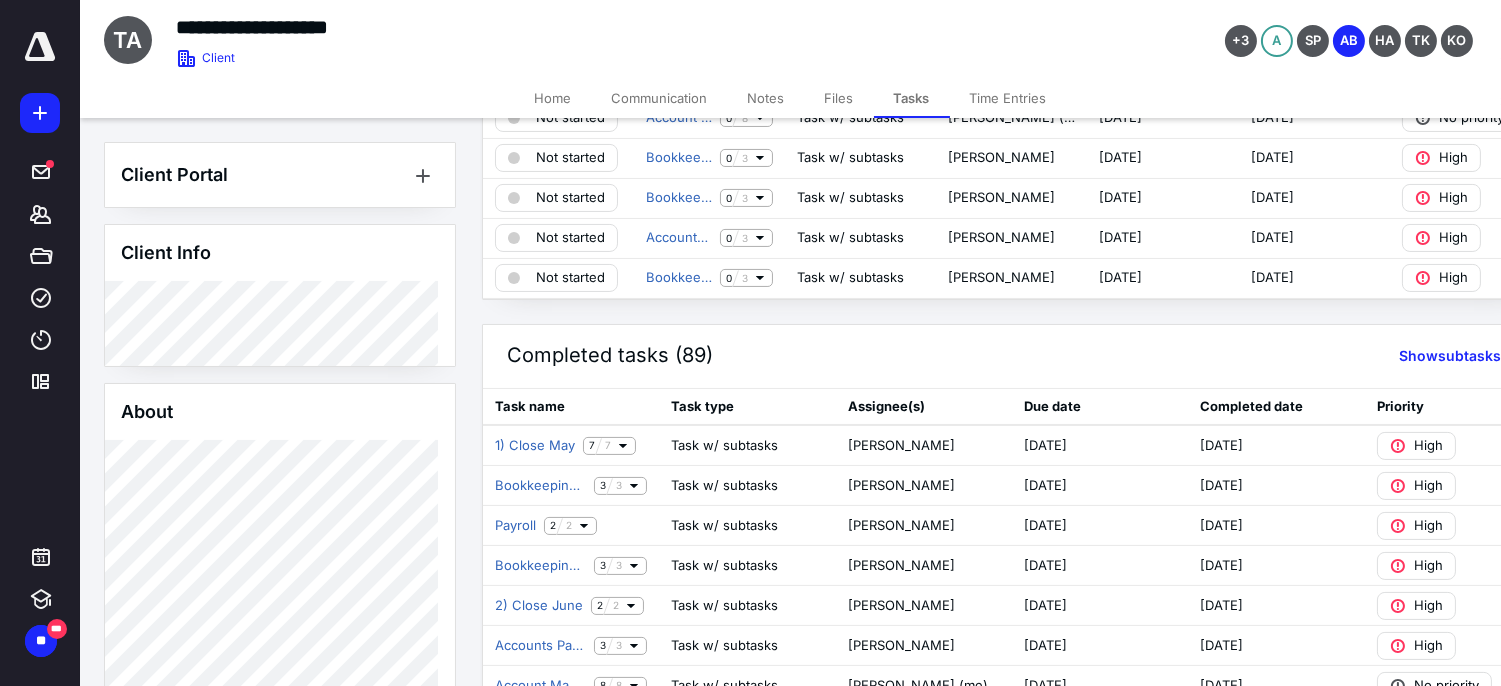 scroll, scrollTop: 555, scrollLeft: 0, axis: vertical 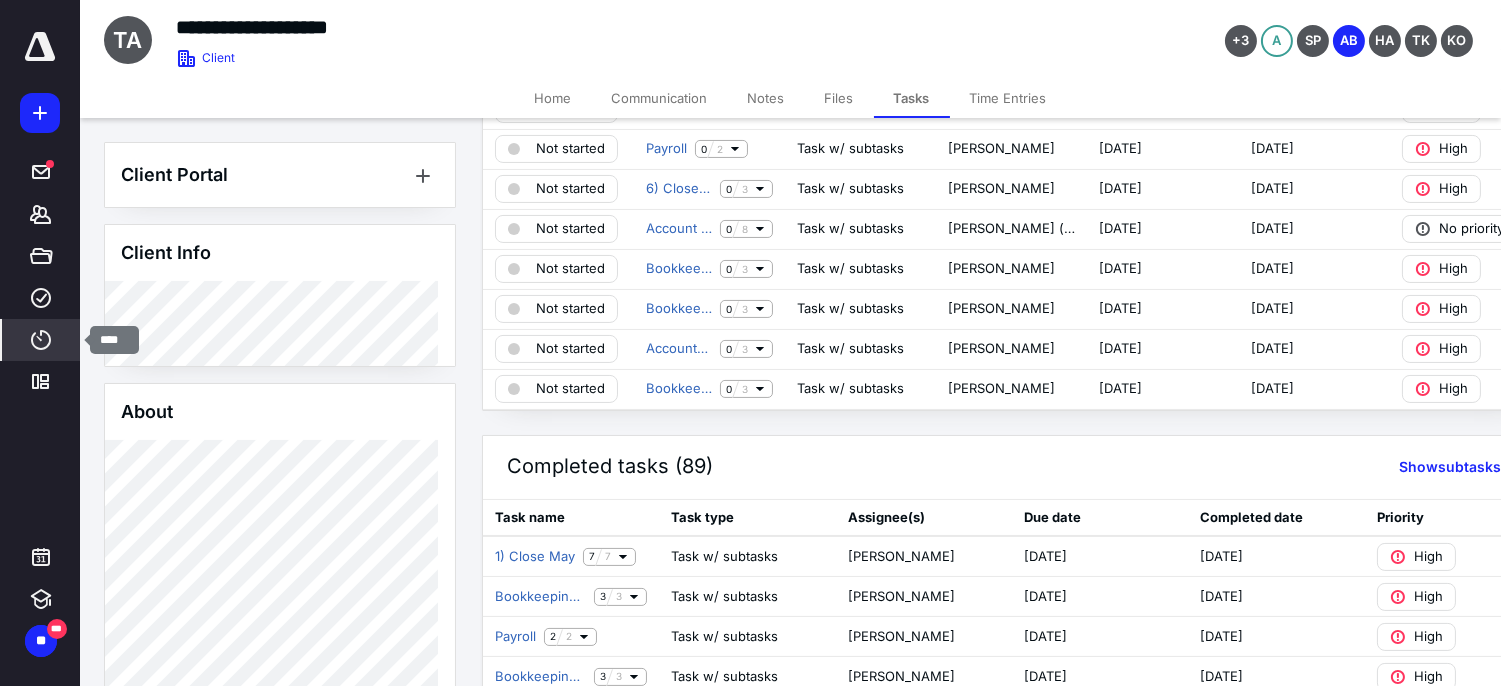 click 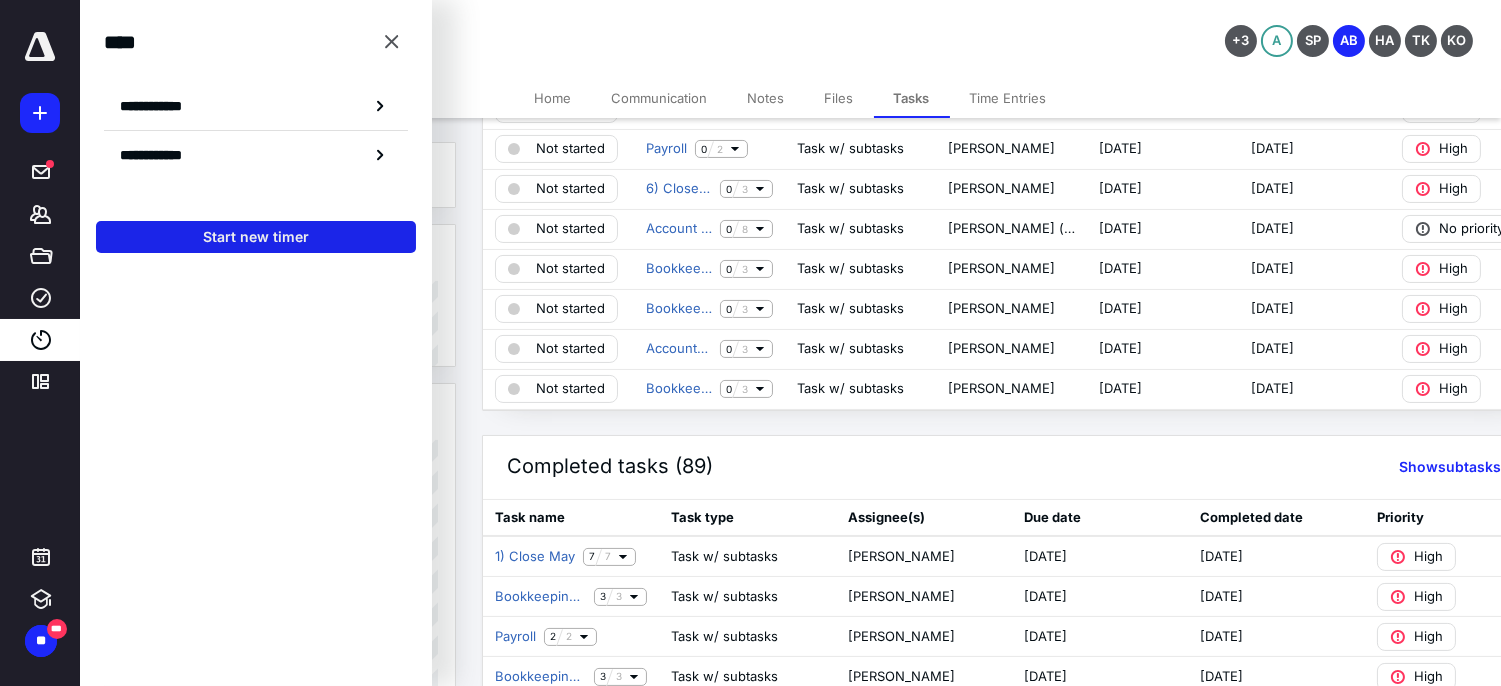 click on "Start new timer" at bounding box center (256, 237) 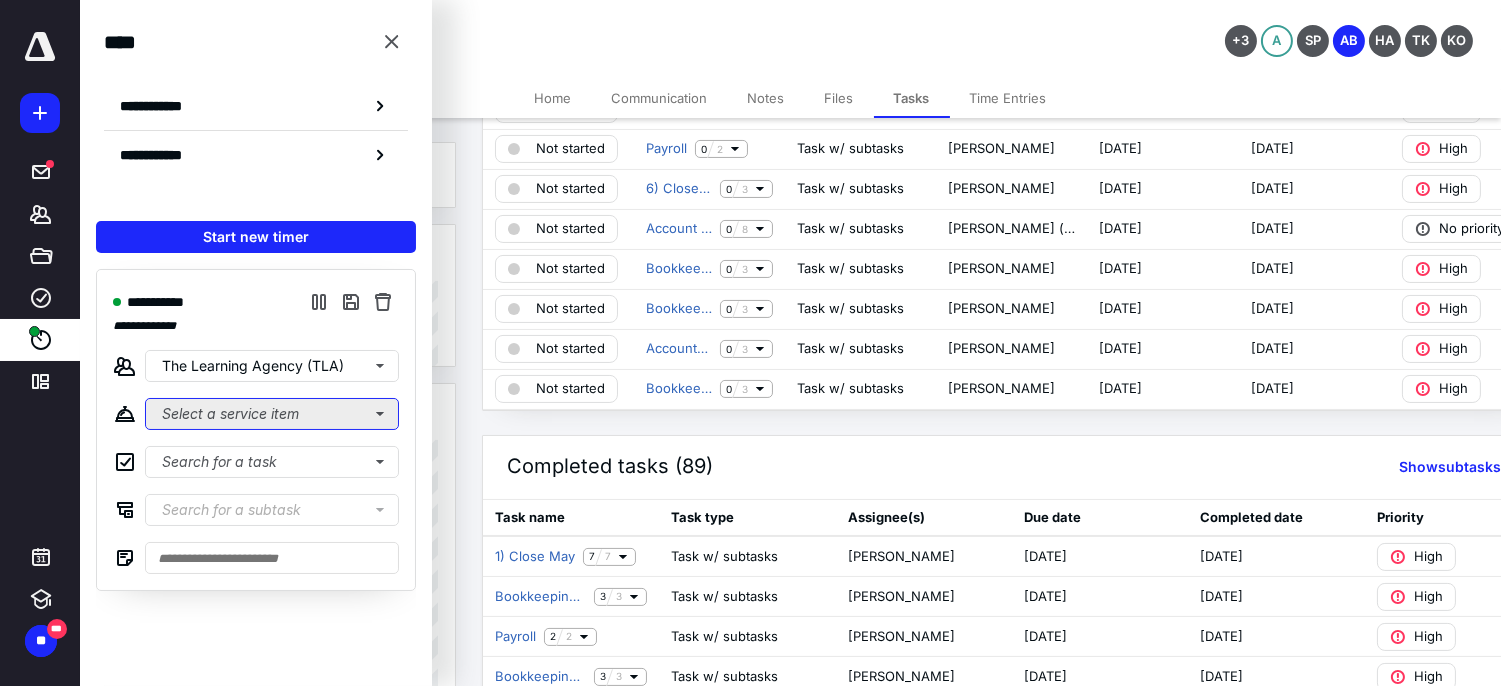 click on "Select a service item" at bounding box center (272, 414) 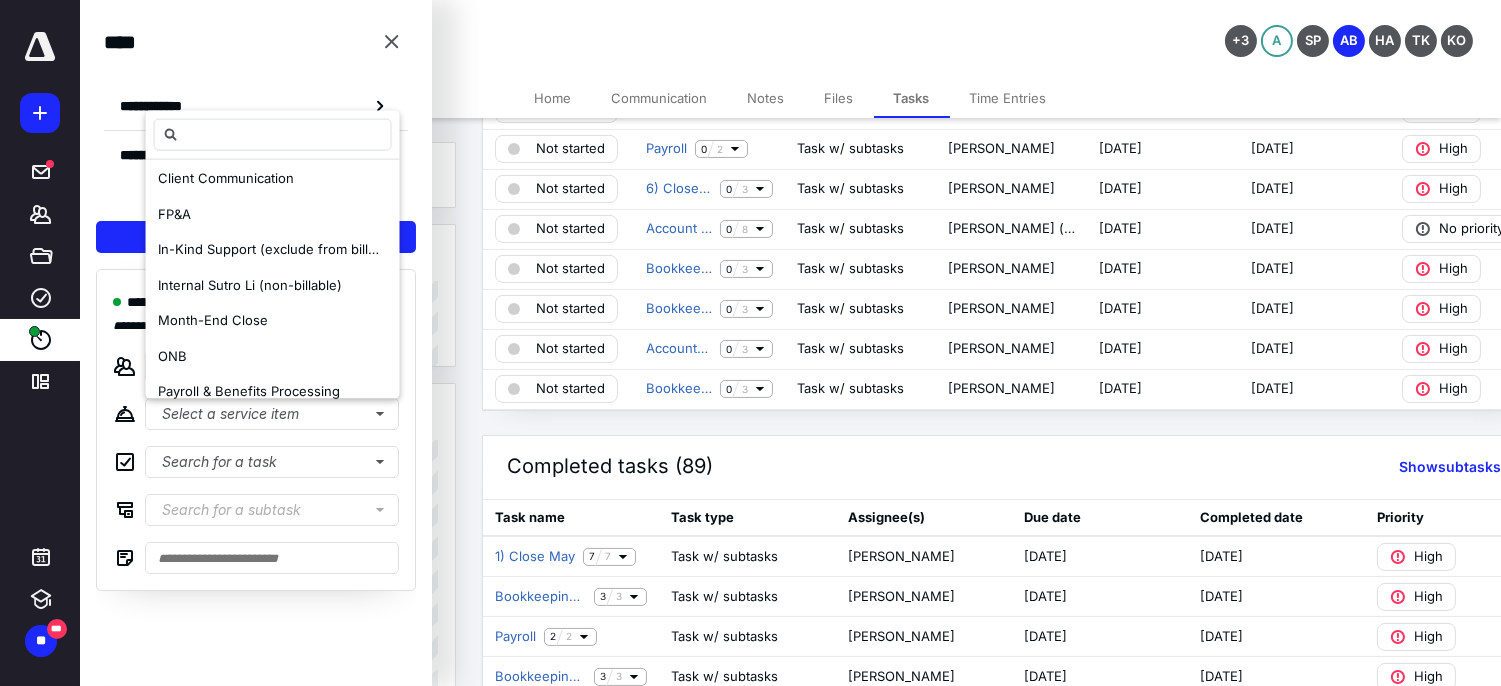 scroll, scrollTop: 222, scrollLeft: 0, axis: vertical 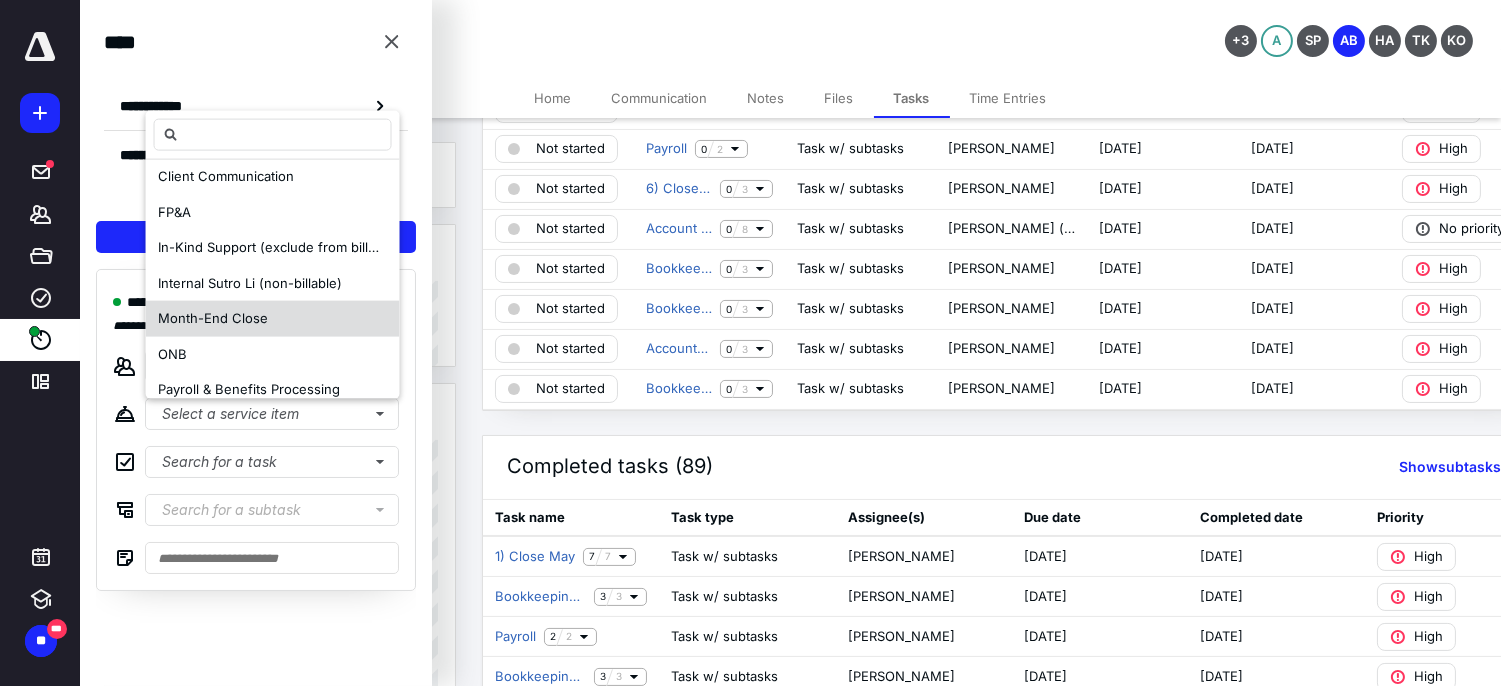 click on "Month-End Close" at bounding box center [273, 319] 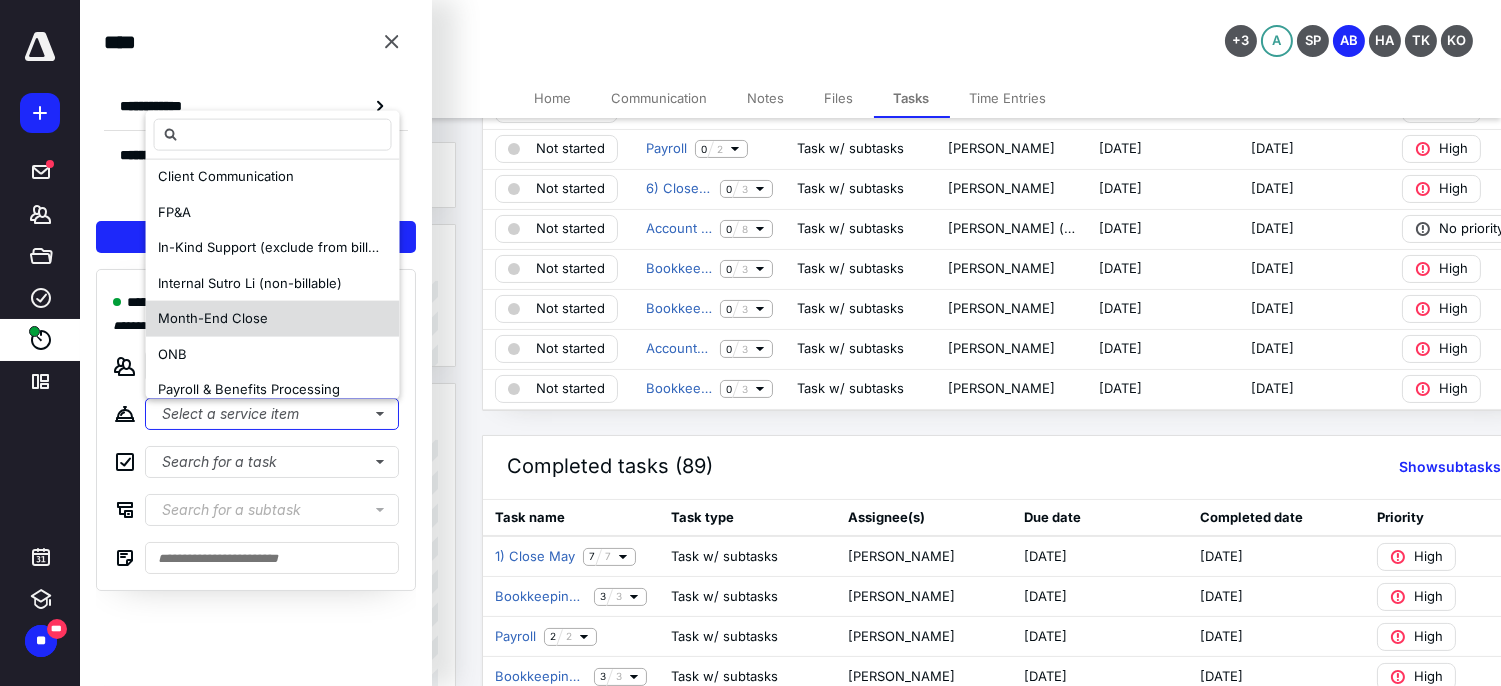 scroll, scrollTop: 0, scrollLeft: 0, axis: both 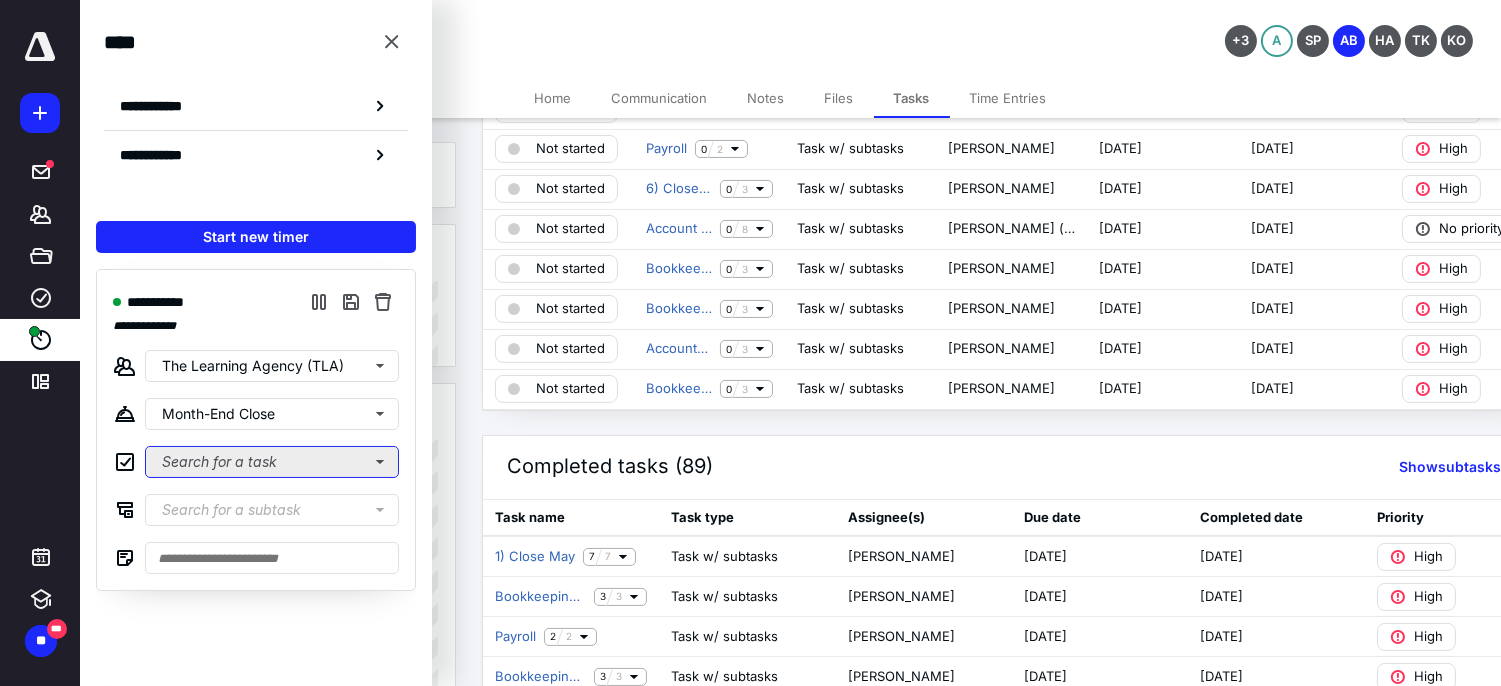 click on "Search for a task" at bounding box center (272, 462) 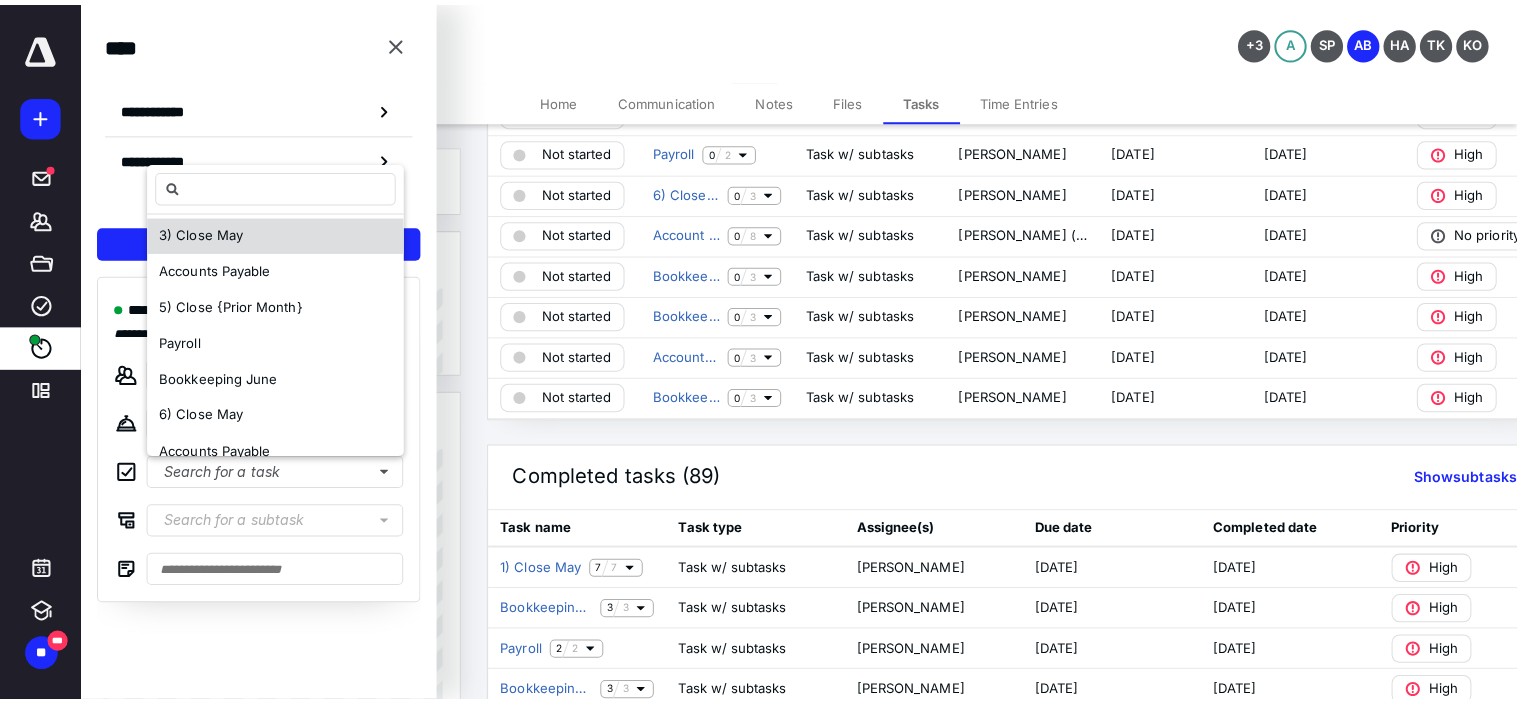 scroll, scrollTop: 222, scrollLeft: 0, axis: vertical 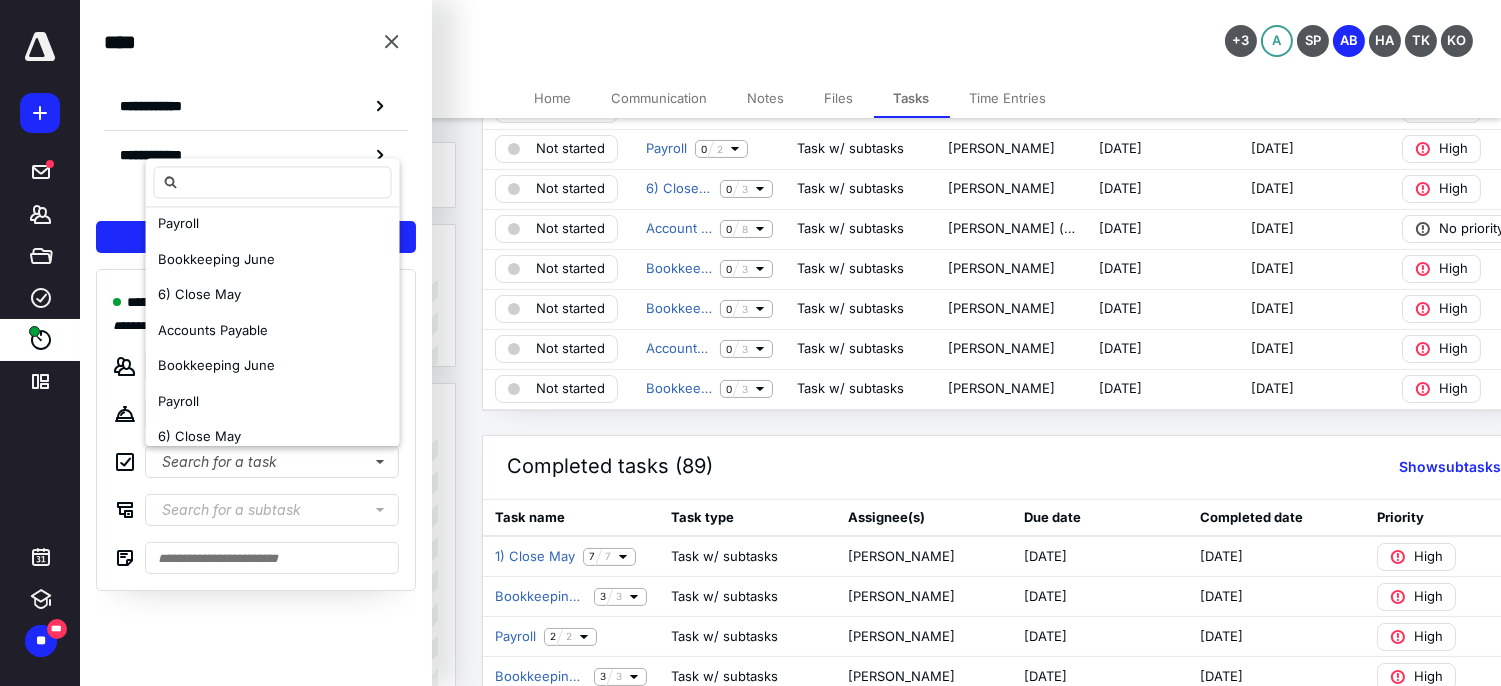 click on "****" at bounding box center (256, 42) 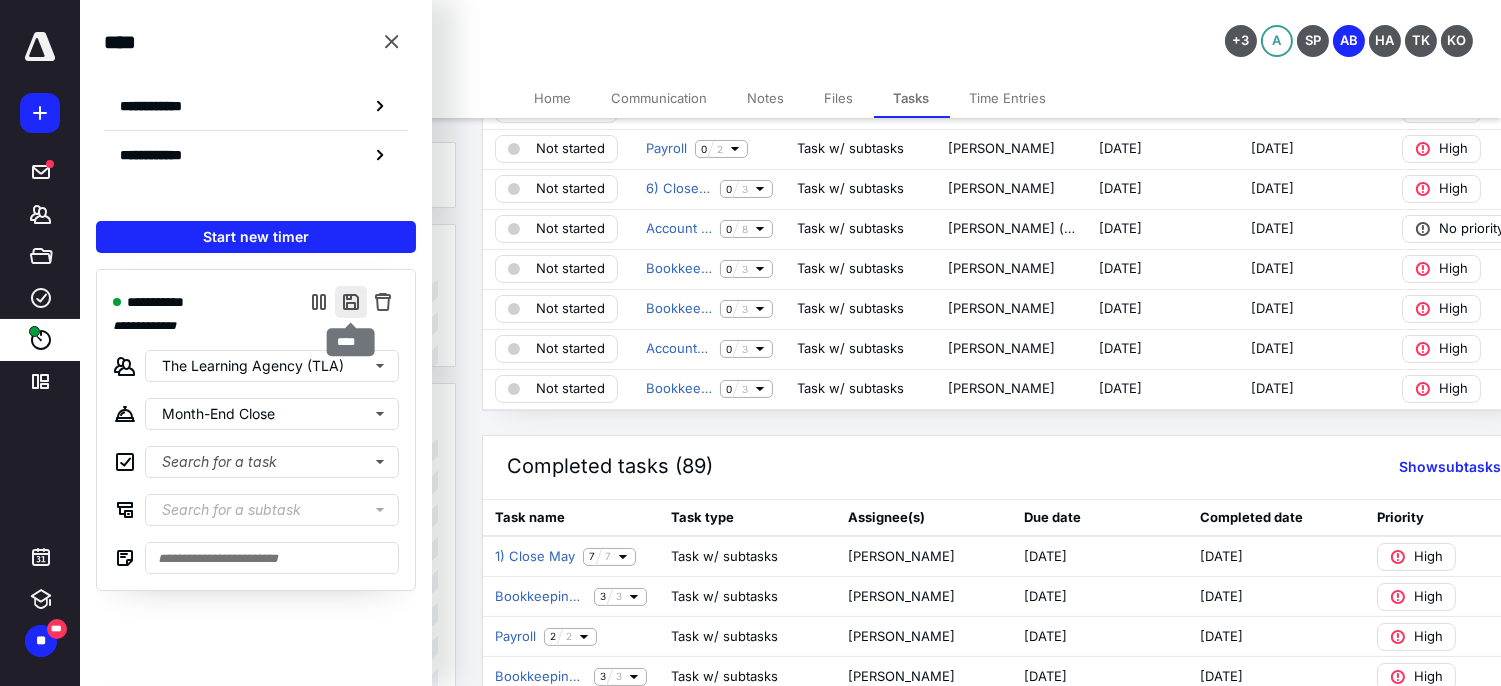 click at bounding box center [351, 302] 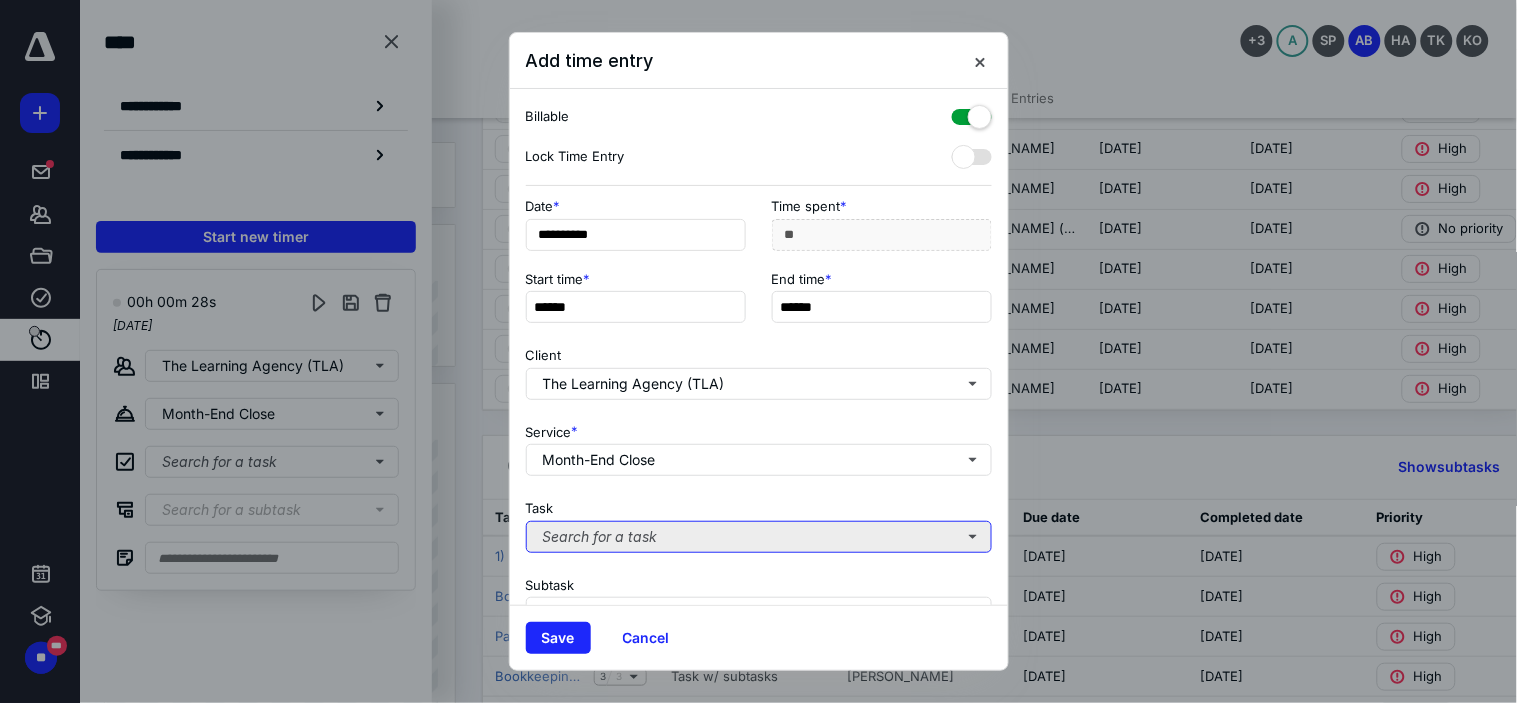 click on "Search for a task" at bounding box center [759, 537] 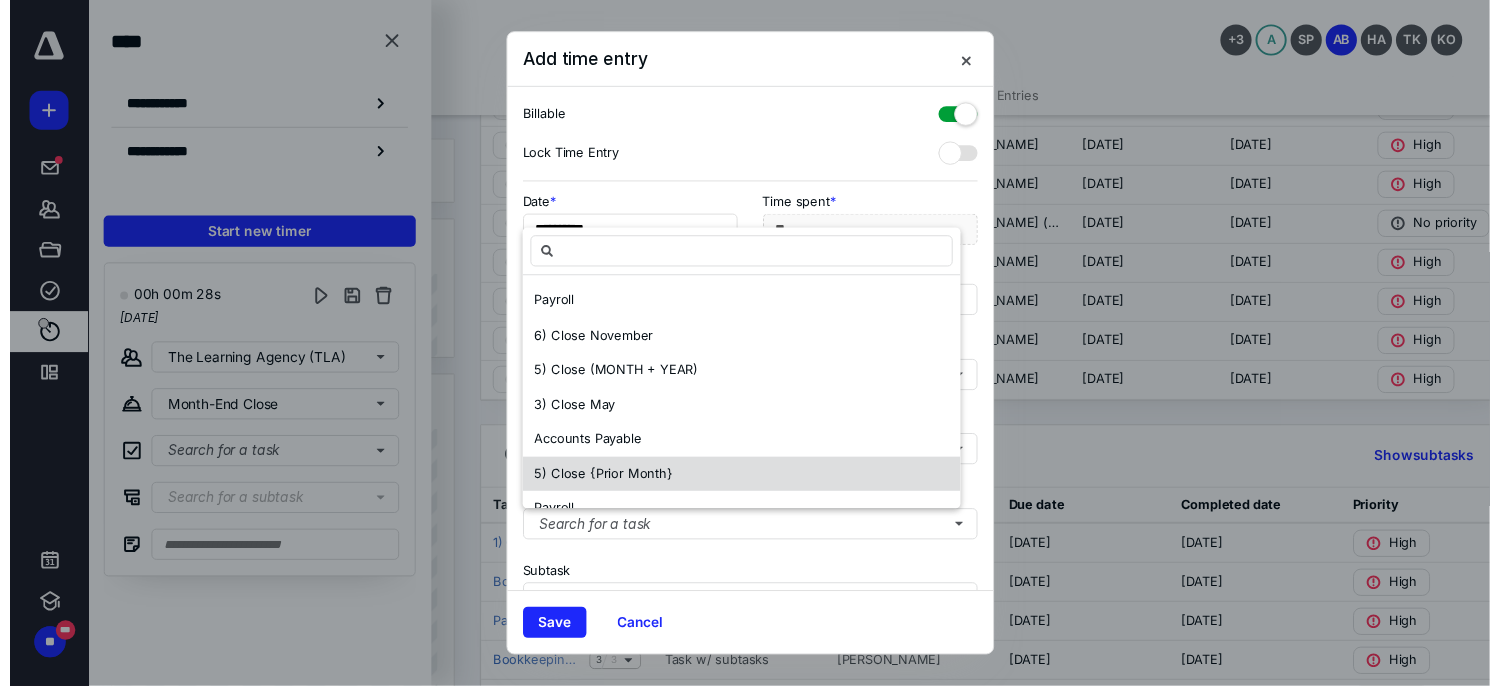 scroll, scrollTop: 111, scrollLeft: 0, axis: vertical 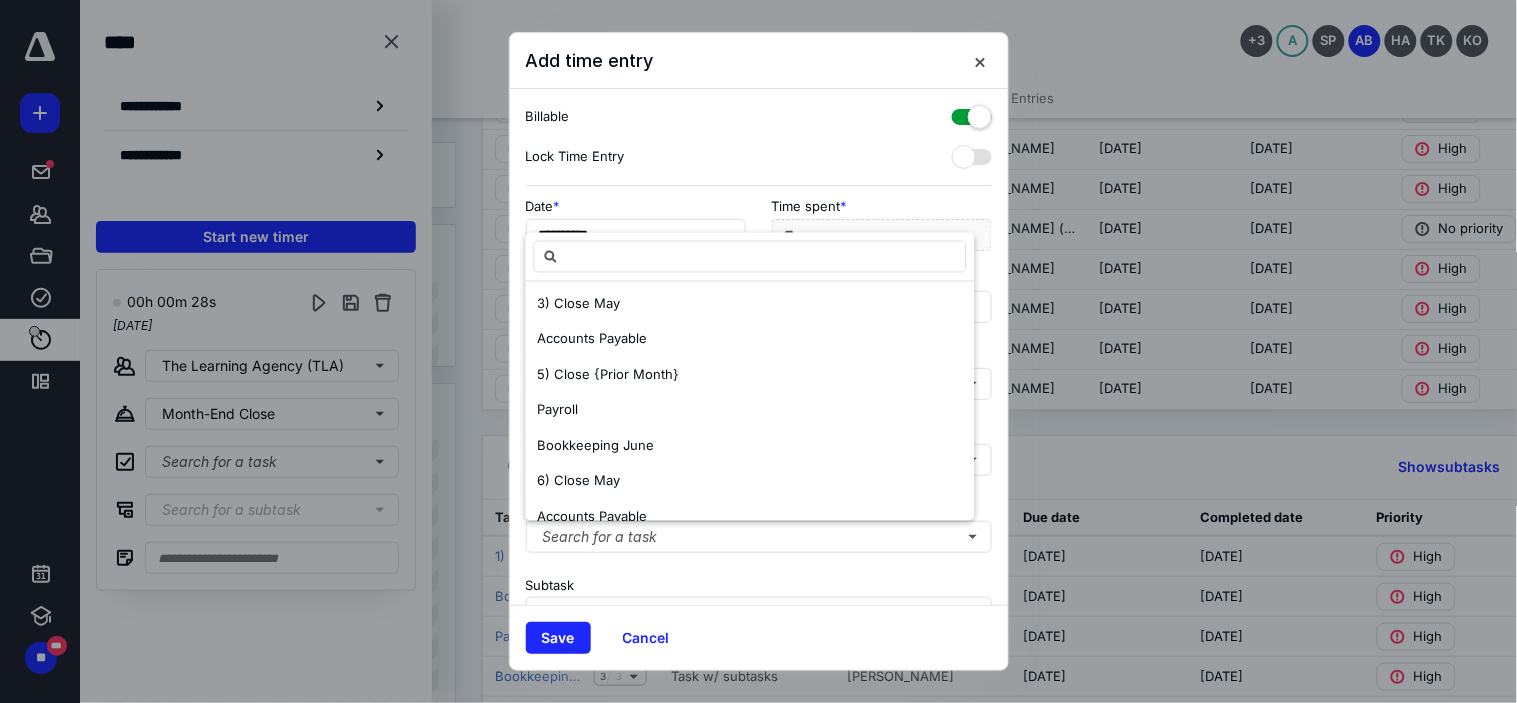 click on "**********" at bounding box center [759, 347] 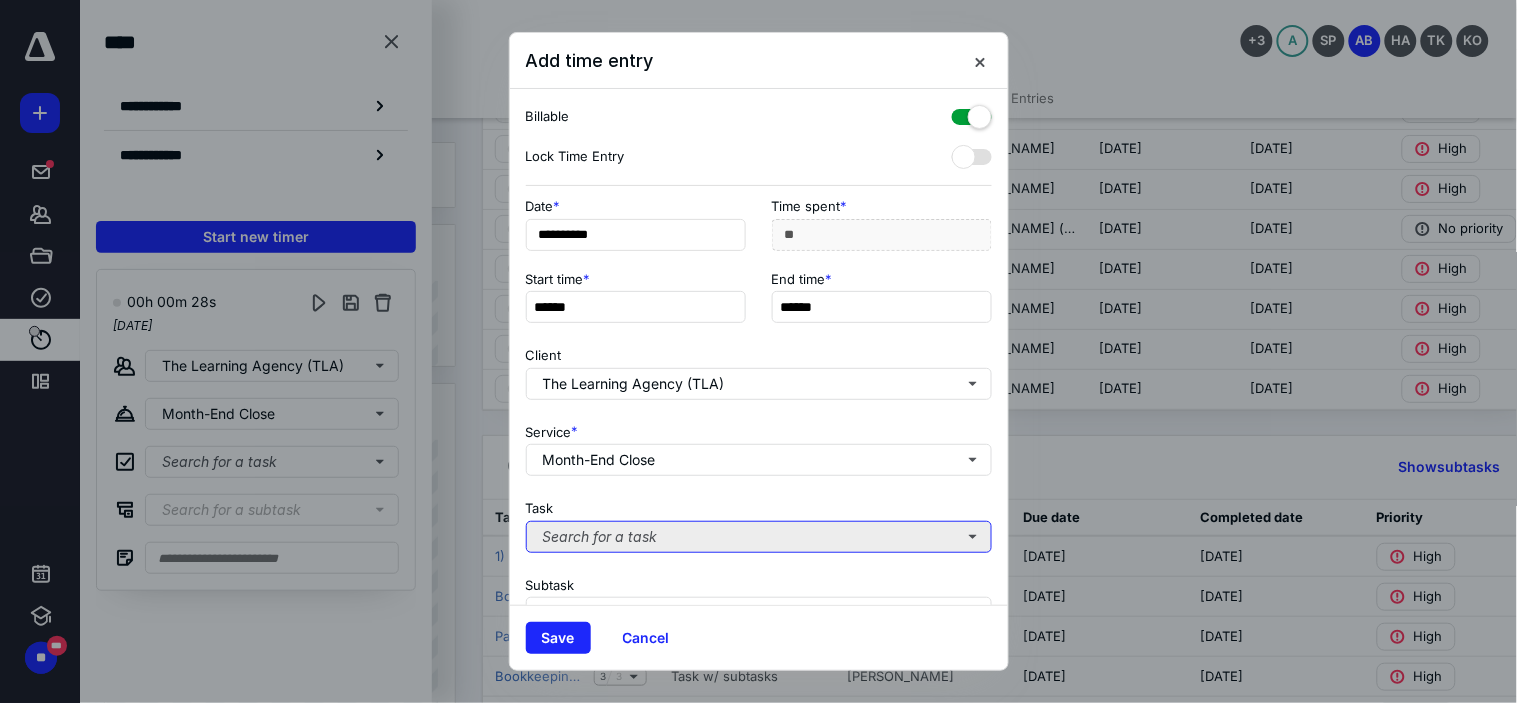 click on "Search for a task" at bounding box center (759, 537) 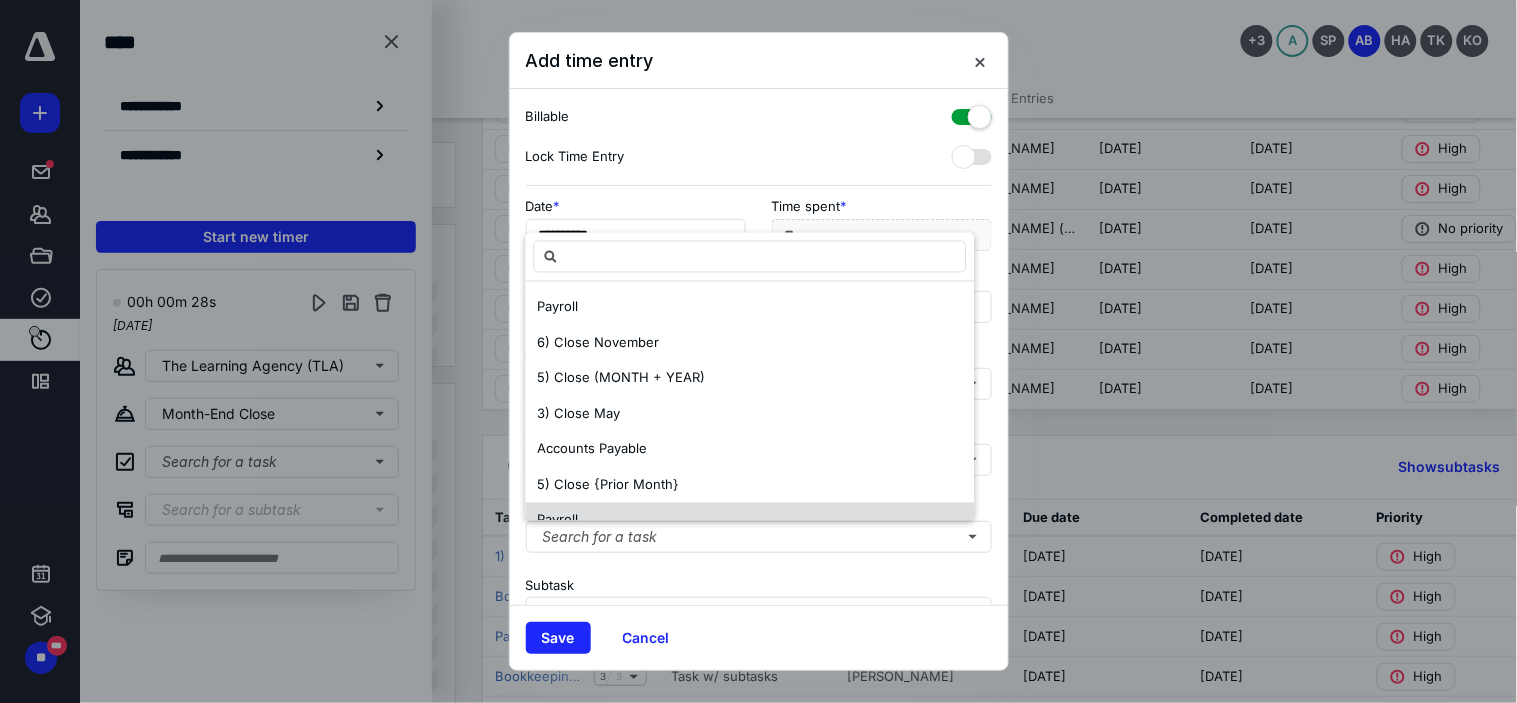 type on "*" 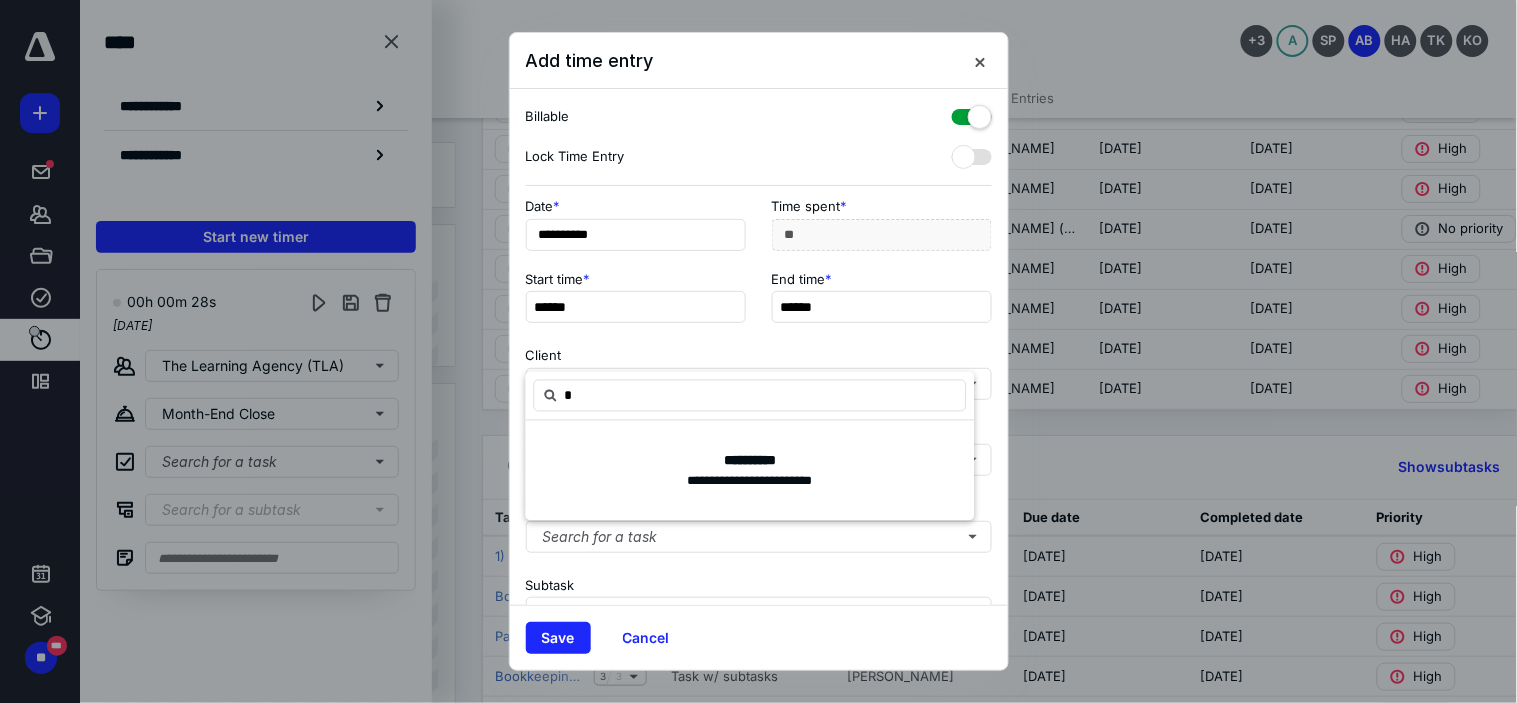 type 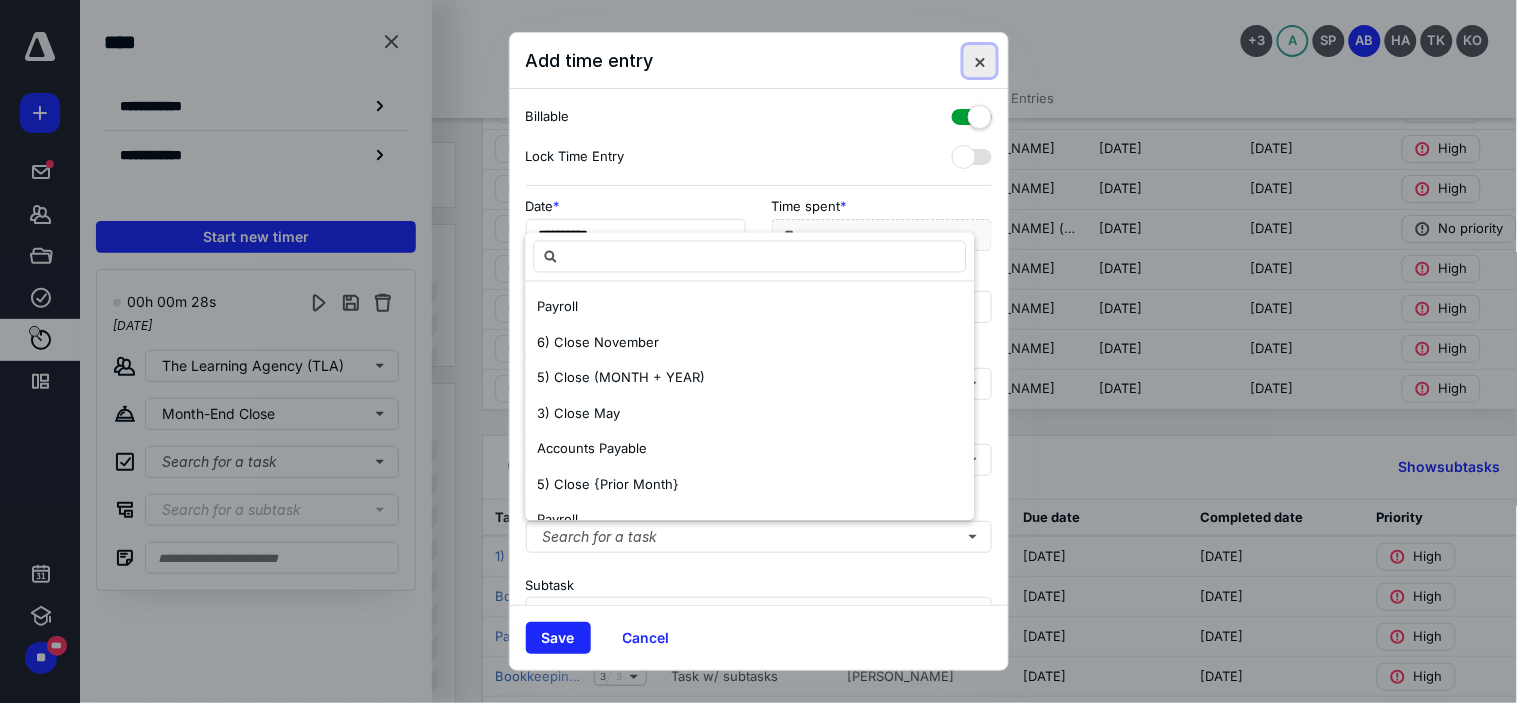 click at bounding box center (980, 61) 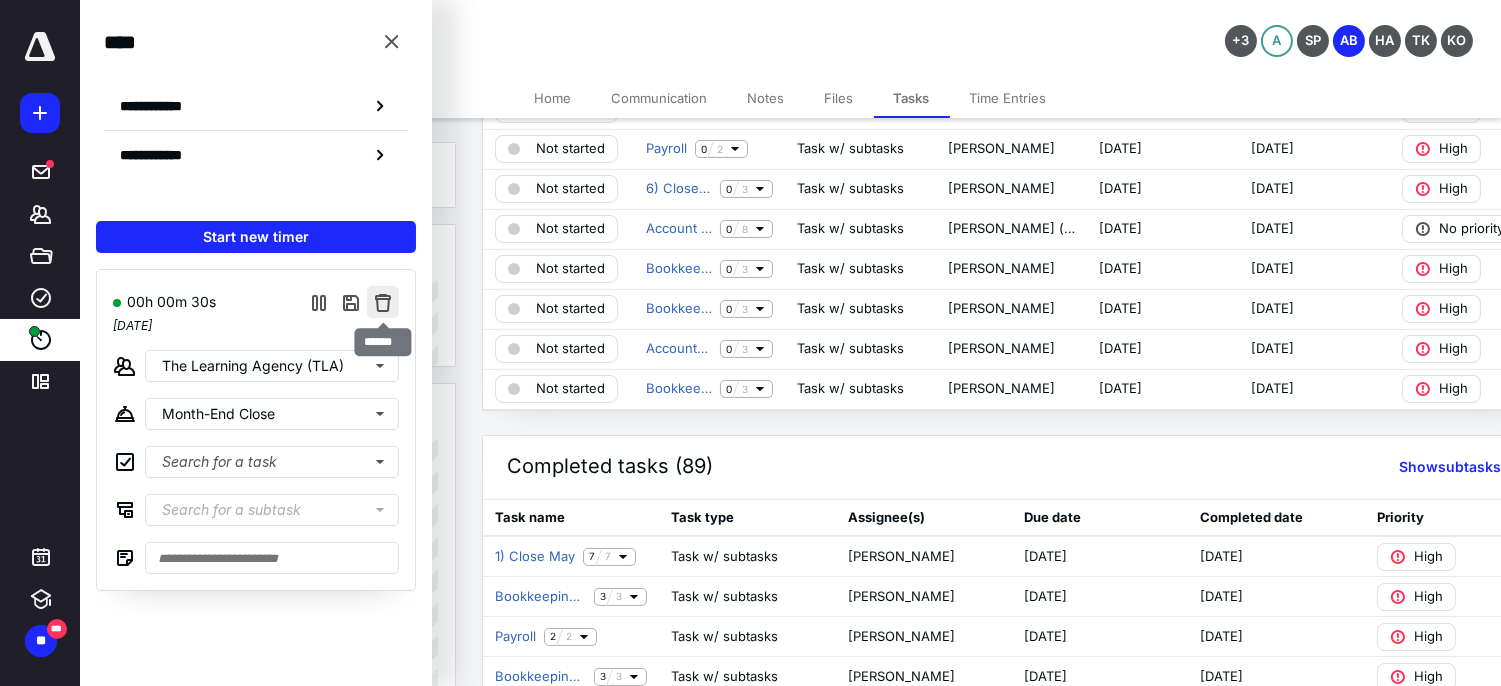 click at bounding box center (383, 302) 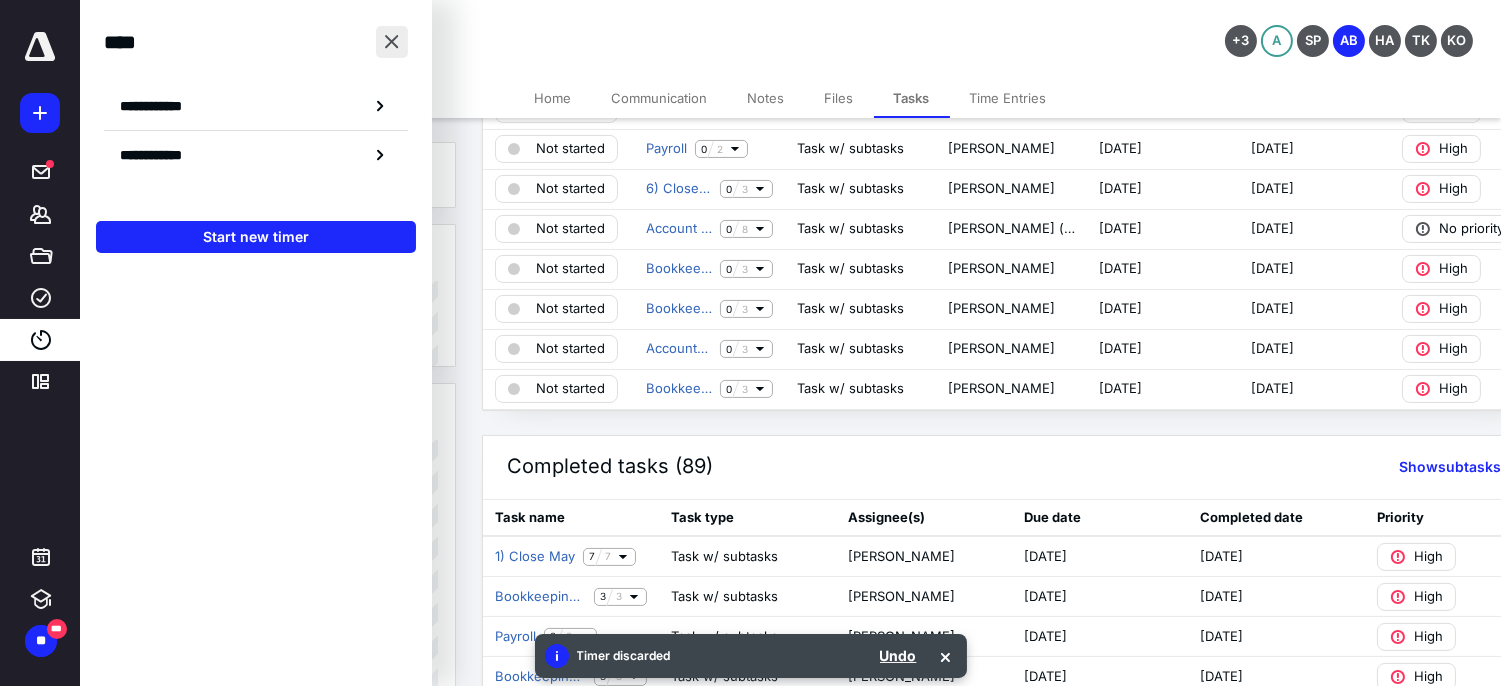 click at bounding box center [392, 42] 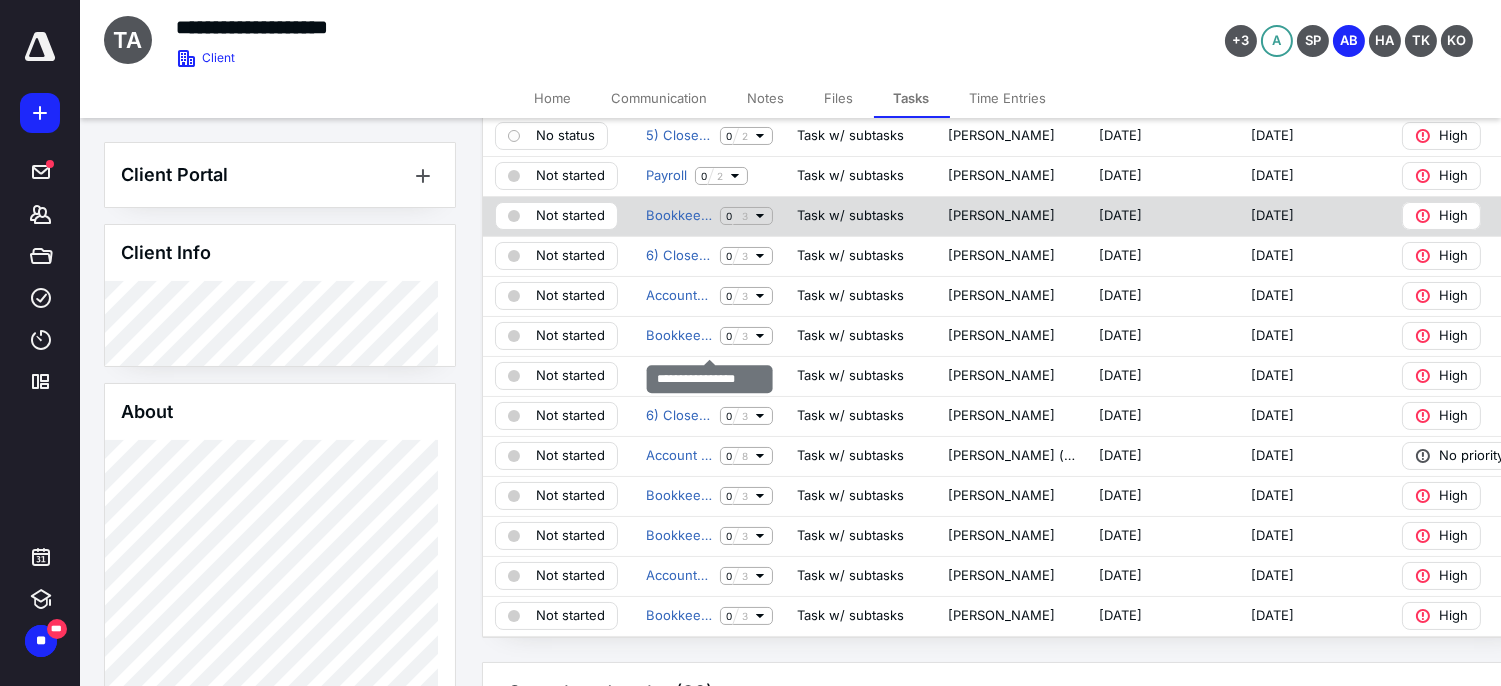 scroll, scrollTop: 333, scrollLeft: 0, axis: vertical 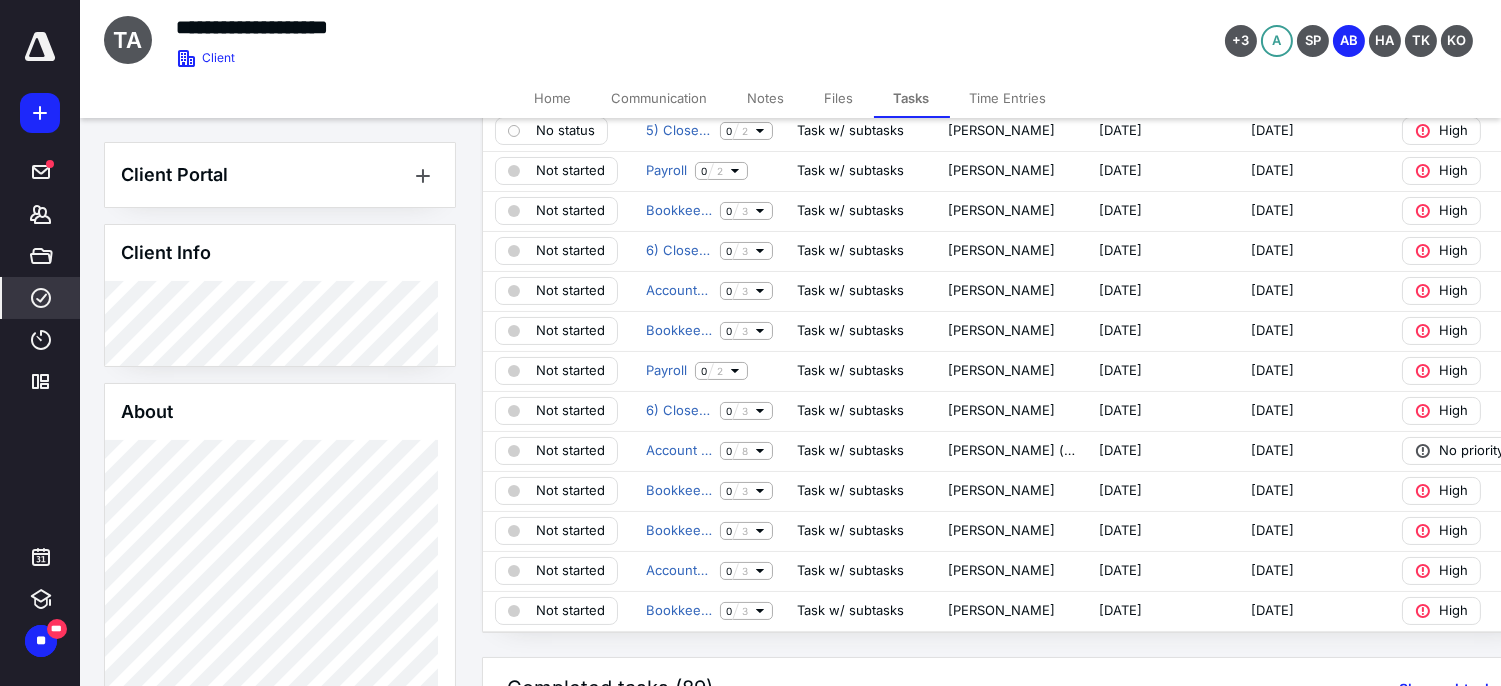 click 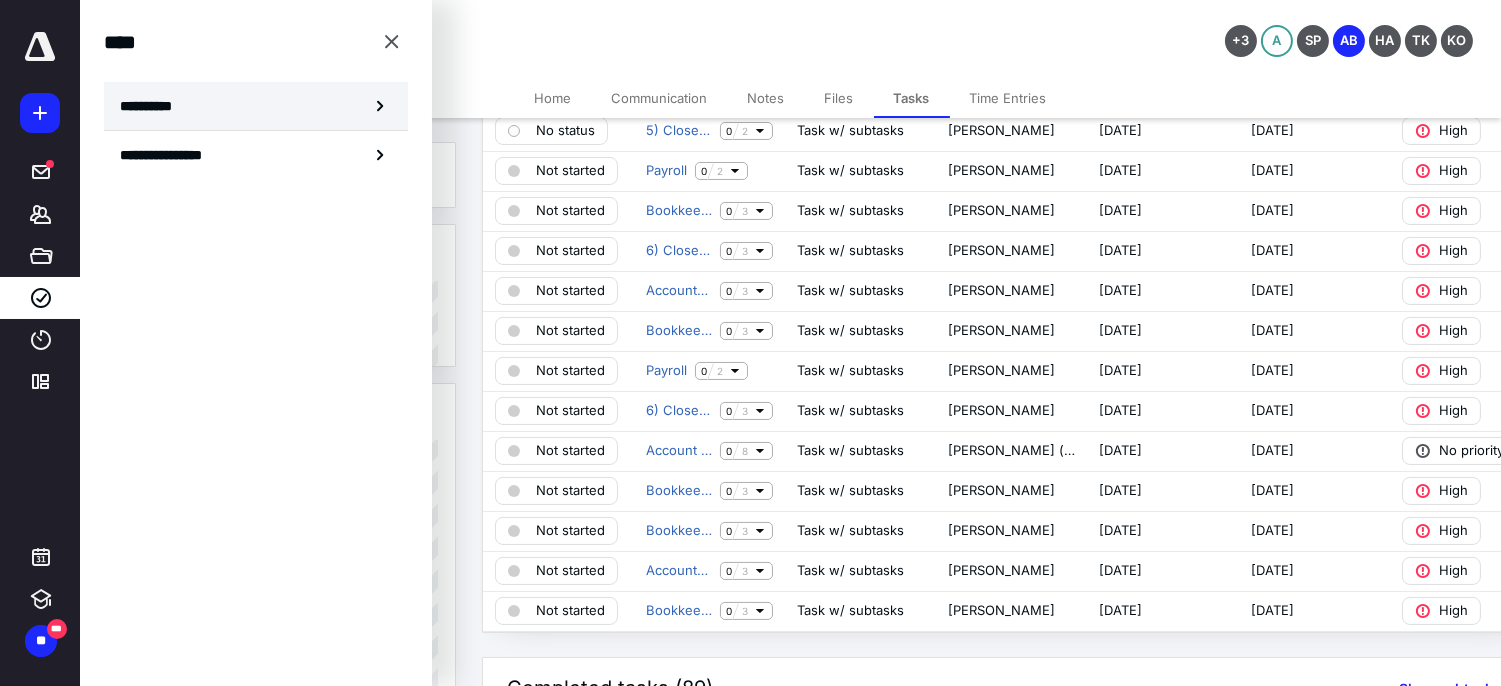 click on "**********" at bounding box center [256, 106] 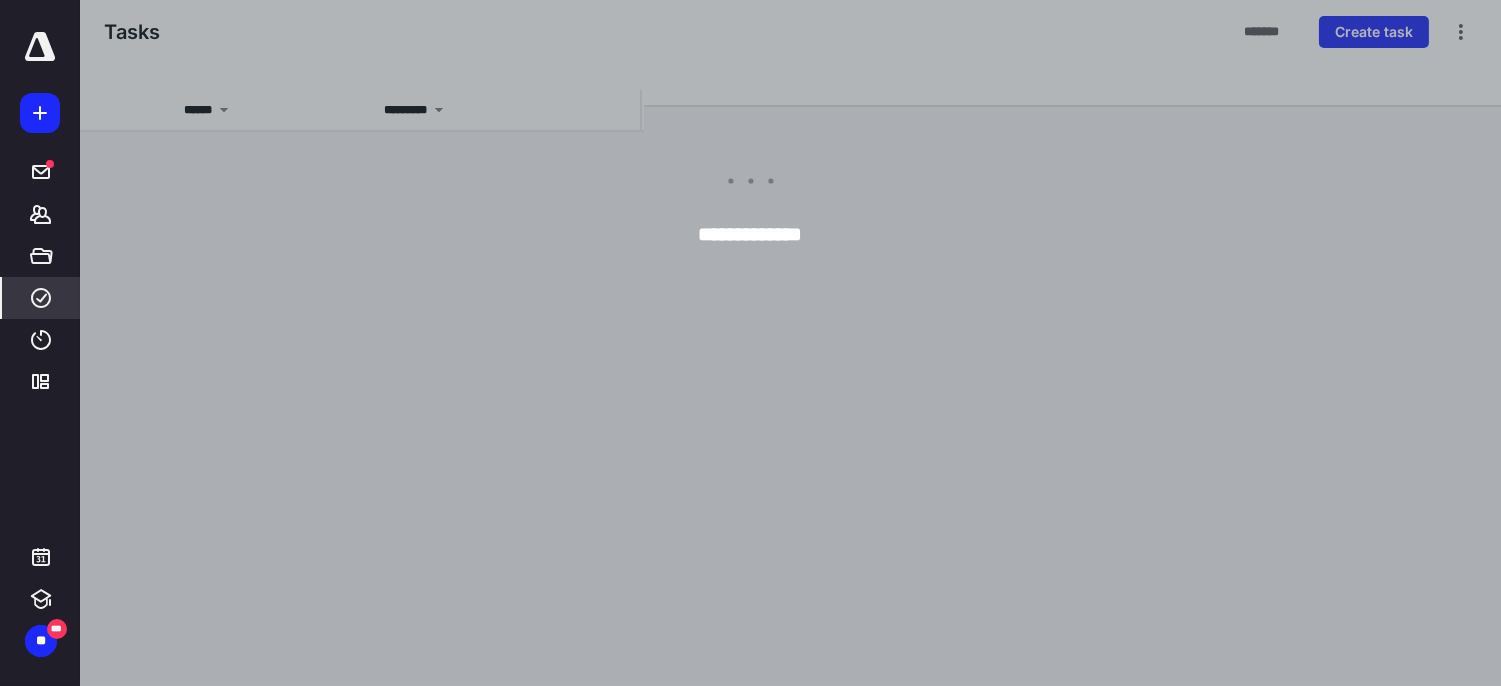 scroll, scrollTop: 0, scrollLeft: 0, axis: both 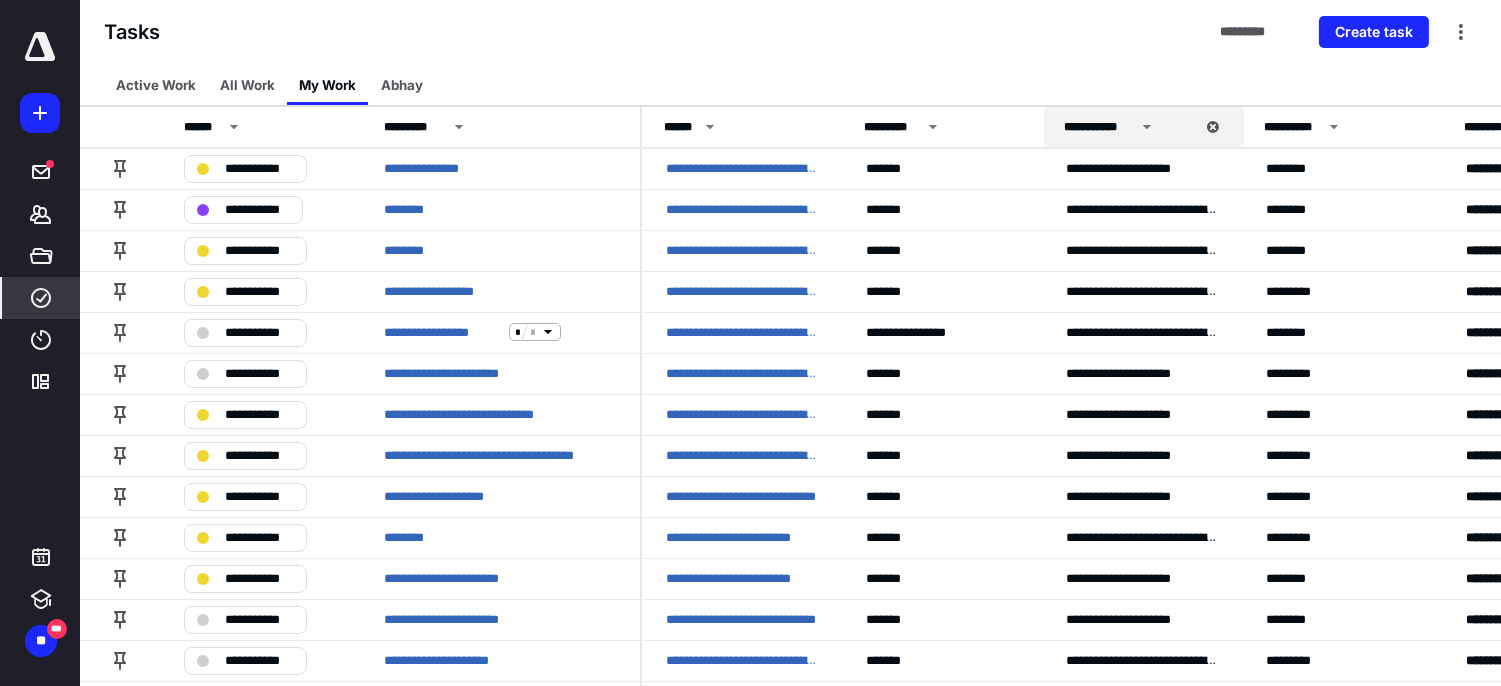 click on "All Work" at bounding box center (247, 85) 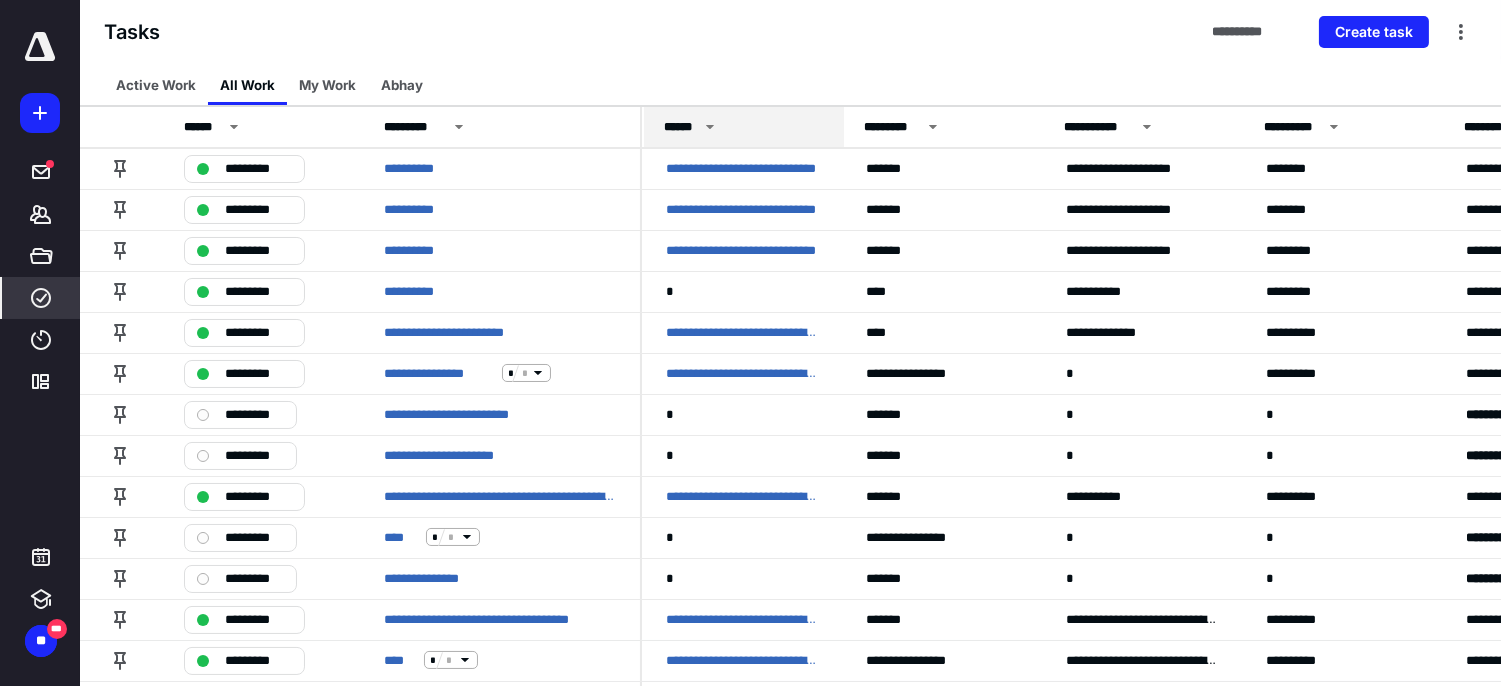 click 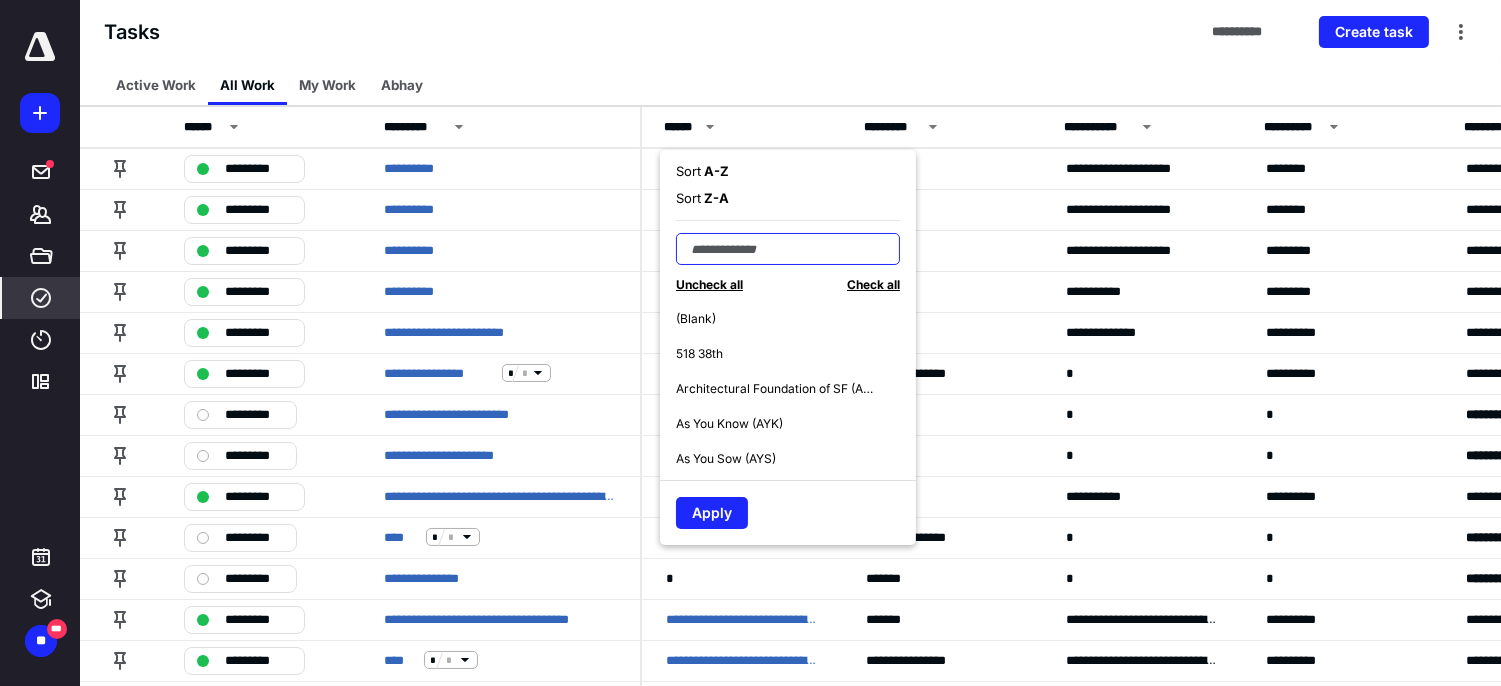click at bounding box center (788, 249) 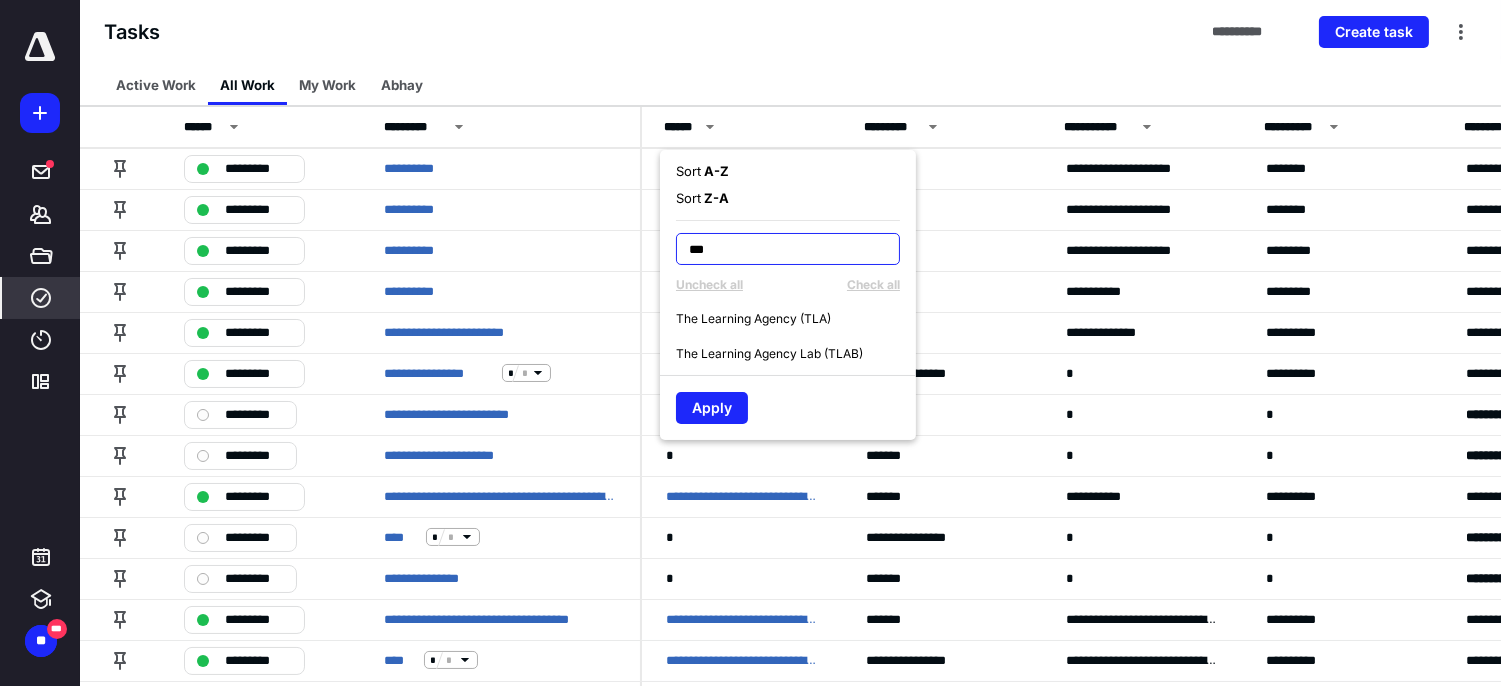 type on "***" 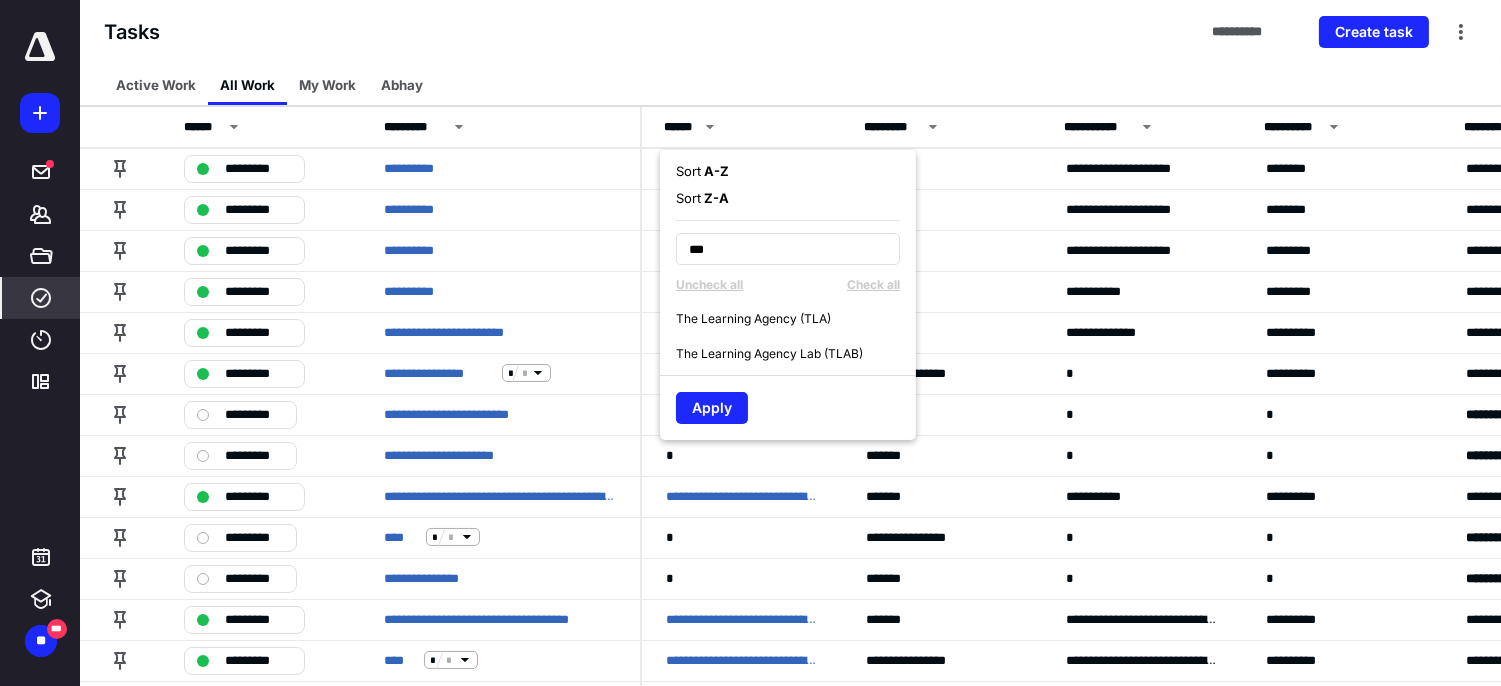 click on "The Learning Agency (TLA)" at bounding box center [753, 319] 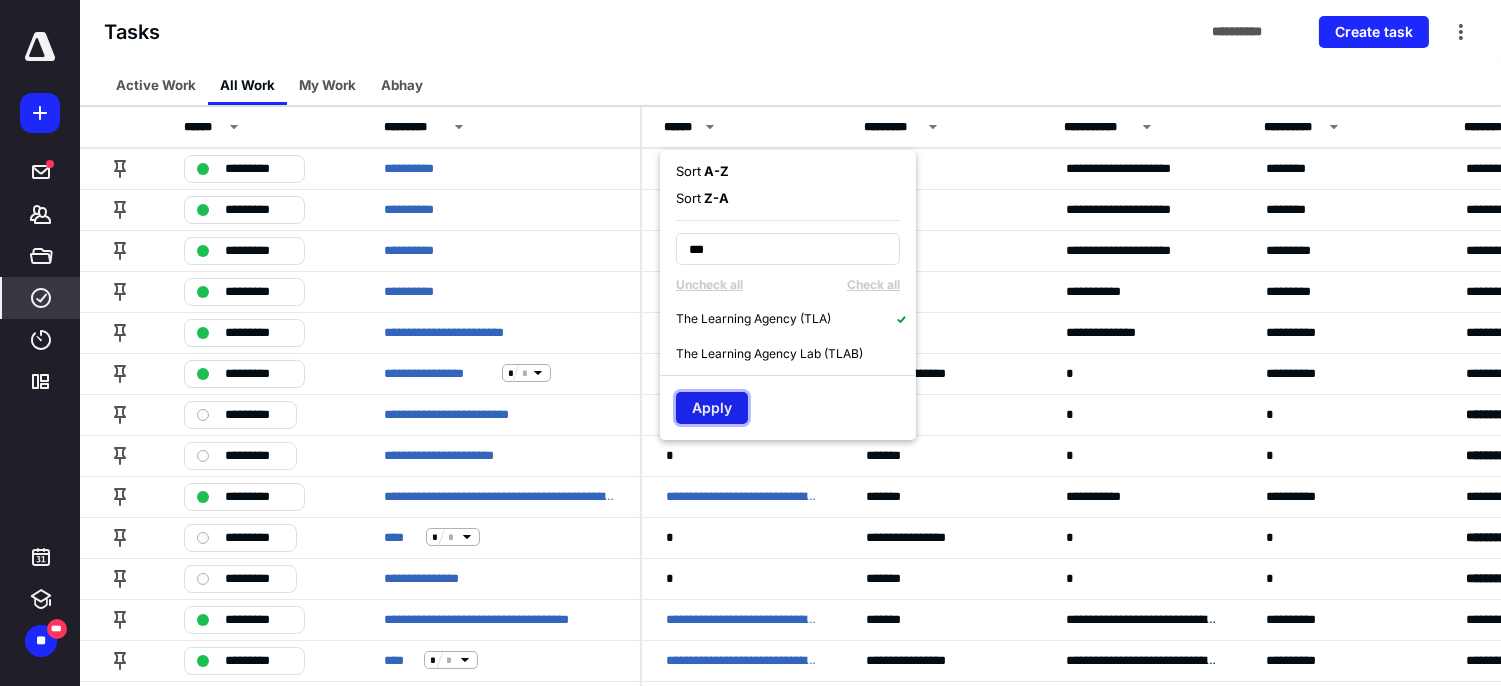 click on "Apply" at bounding box center (712, 408) 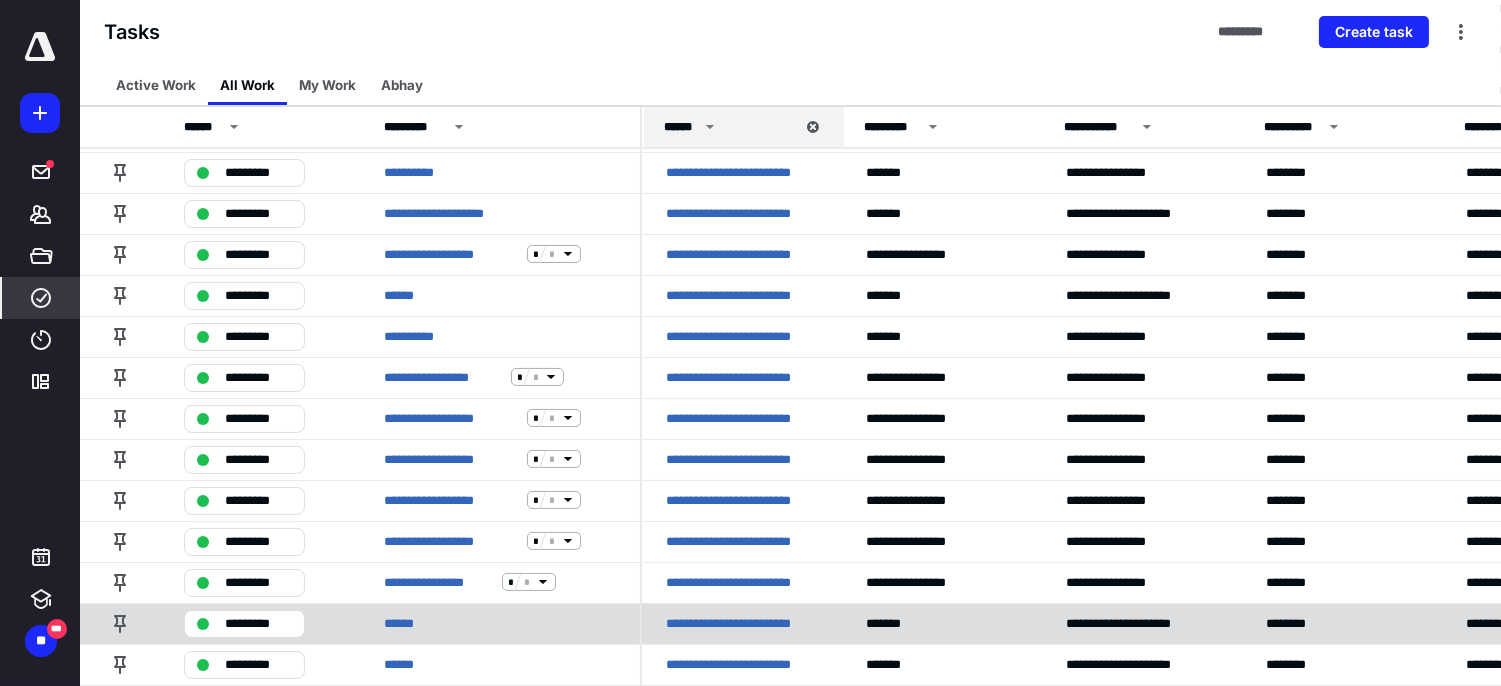 scroll, scrollTop: 555, scrollLeft: 0, axis: vertical 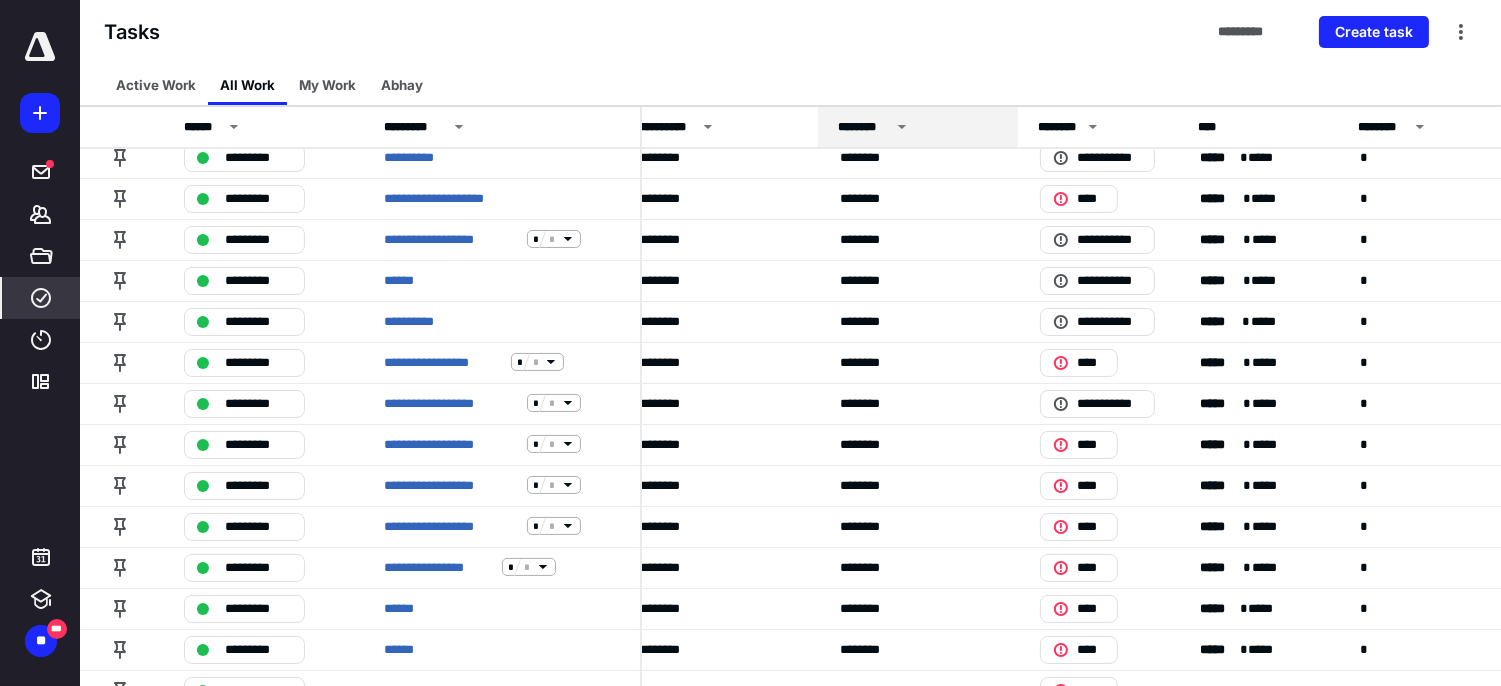 click 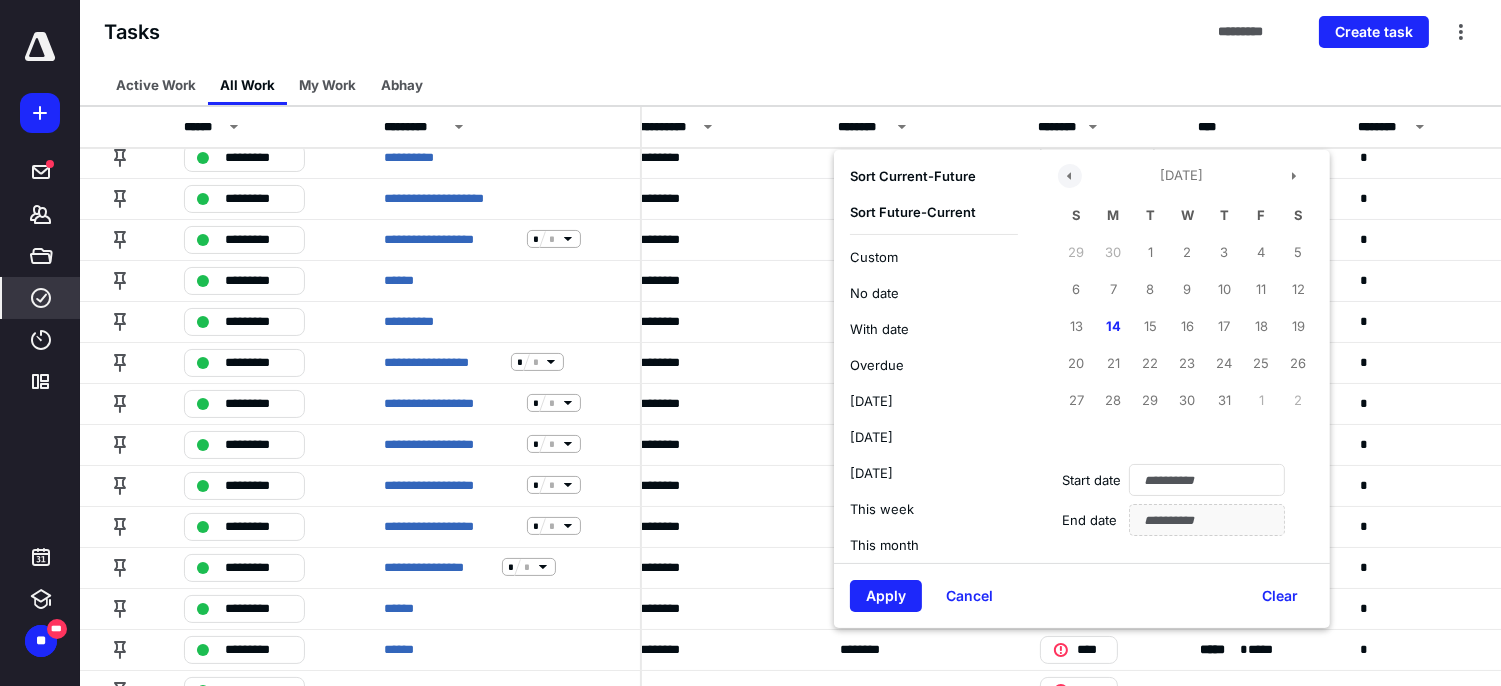 click at bounding box center (1070, 176) 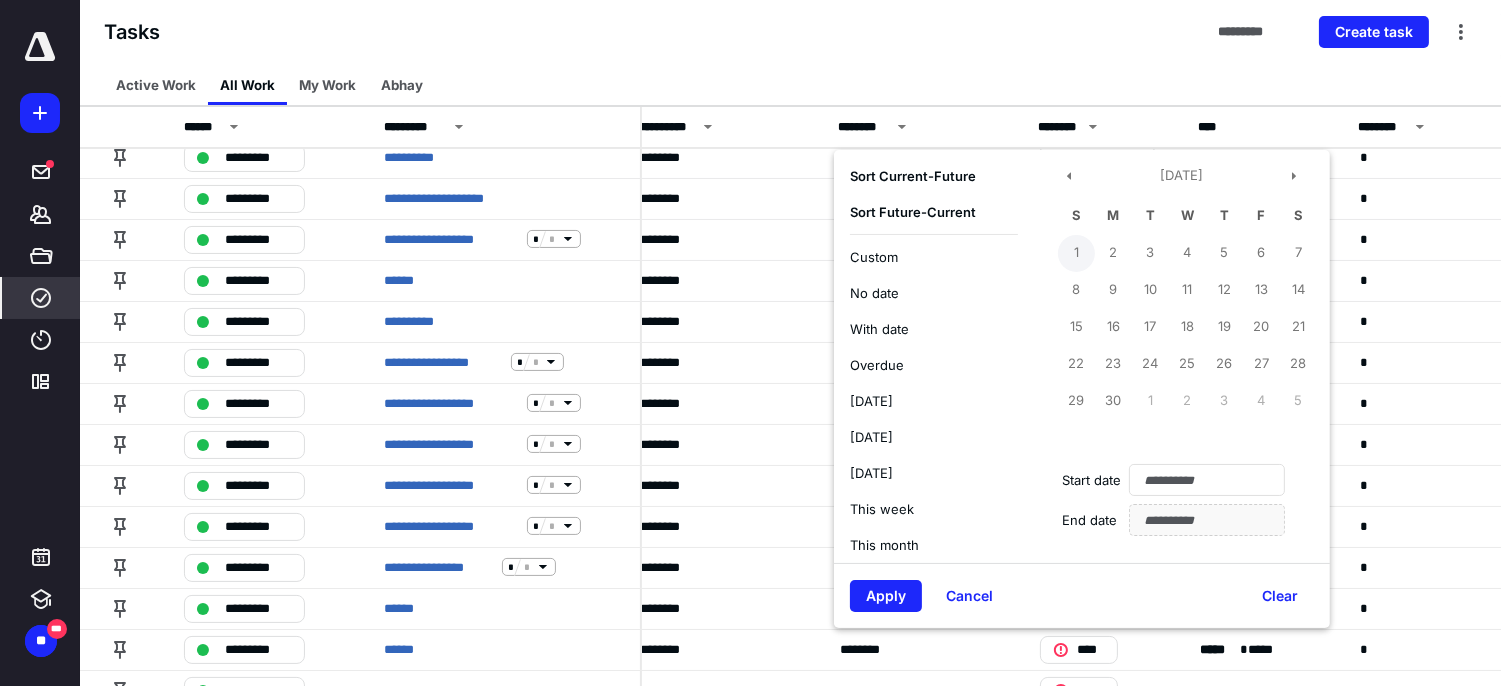 click on "1" at bounding box center [1076, 253] 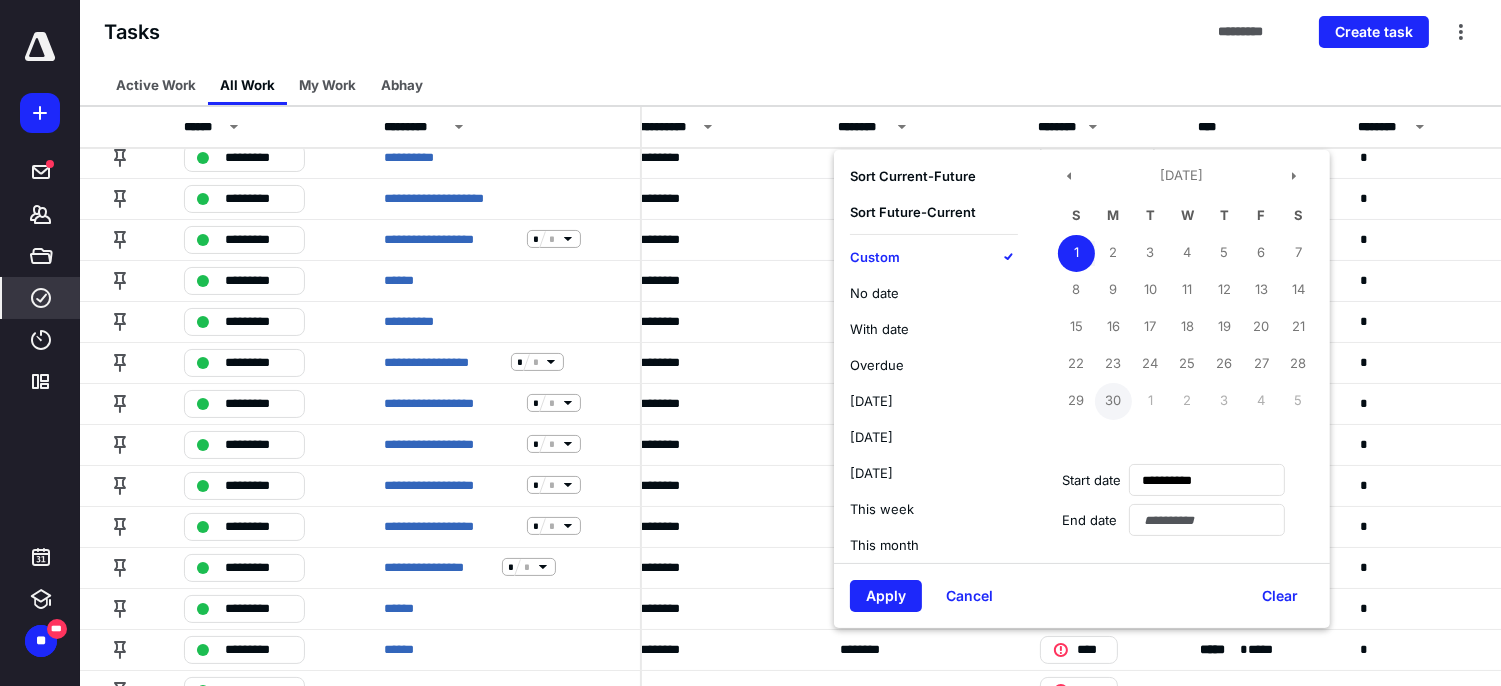 click on "30" at bounding box center (1113, 401) 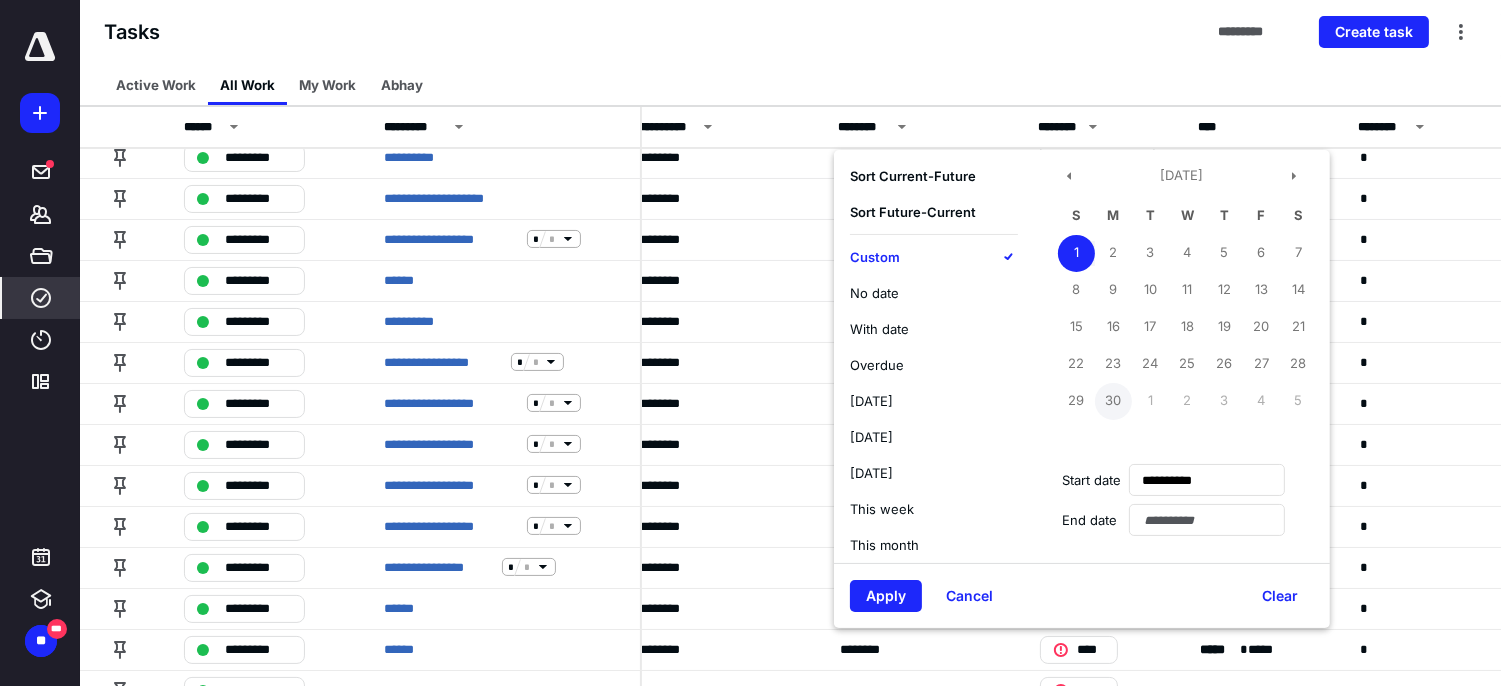 type on "**********" 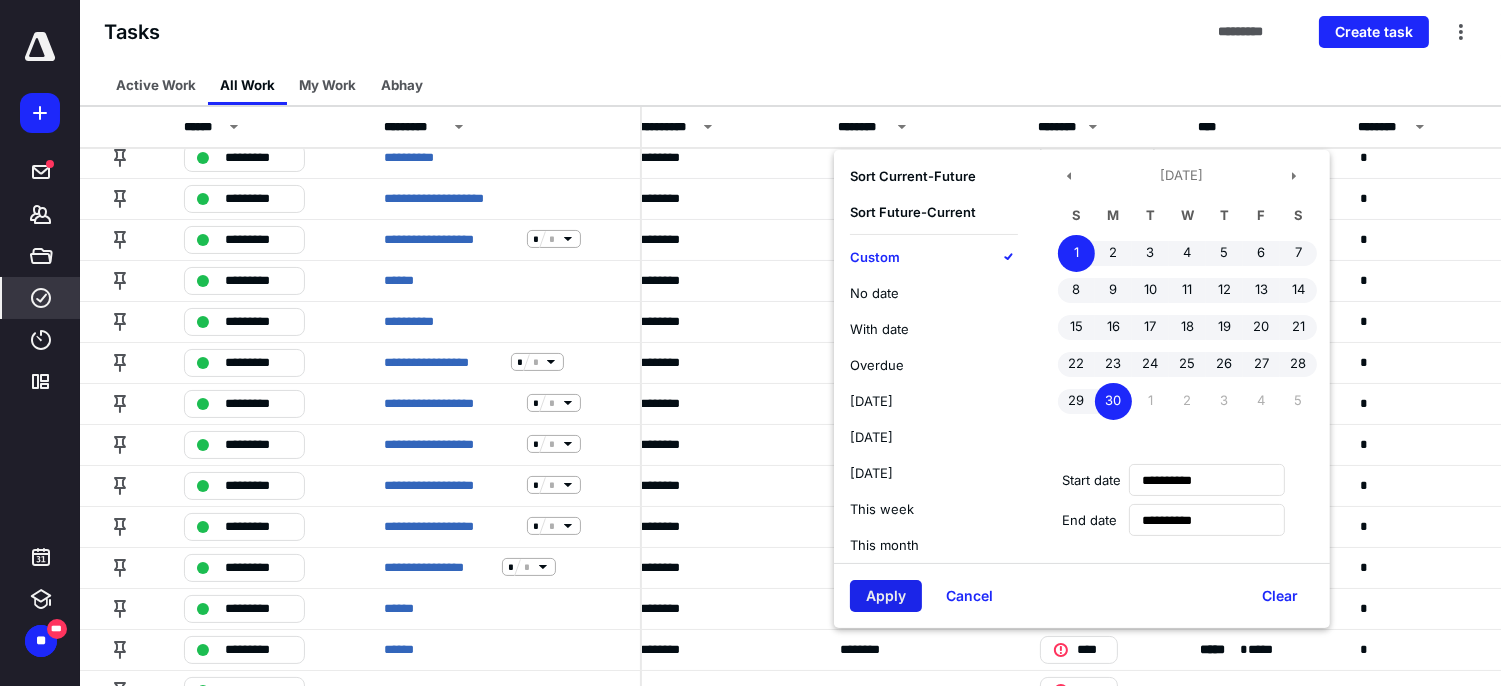 click on "Apply" at bounding box center [886, 596] 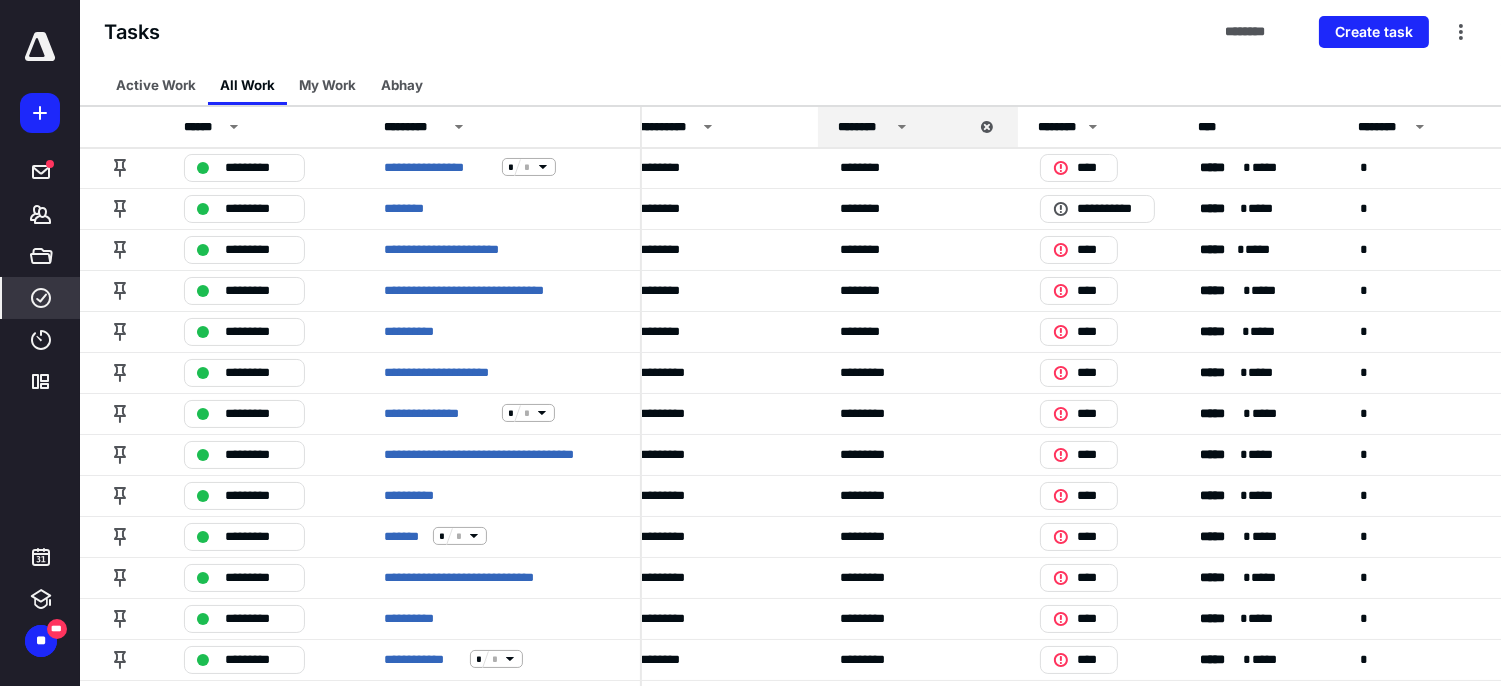 scroll, scrollTop: 111, scrollLeft: 626, axis: both 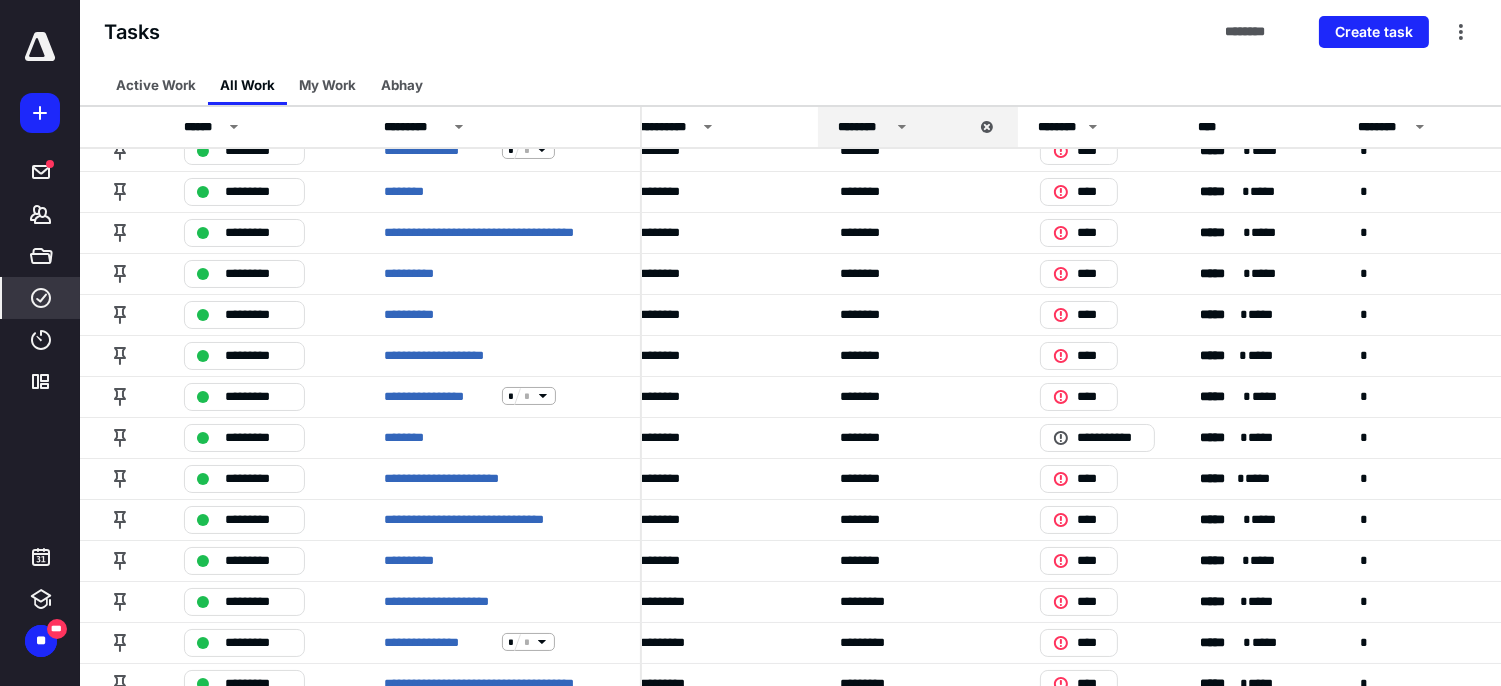 click 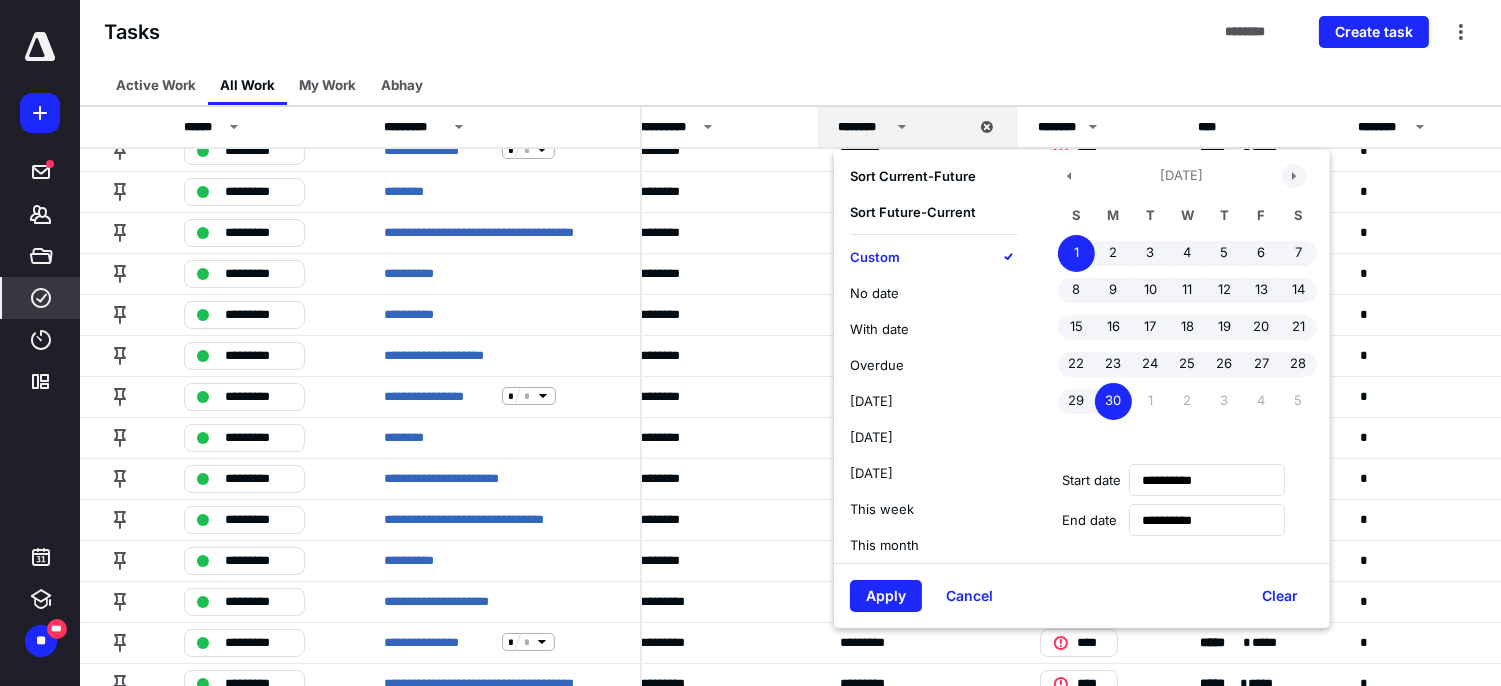 click at bounding box center [1294, 176] 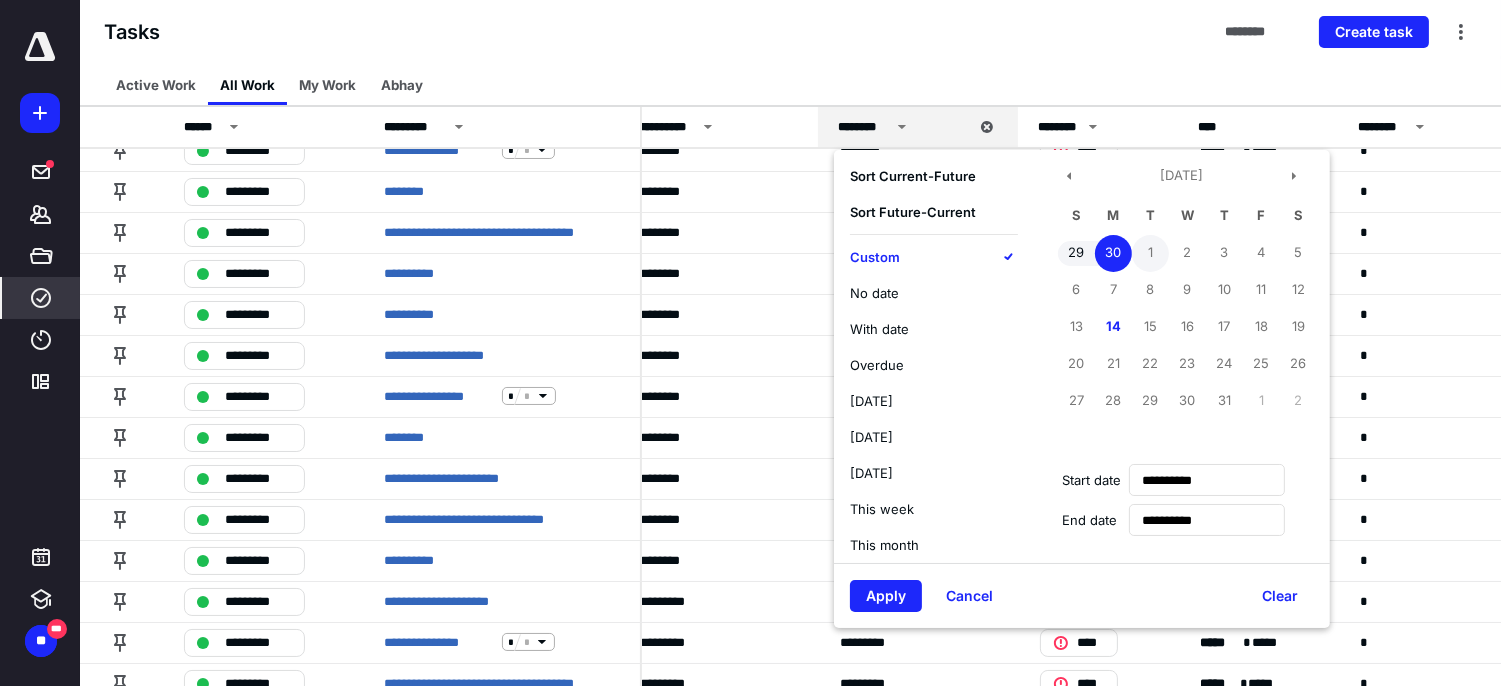 click on "1" at bounding box center [1150, 253] 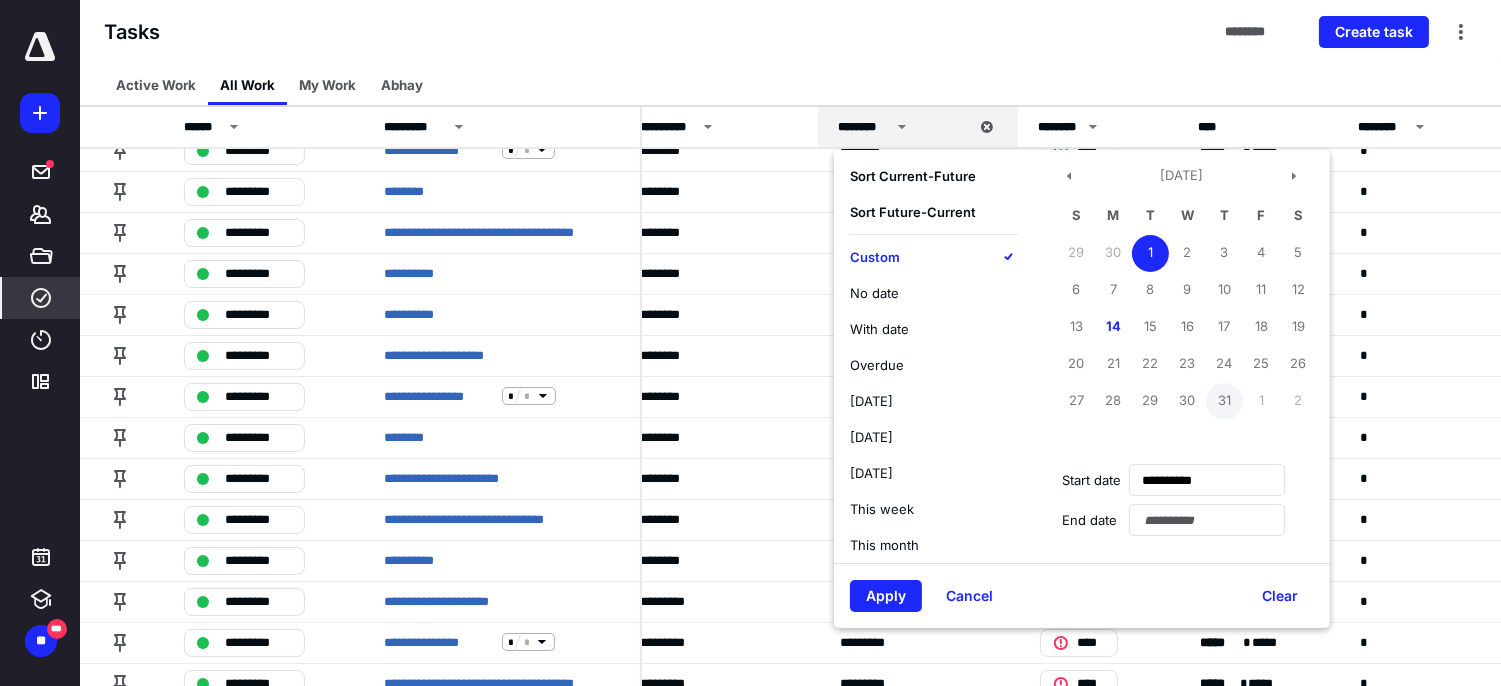 click on "31" at bounding box center [1224, 401] 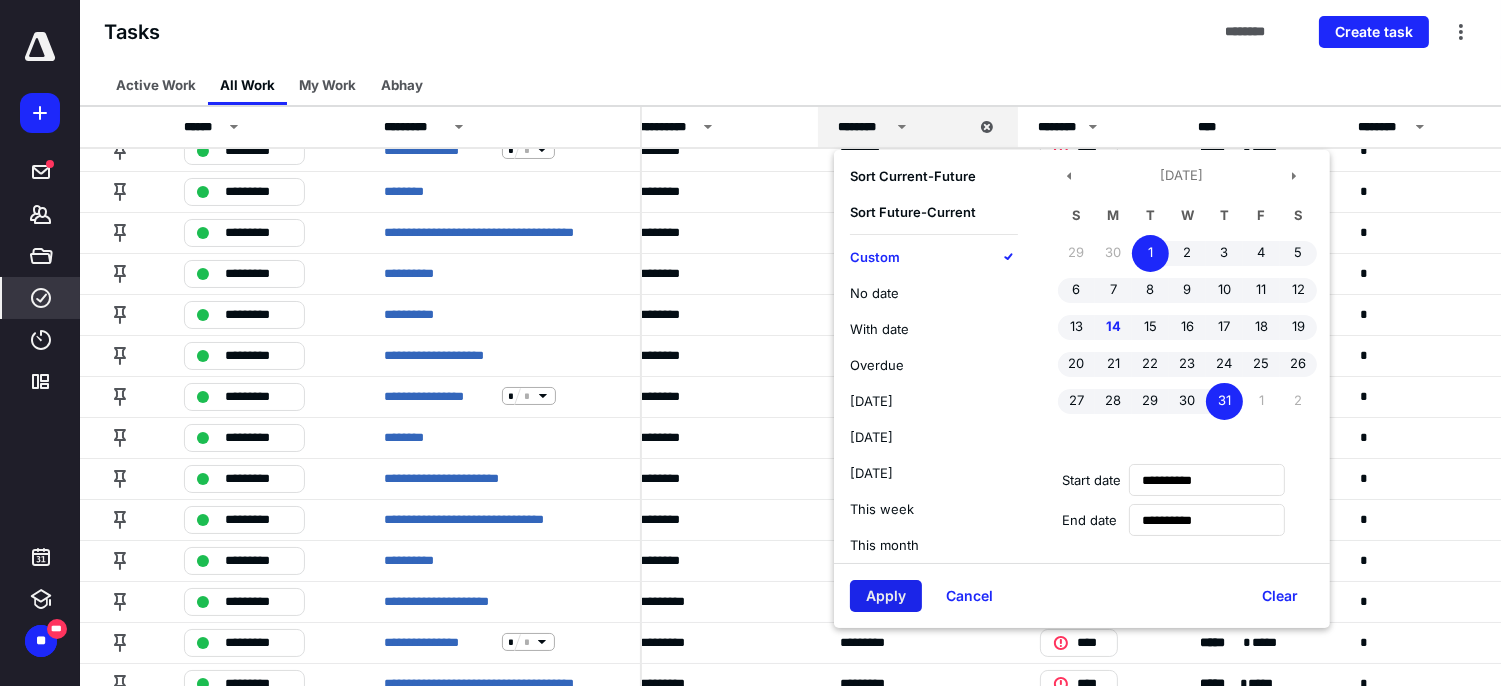 click on "Apply" at bounding box center [886, 596] 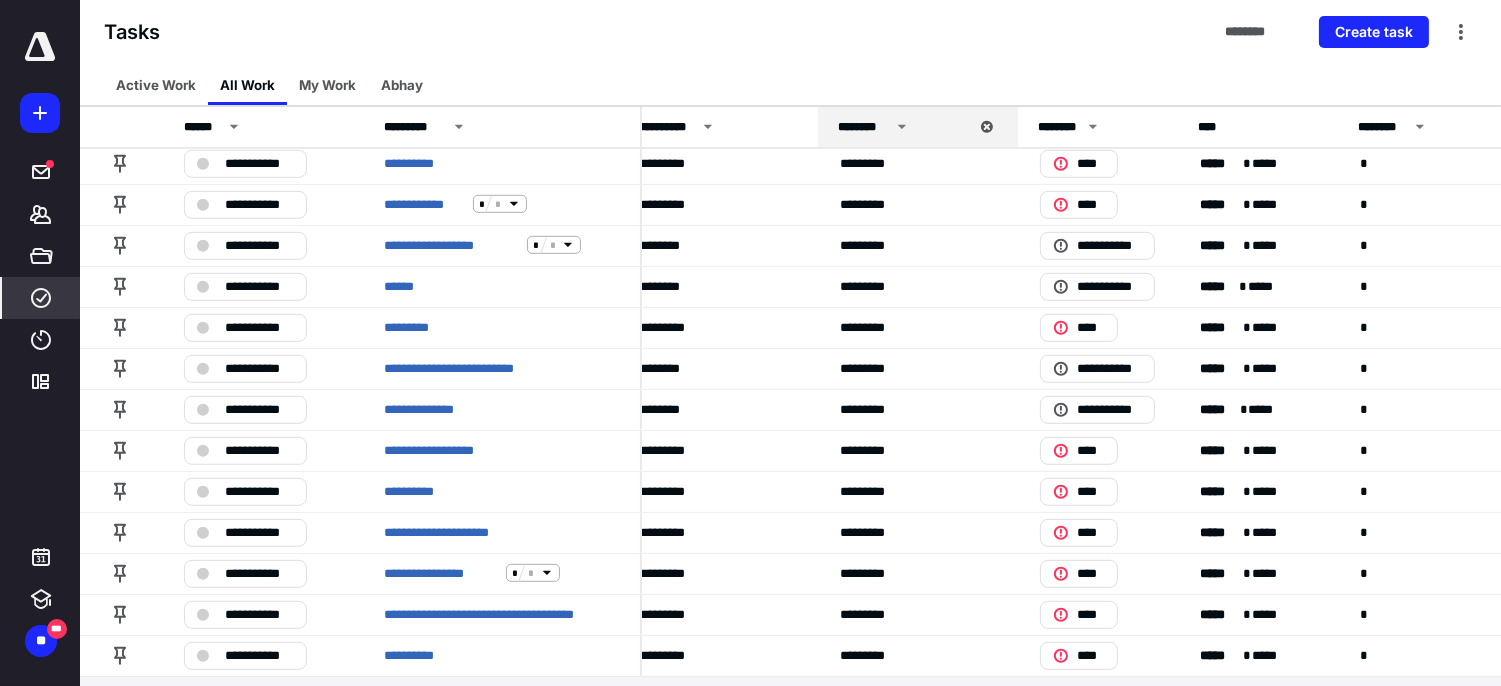 scroll, scrollTop: 2168, scrollLeft: 626, axis: both 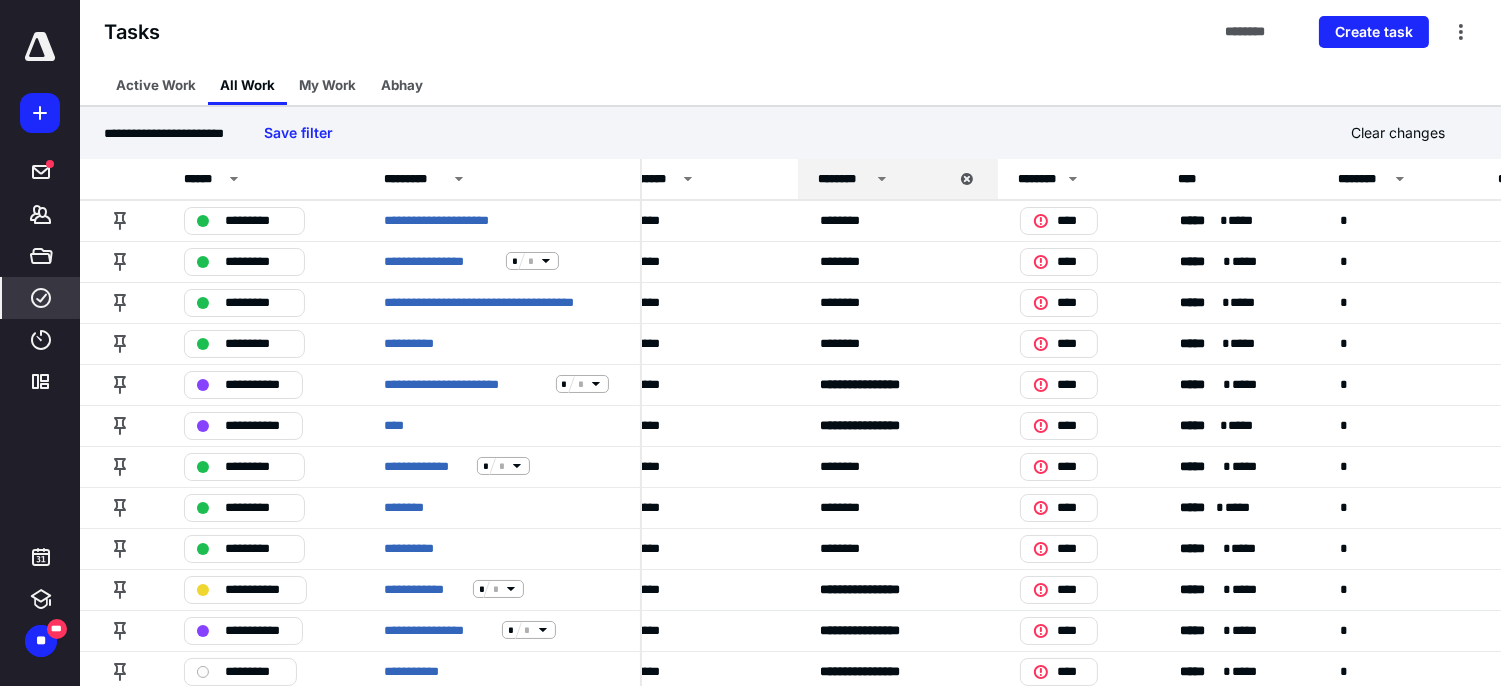 click 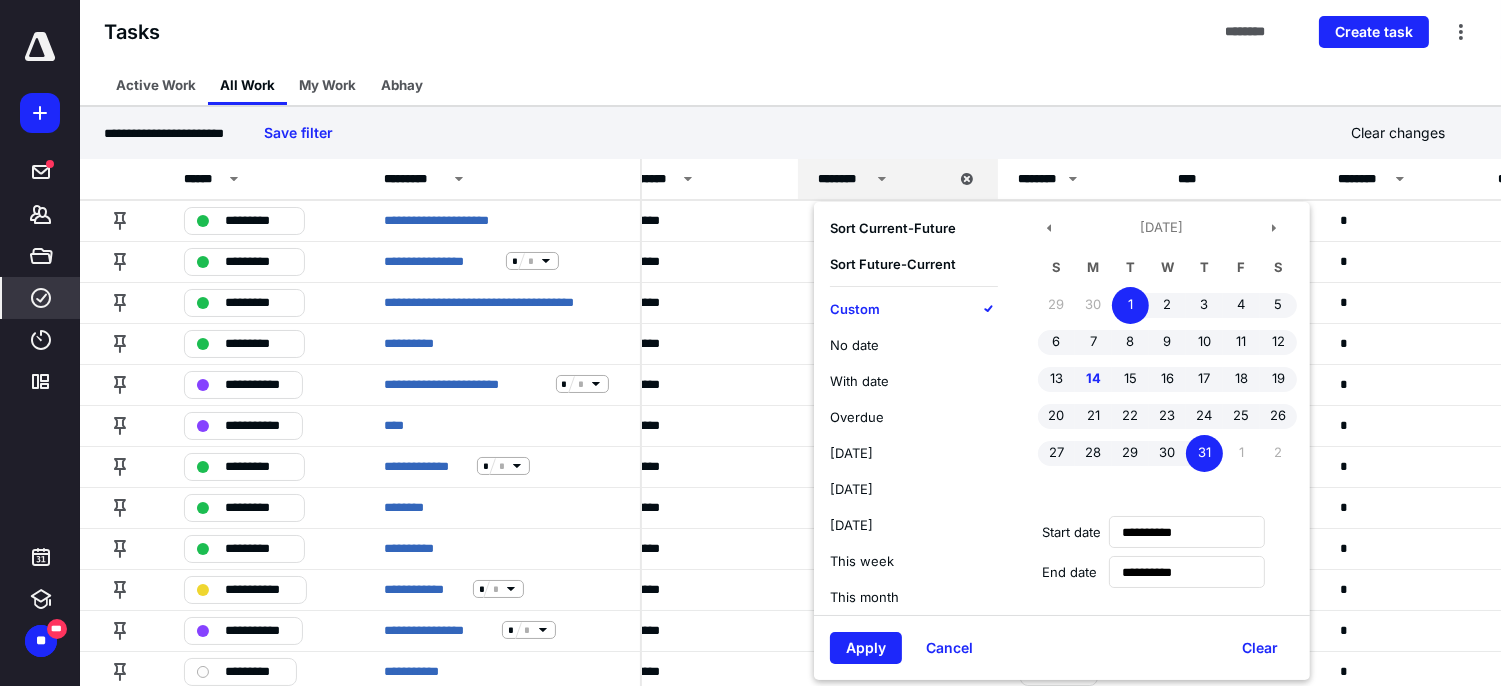 type on "**********" 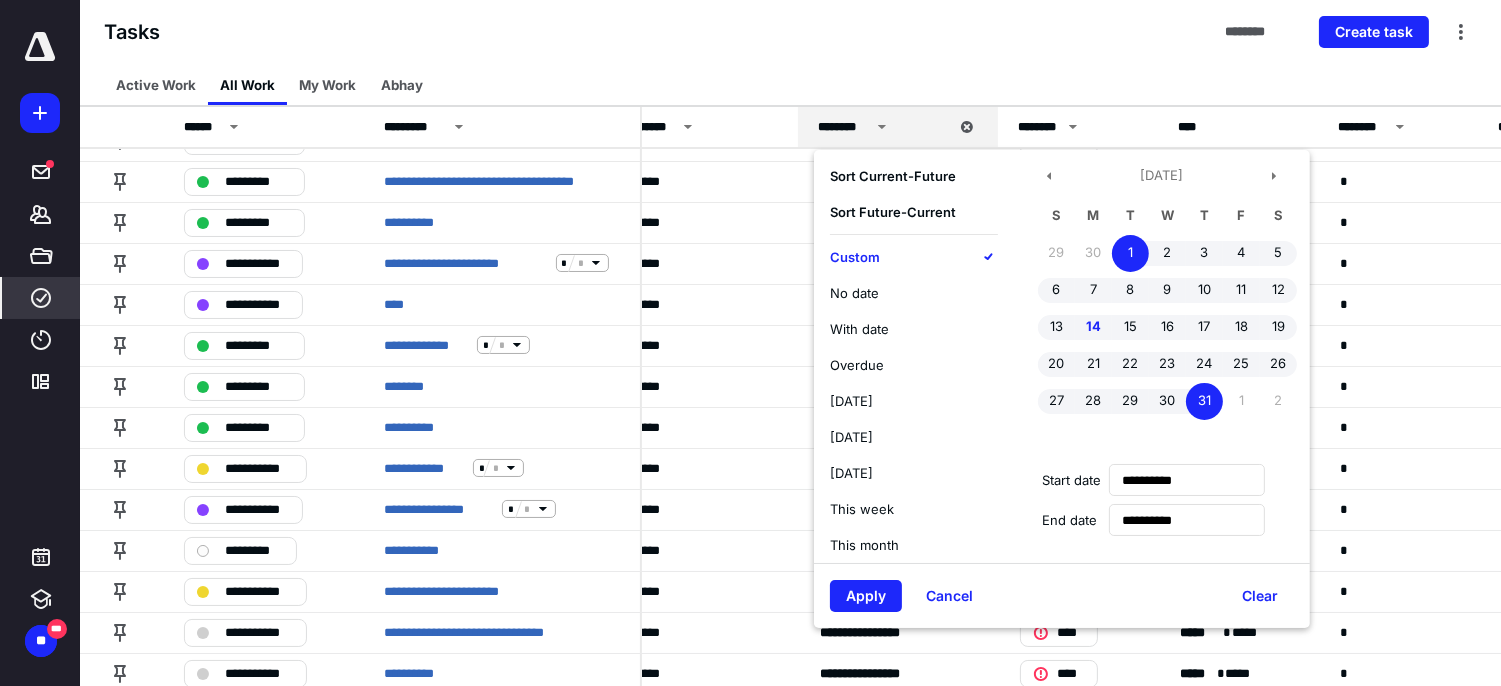 scroll, scrollTop: 111, scrollLeft: 646, axis: both 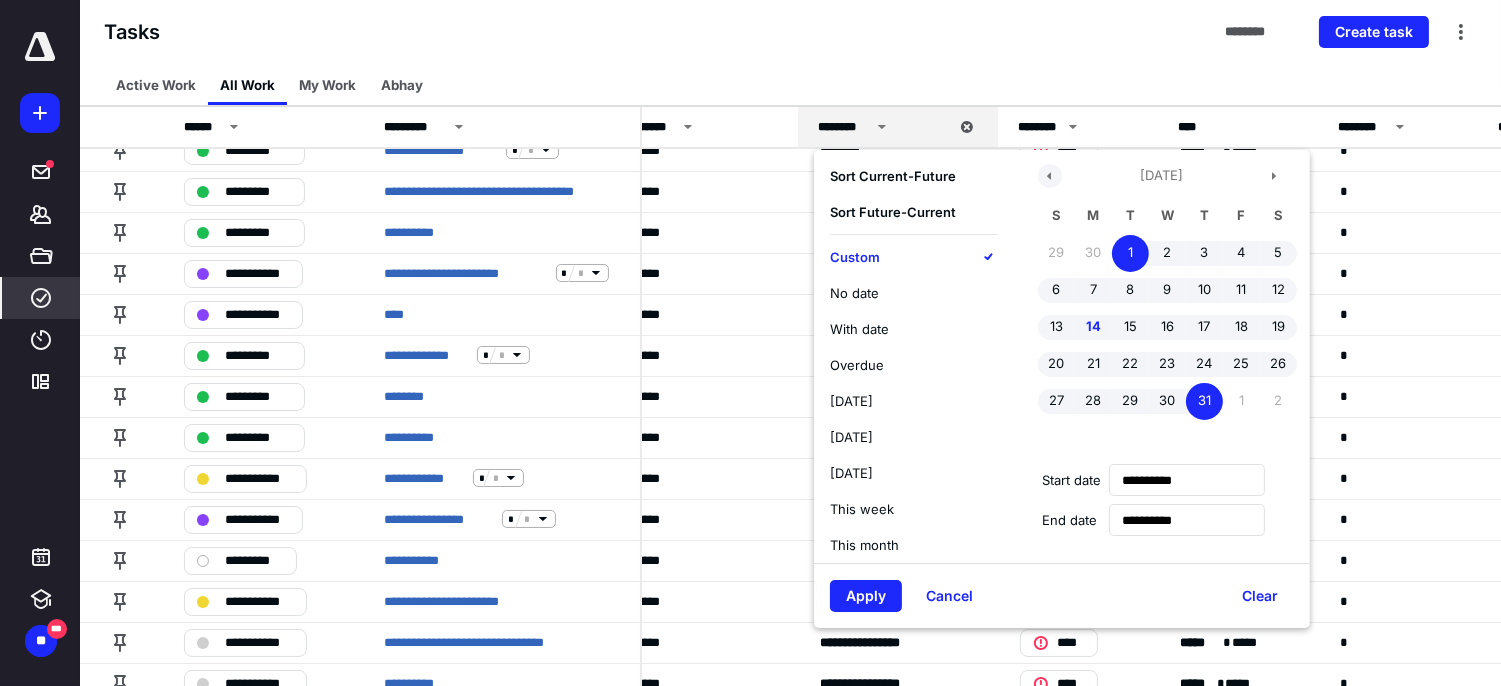 click at bounding box center [1050, 176] 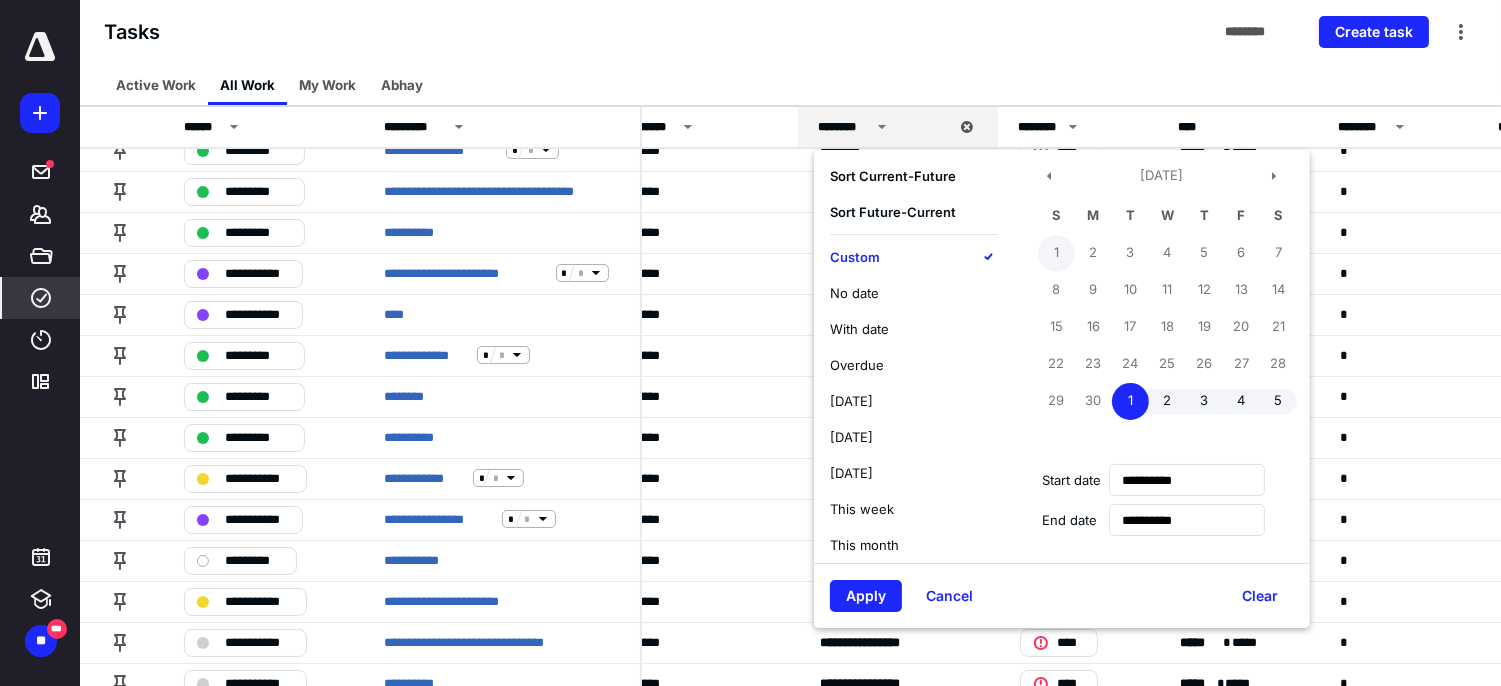 click on "1" at bounding box center [1056, 253] 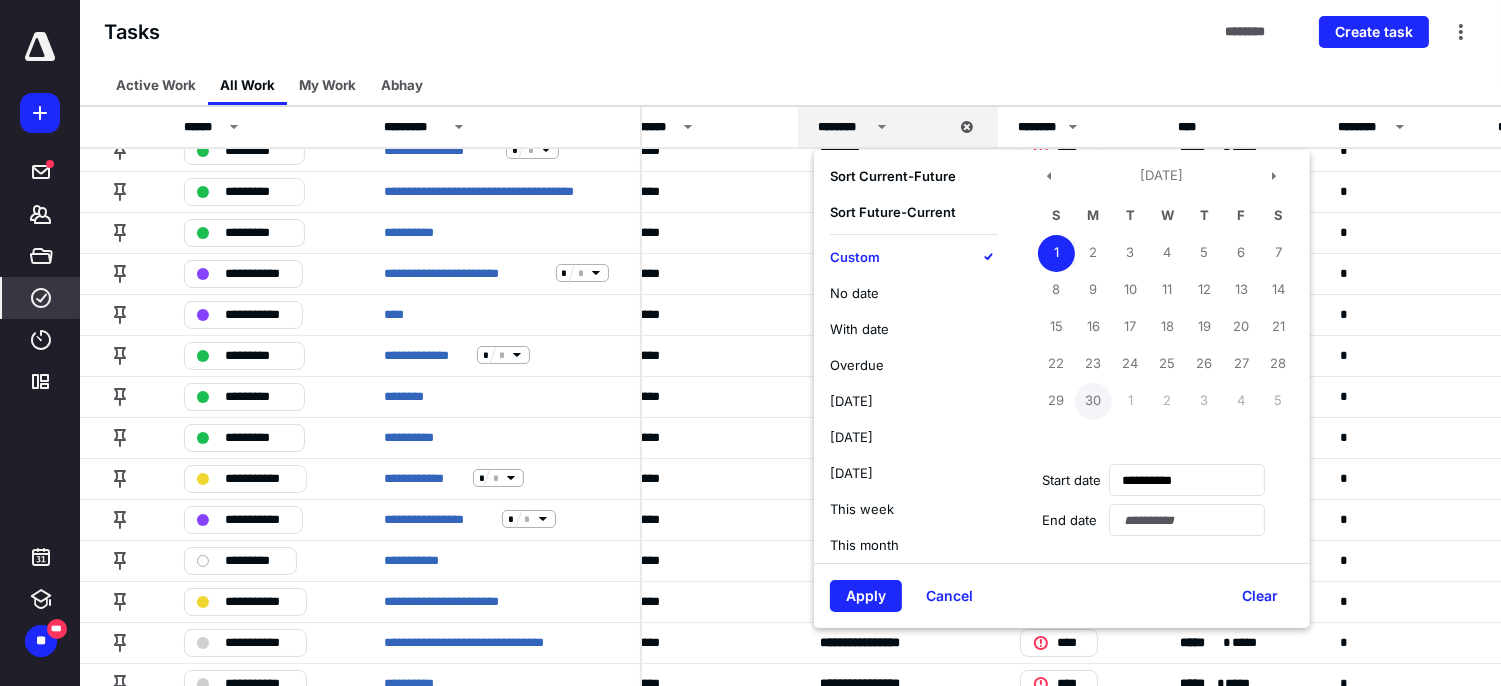 click on "30" at bounding box center [1093, 401] 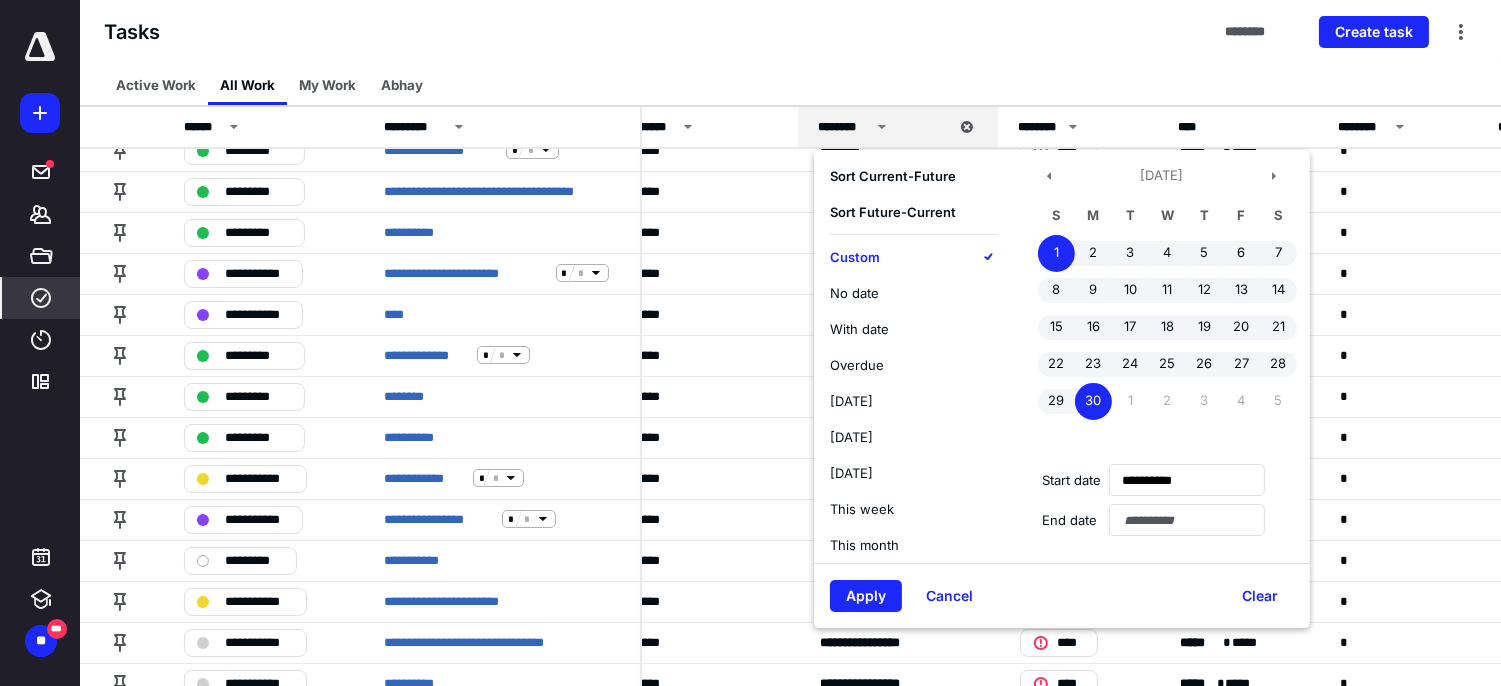 type on "**********" 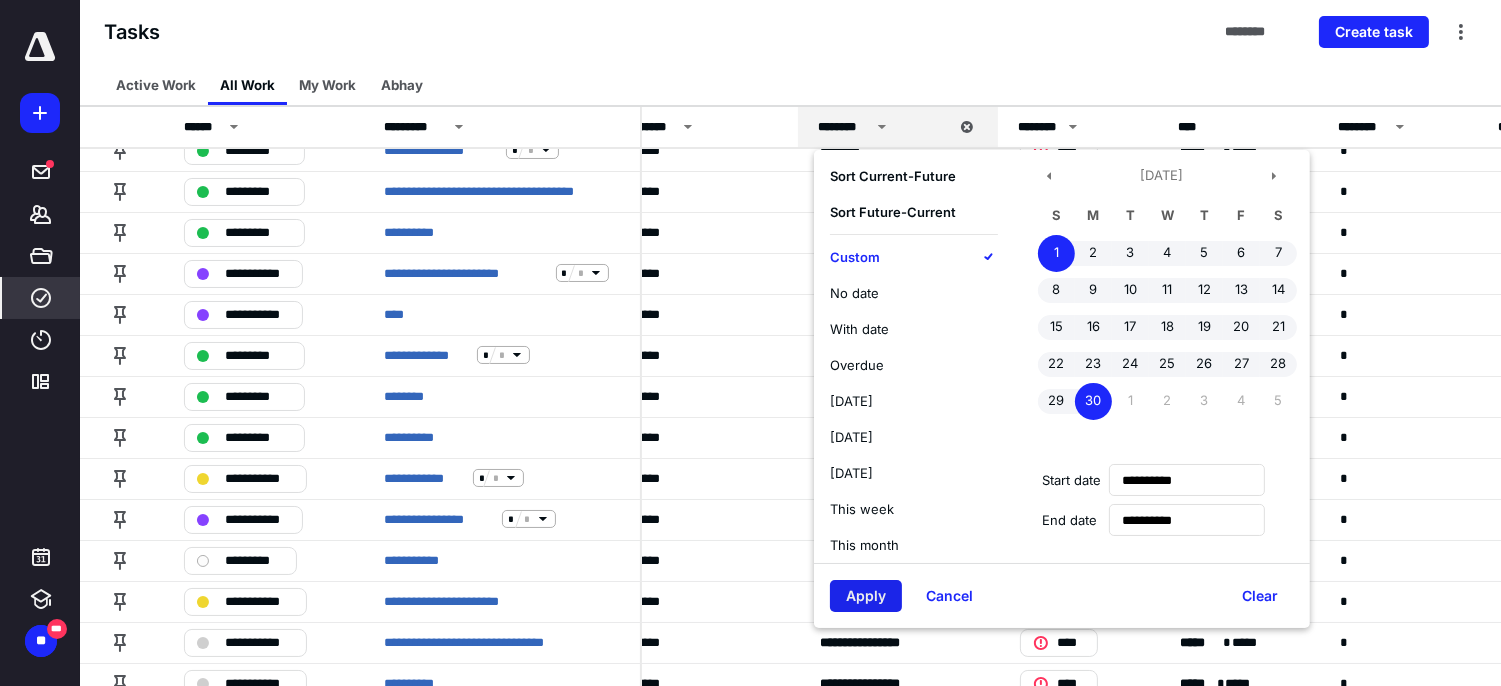 click on "Apply" at bounding box center (866, 596) 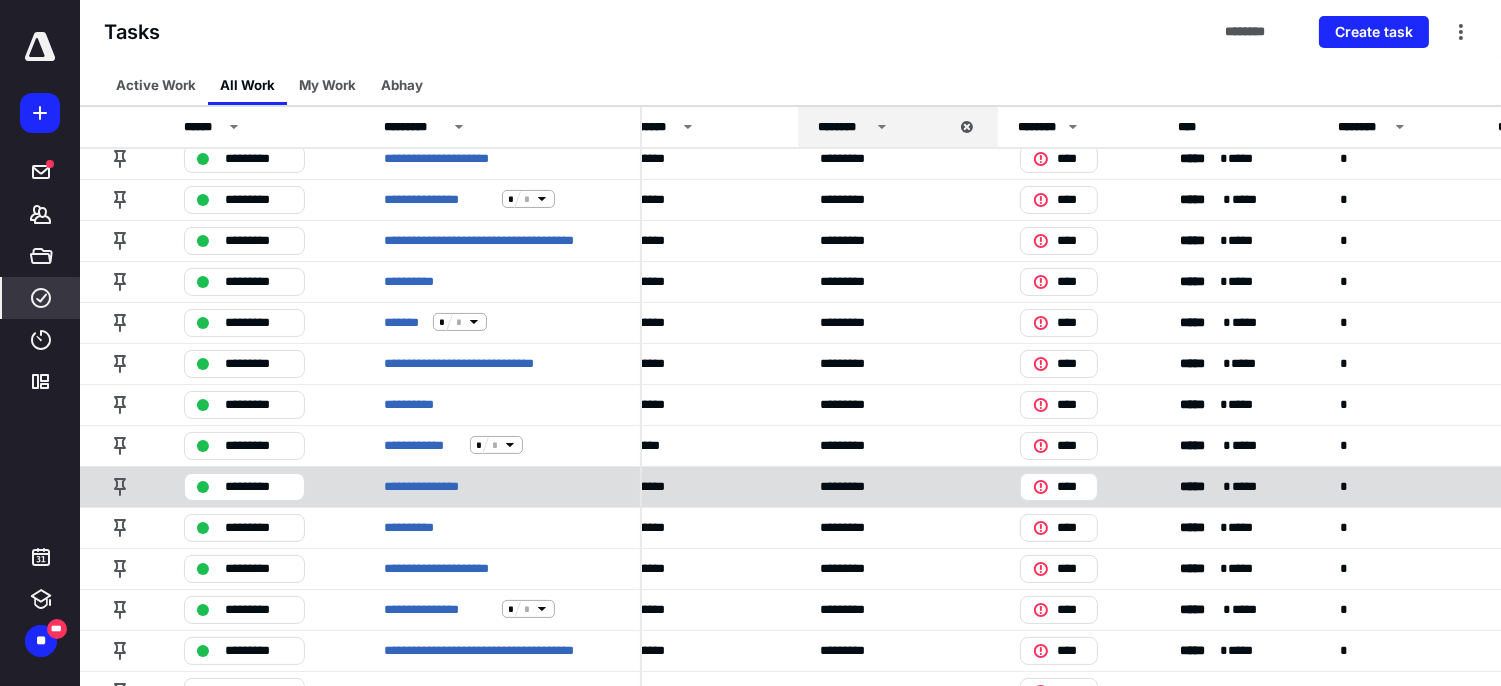 scroll, scrollTop: 555, scrollLeft: 646, axis: both 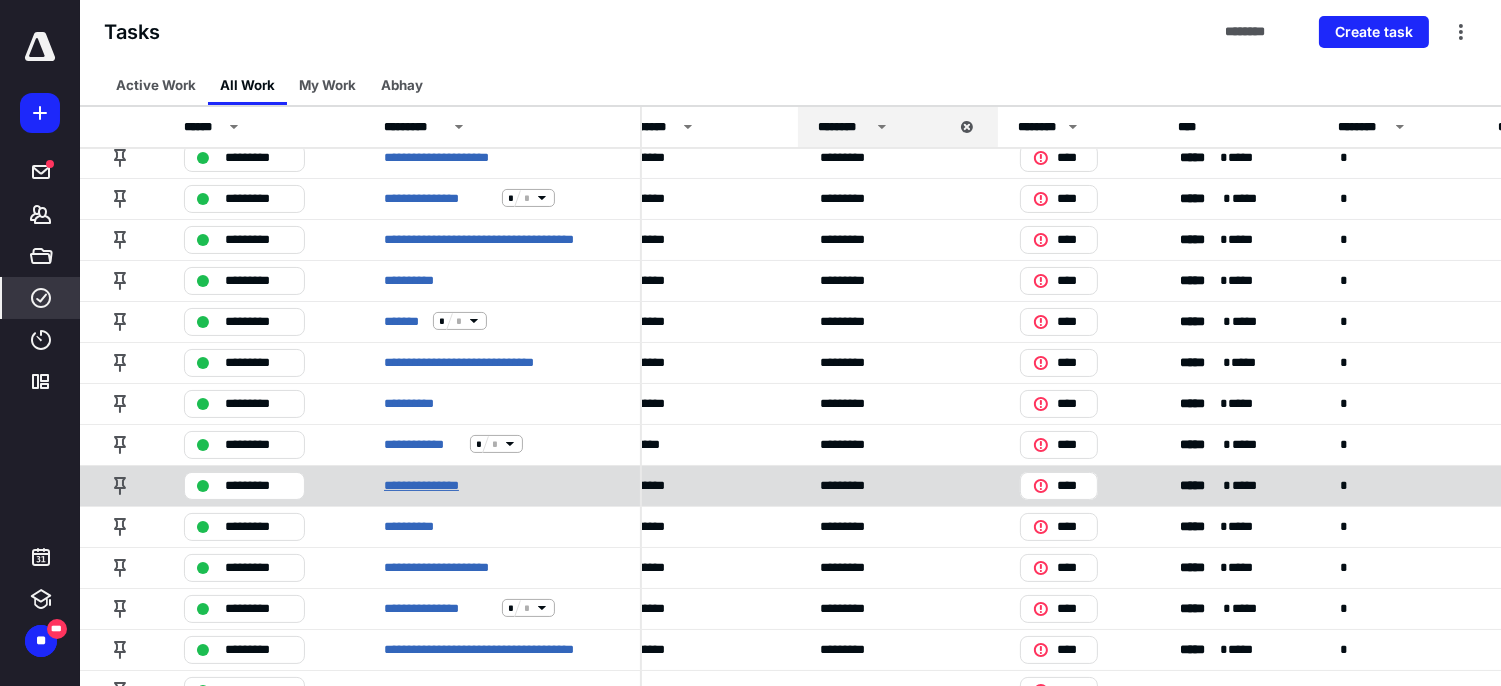 click on "**********" at bounding box center [436, 485] 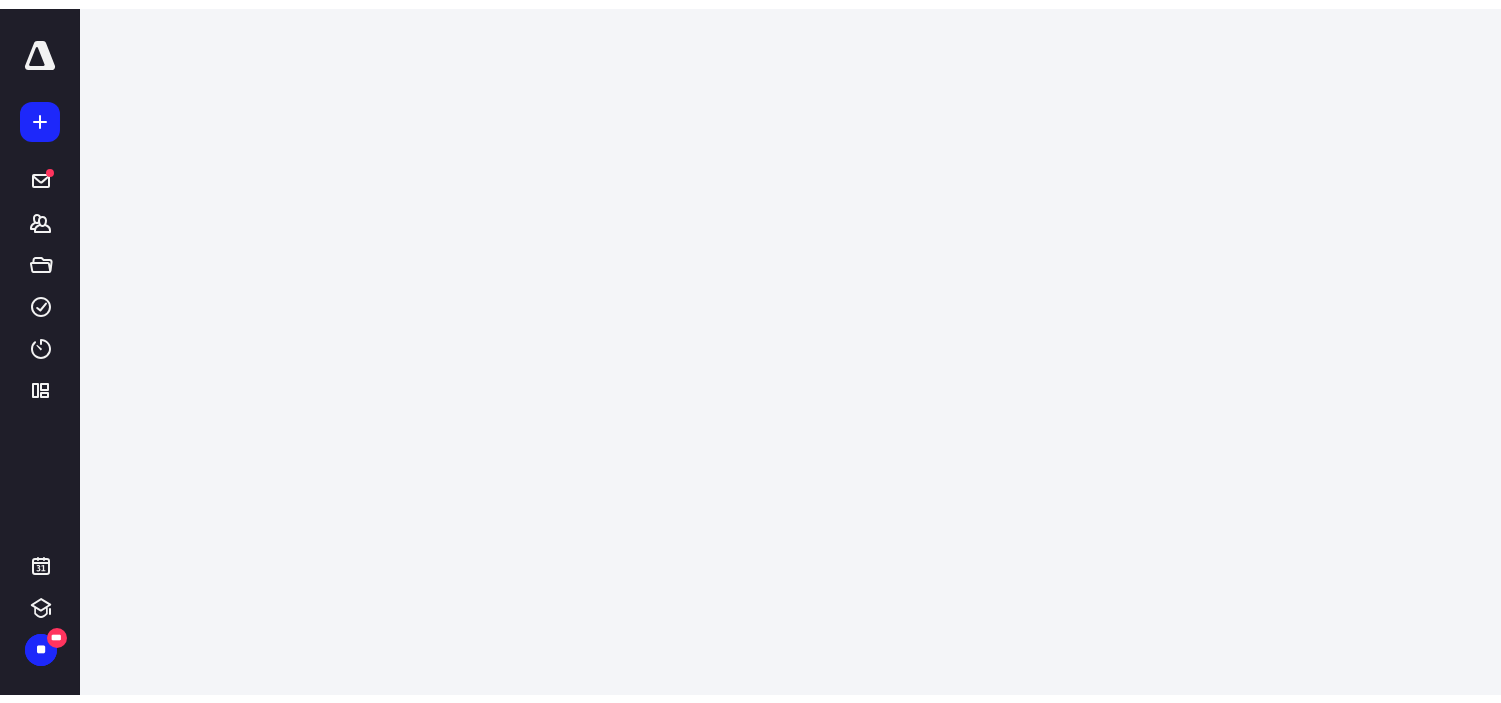 scroll, scrollTop: 0, scrollLeft: 0, axis: both 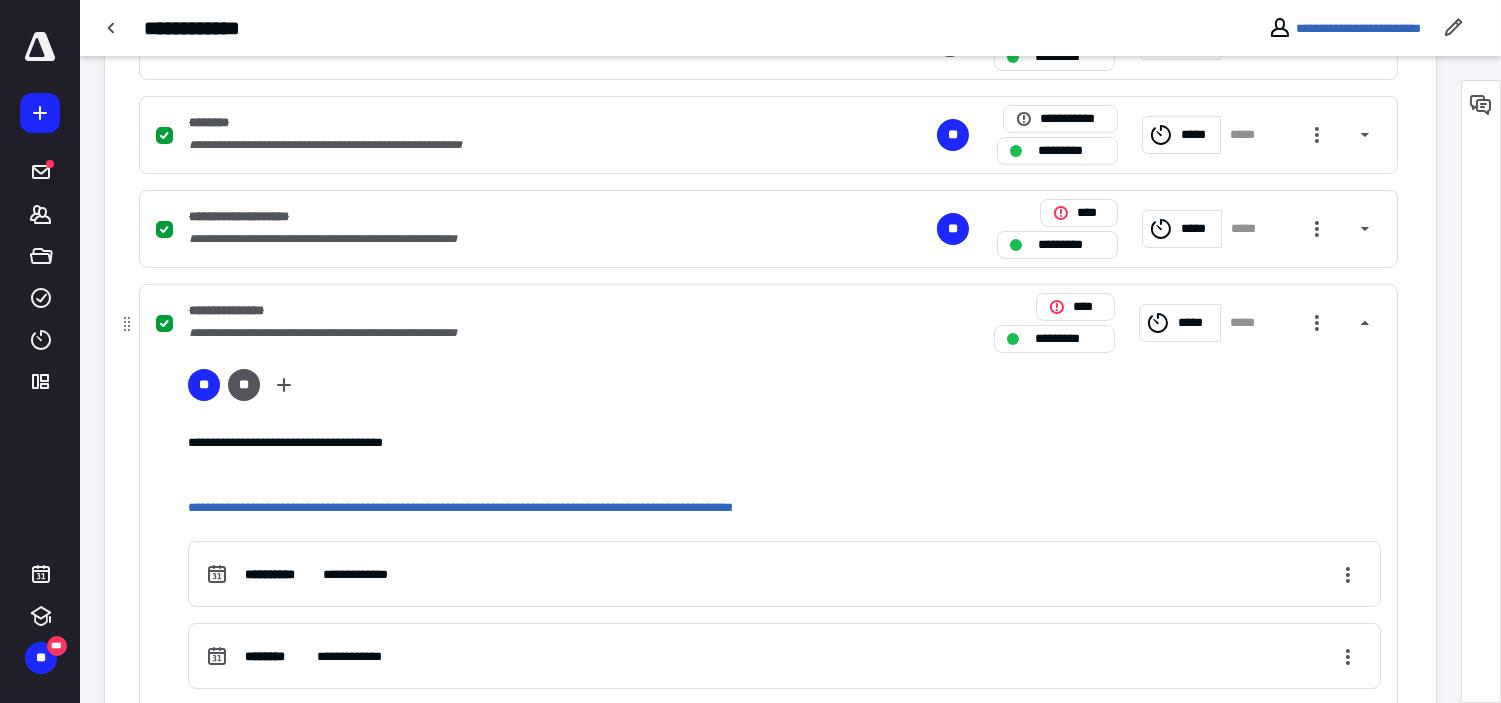 click on "** **" at bounding box center (784, 389) 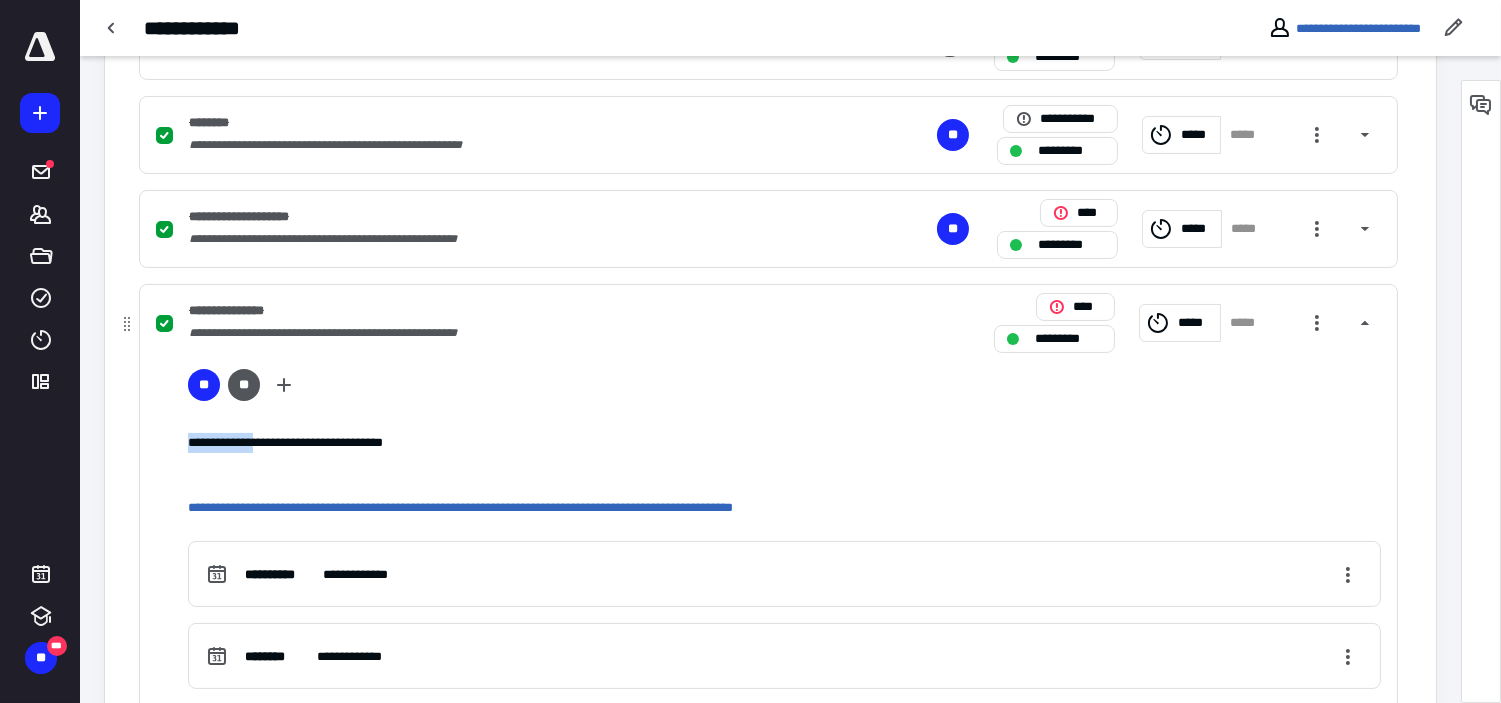 click on "** **" at bounding box center [784, 389] 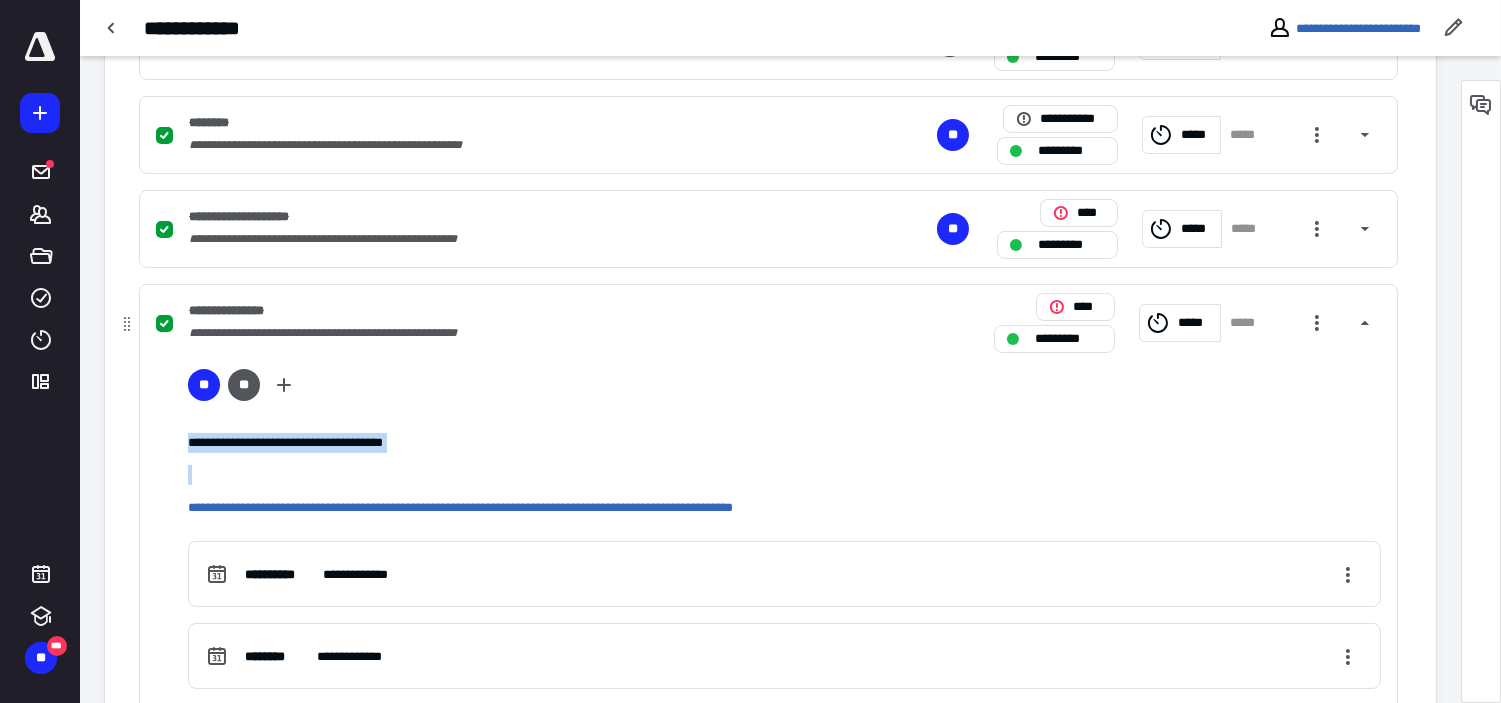 click on "** **" at bounding box center (784, 389) 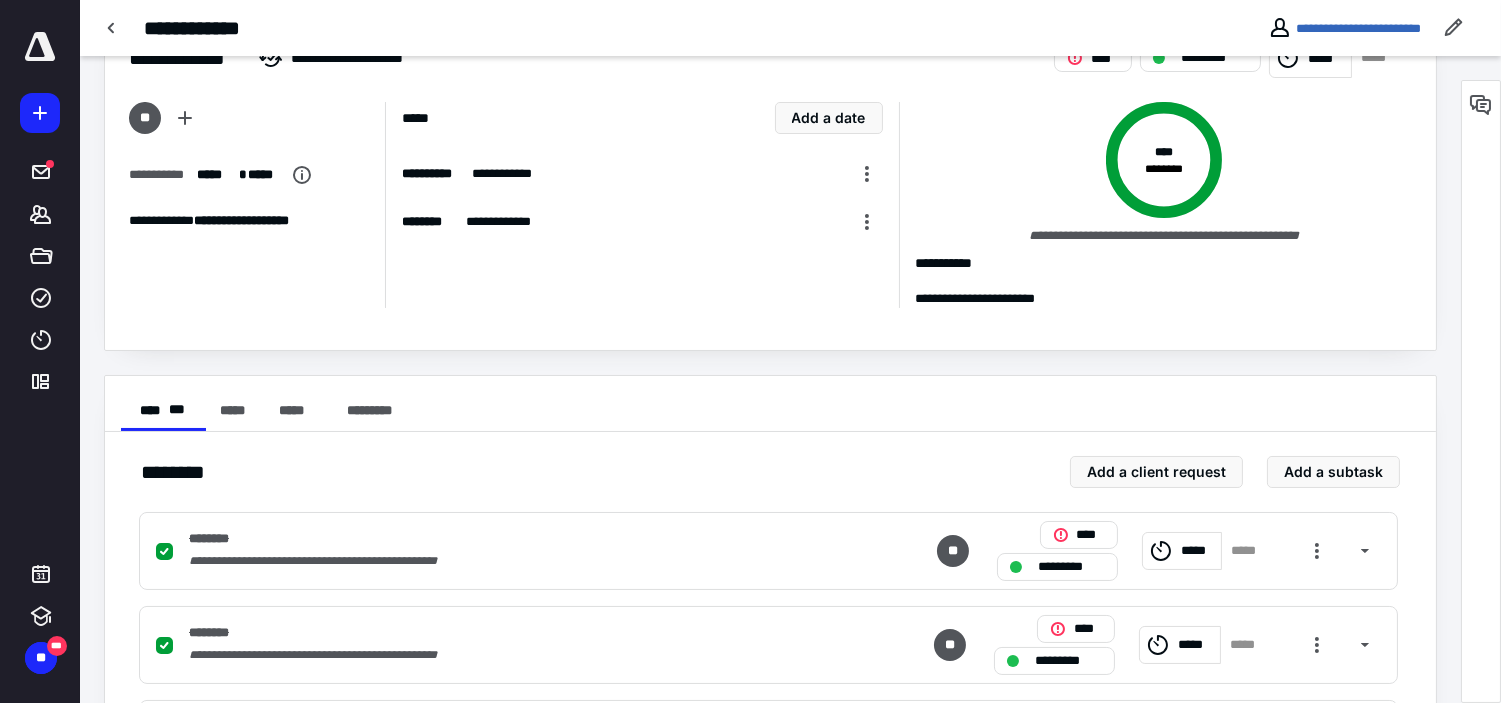 scroll, scrollTop: 0, scrollLeft: 0, axis: both 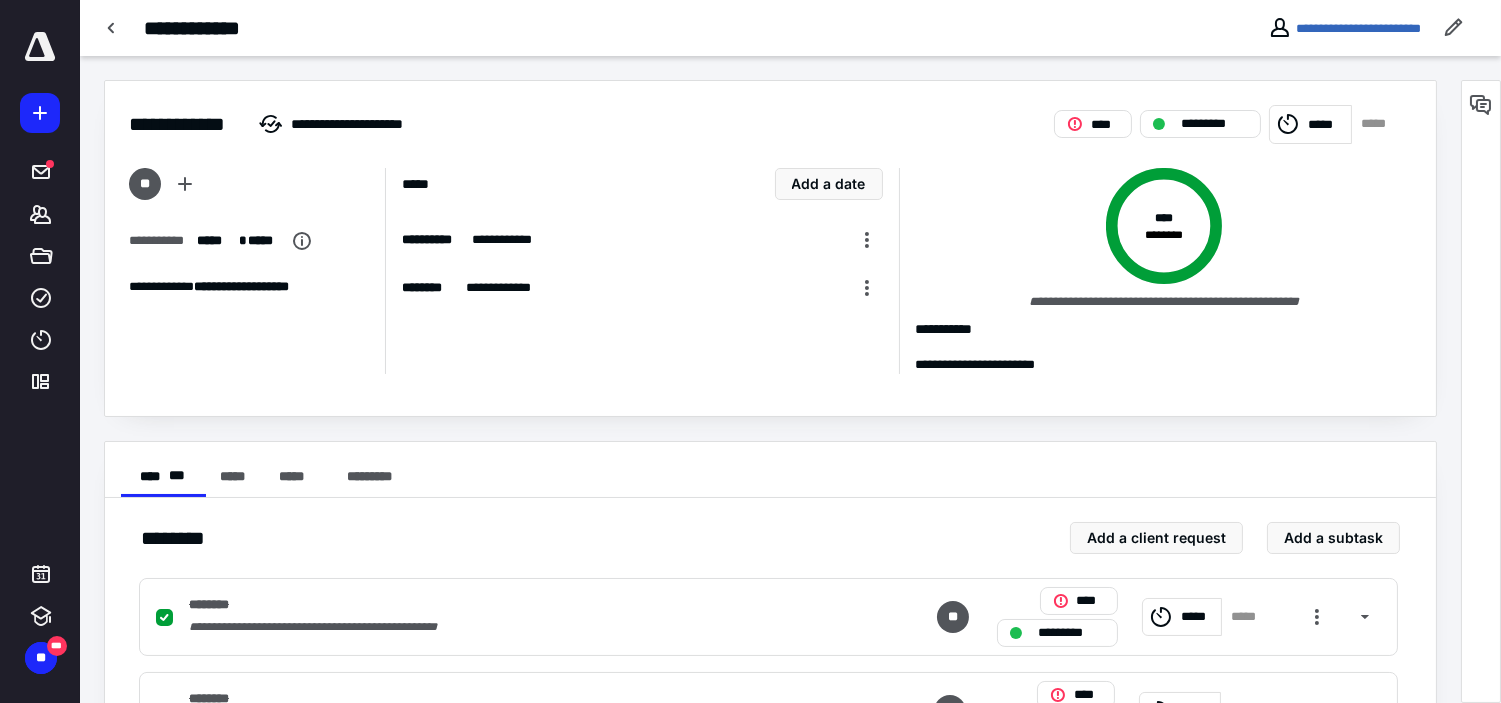 click on "**********" at bounding box center (642, 271) 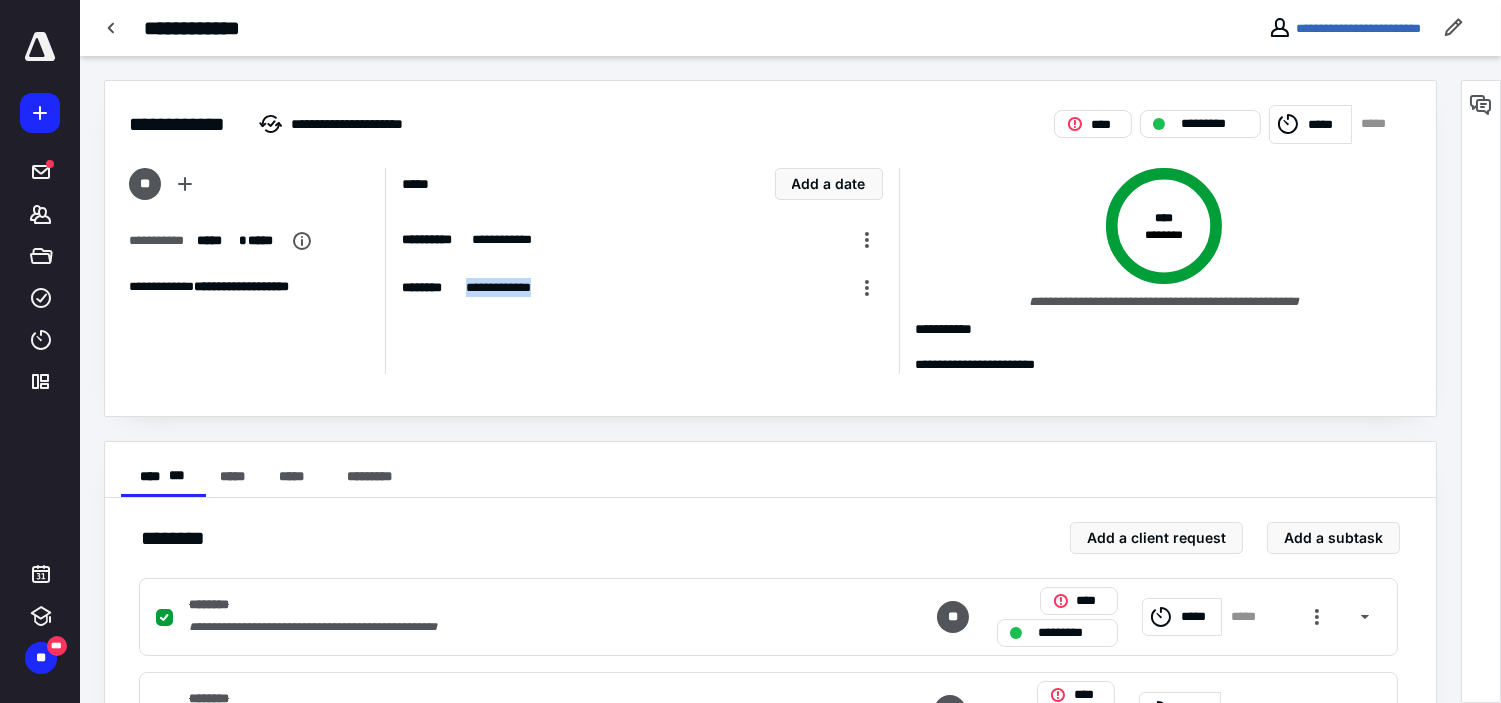 click on "**********" at bounding box center (642, 271) 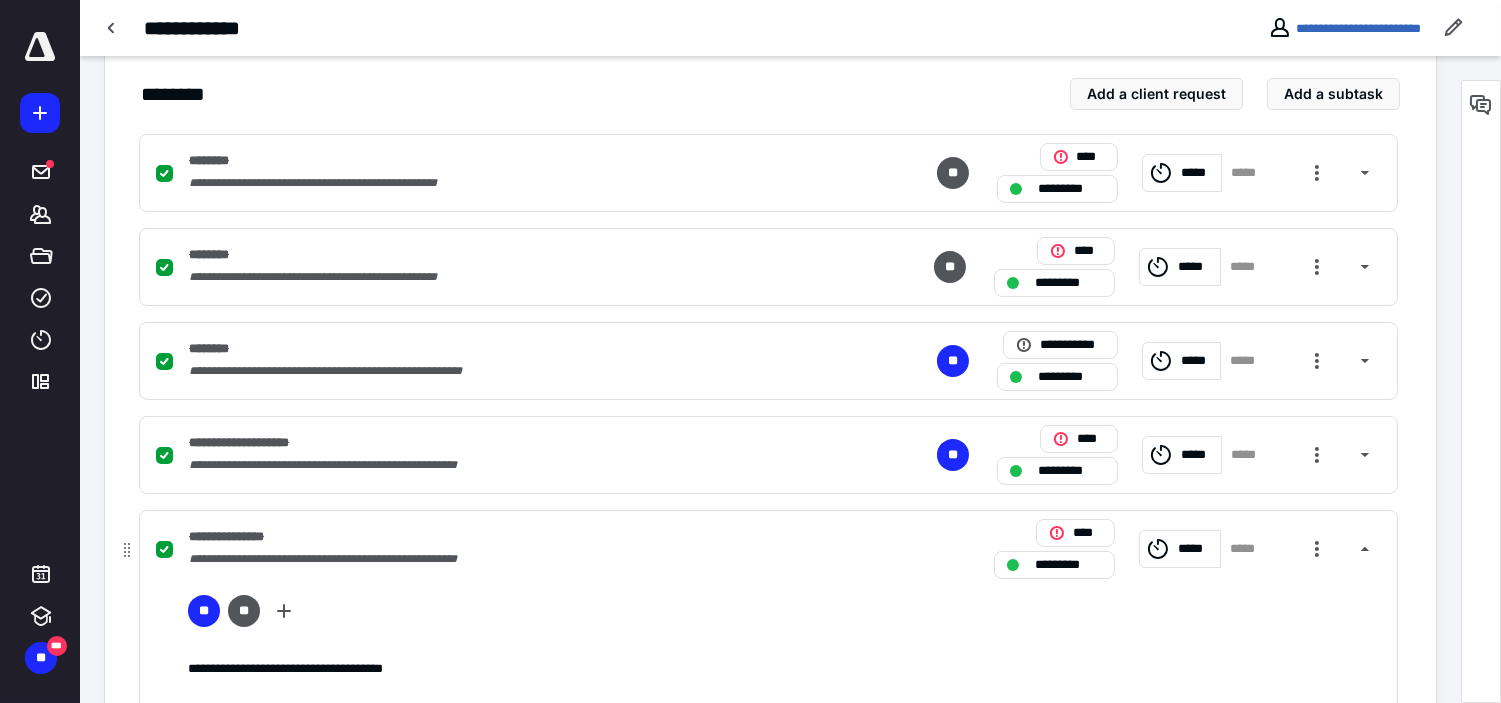 click on "**********" at bounding box center [506, 536] 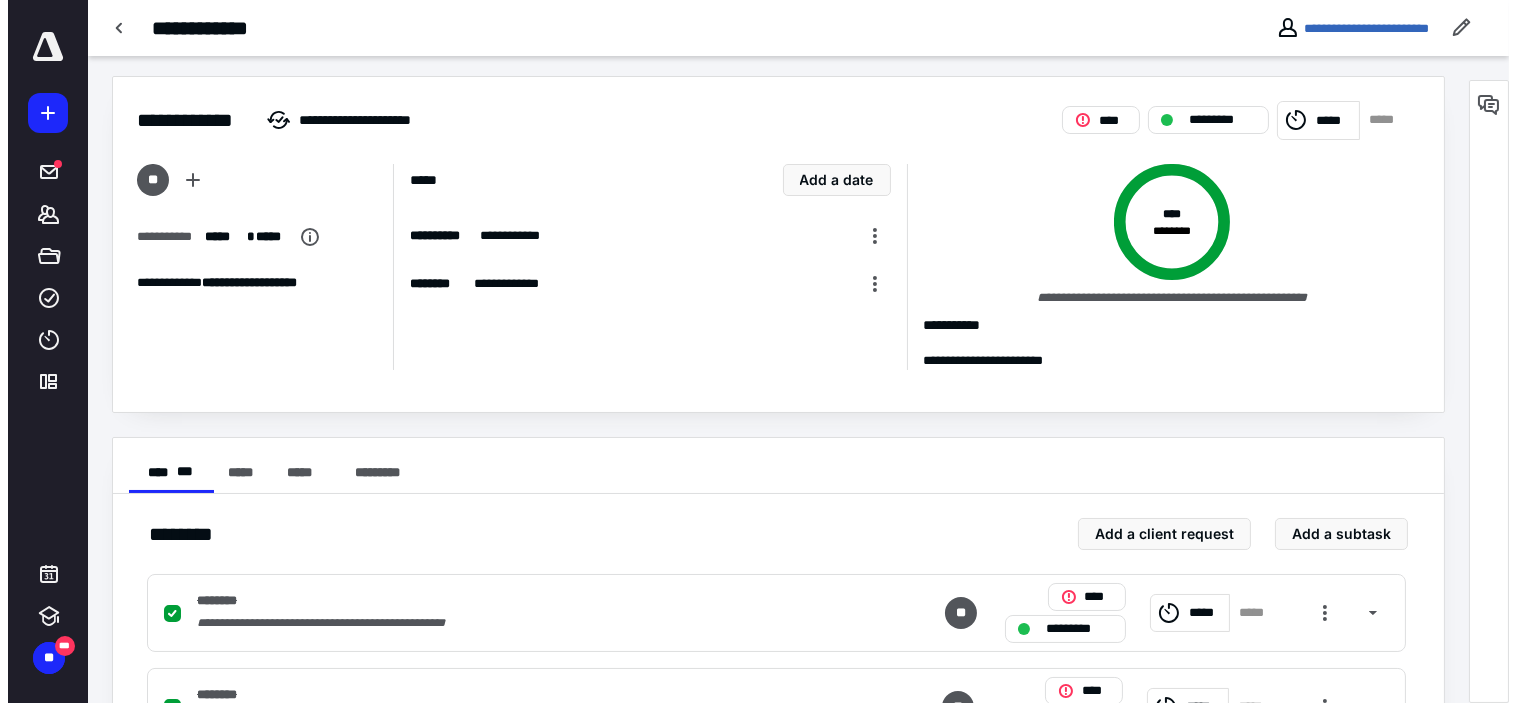 scroll, scrollTop: 0, scrollLeft: 0, axis: both 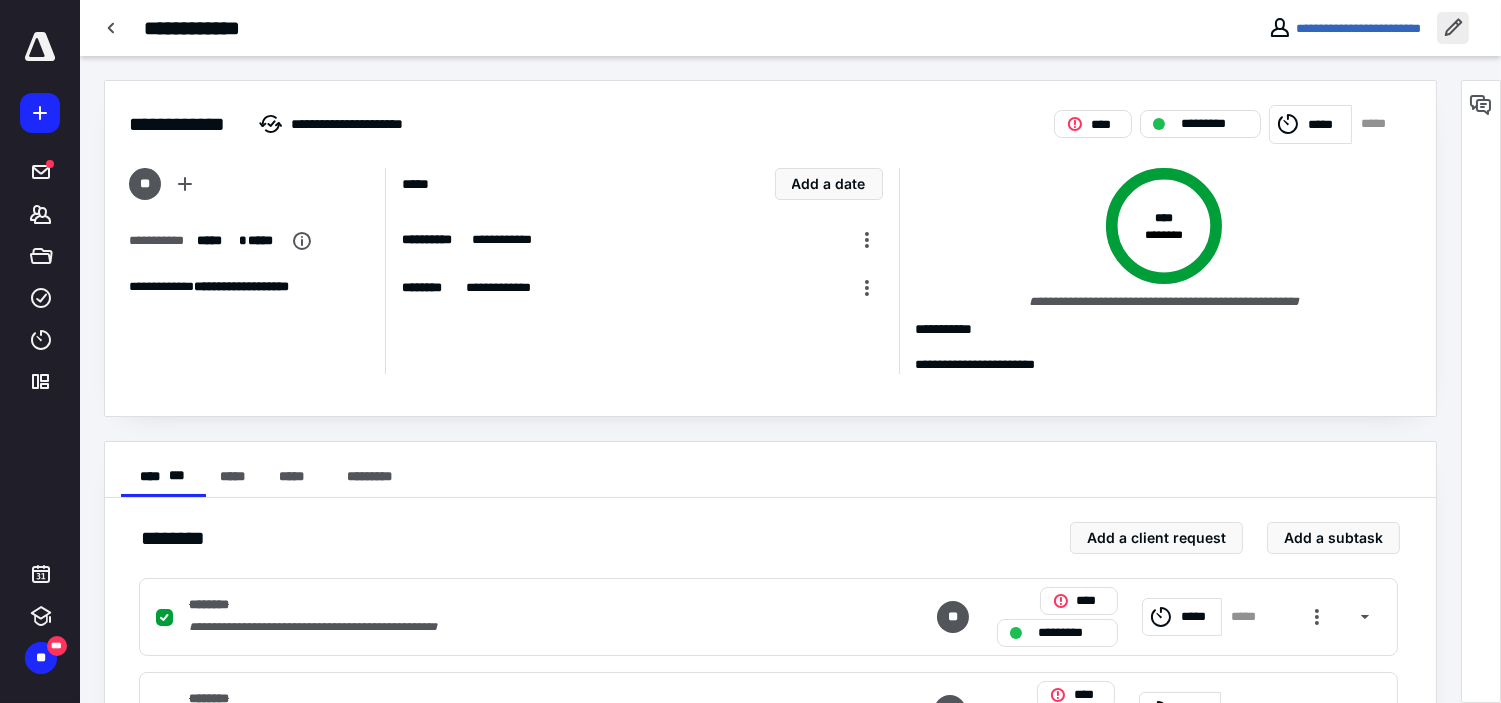 click at bounding box center (1453, 28) 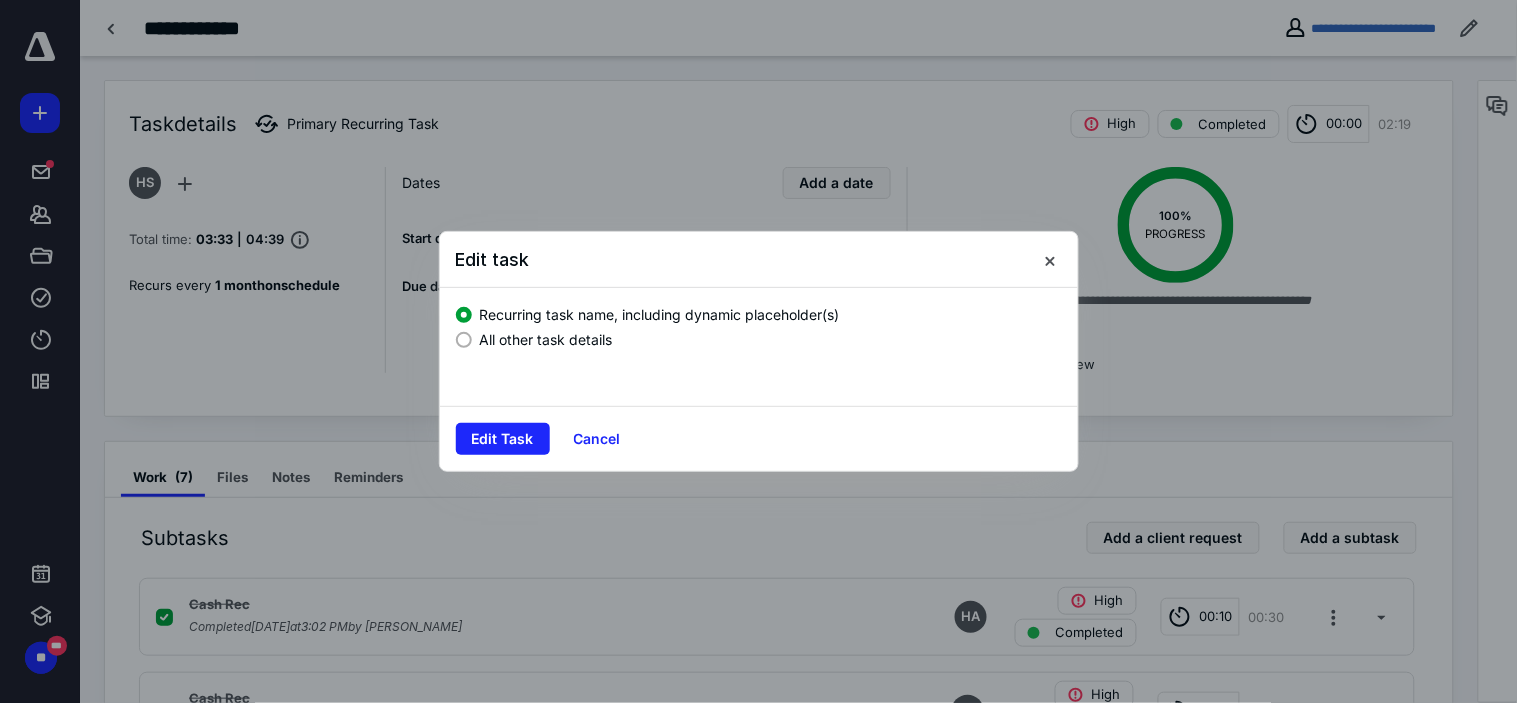 click on "All other task details" at bounding box center [759, 337] 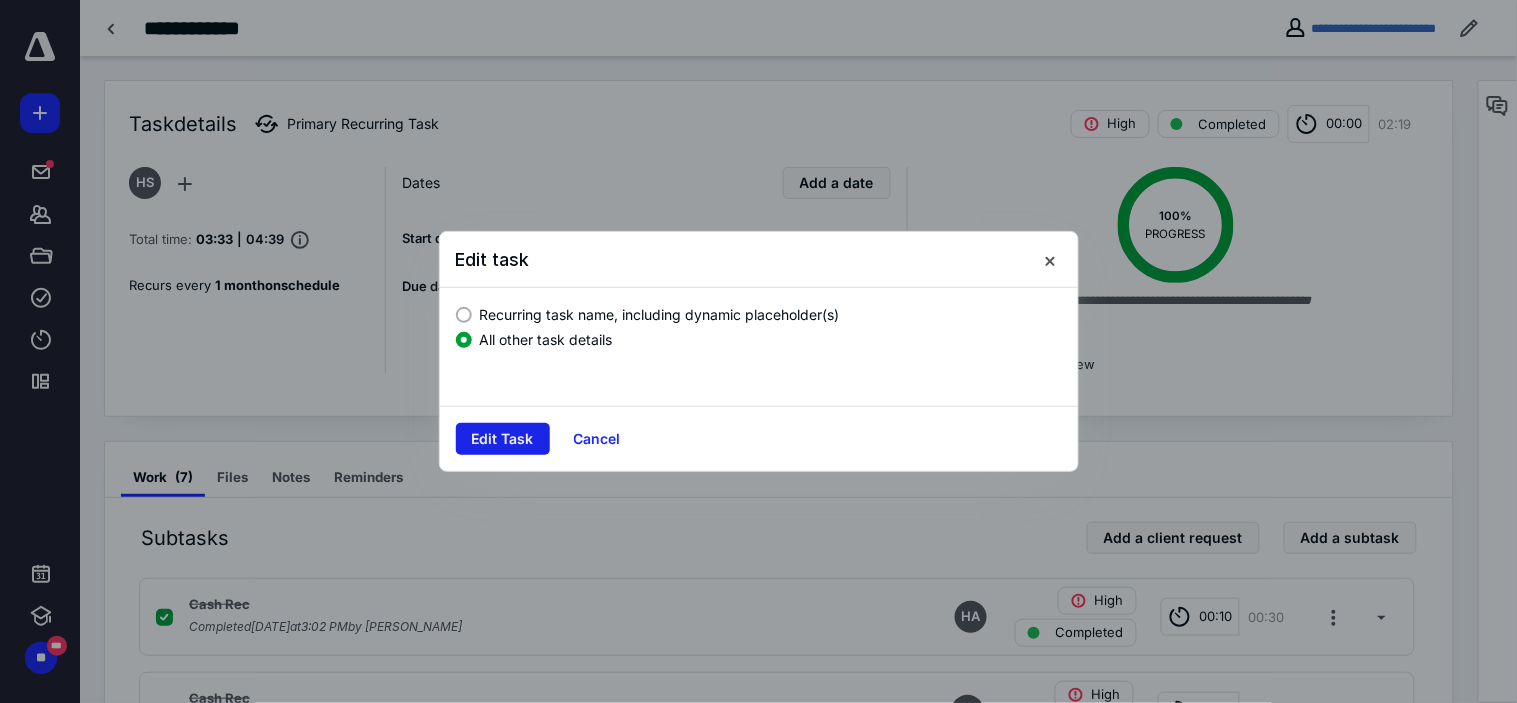 click on "Edit Task" at bounding box center [503, 439] 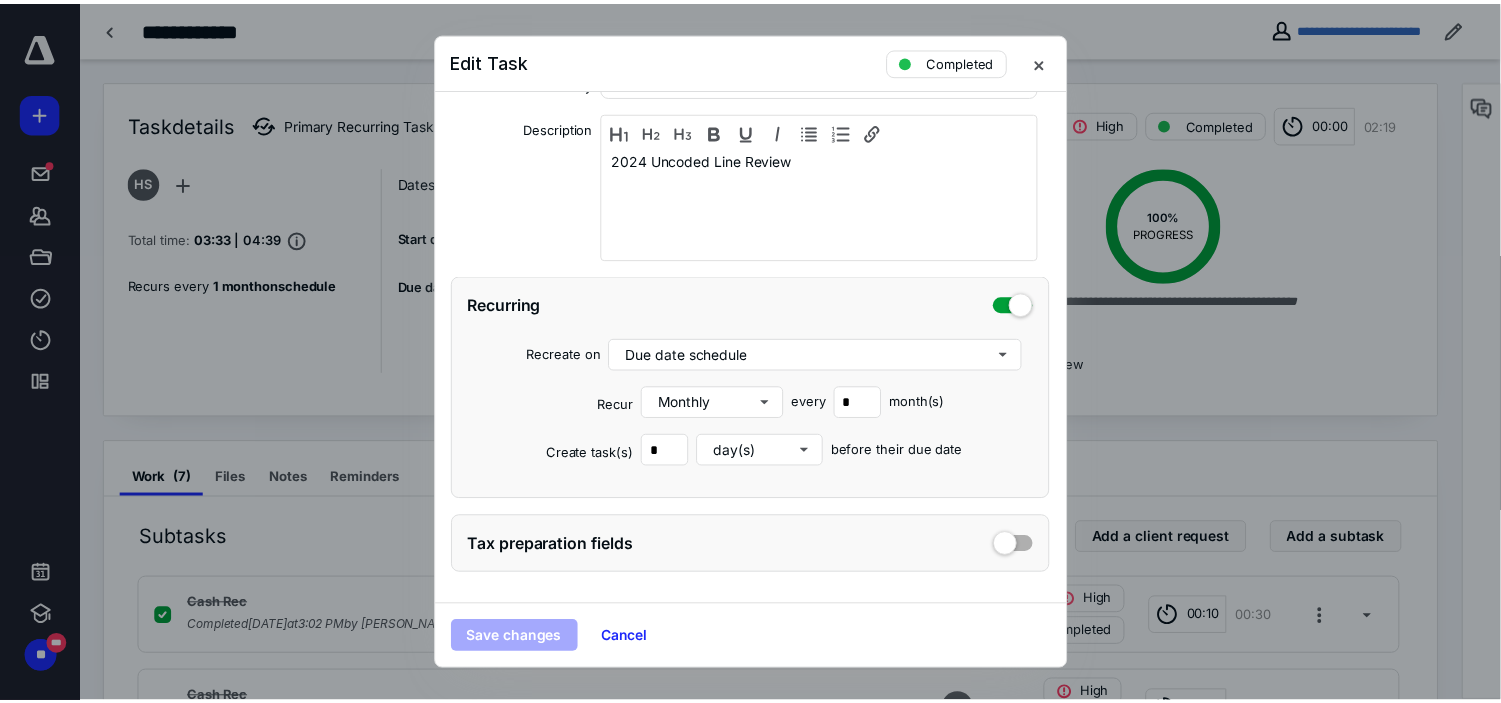 scroll, scrollTop: 398, scrollLeft: 0, axis: vertical 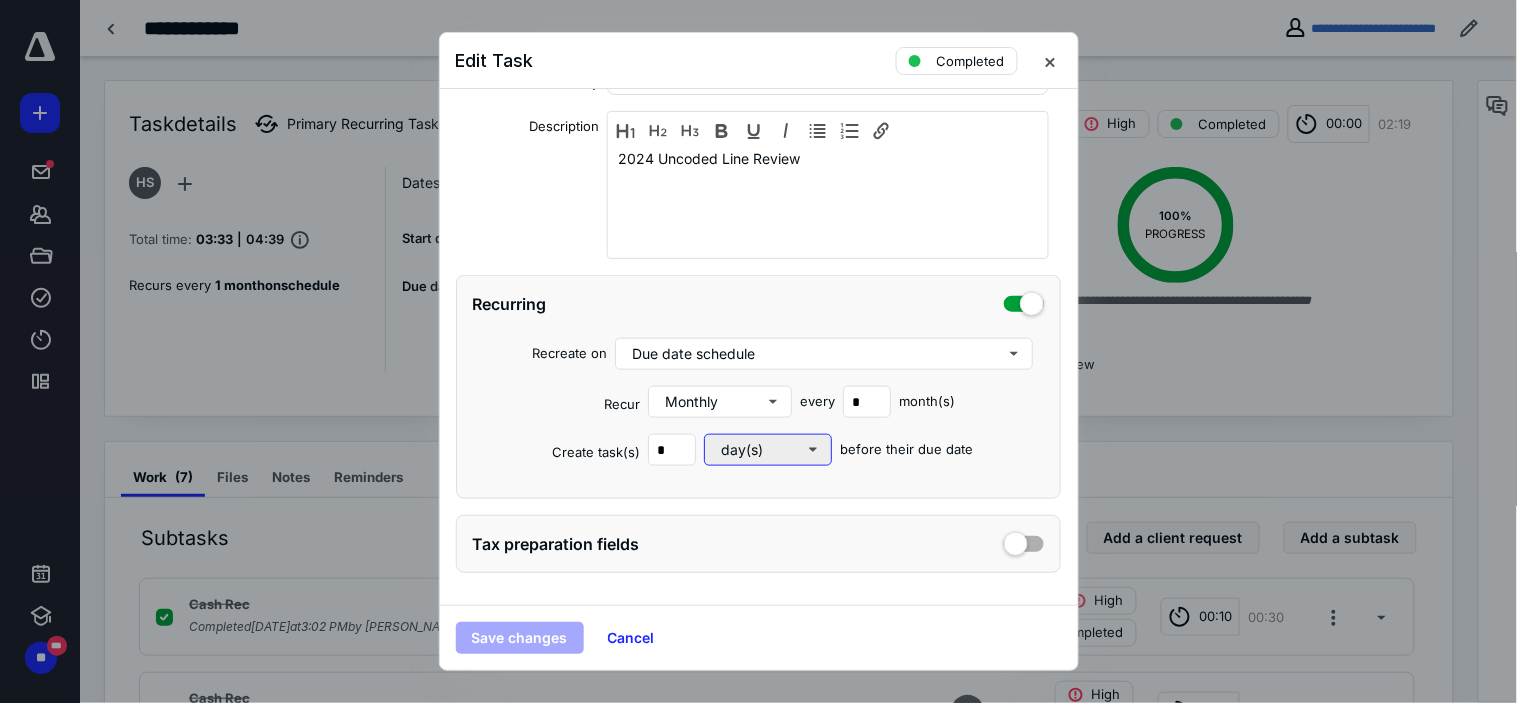 click on "day(s)" at bounding box center [768, 450] 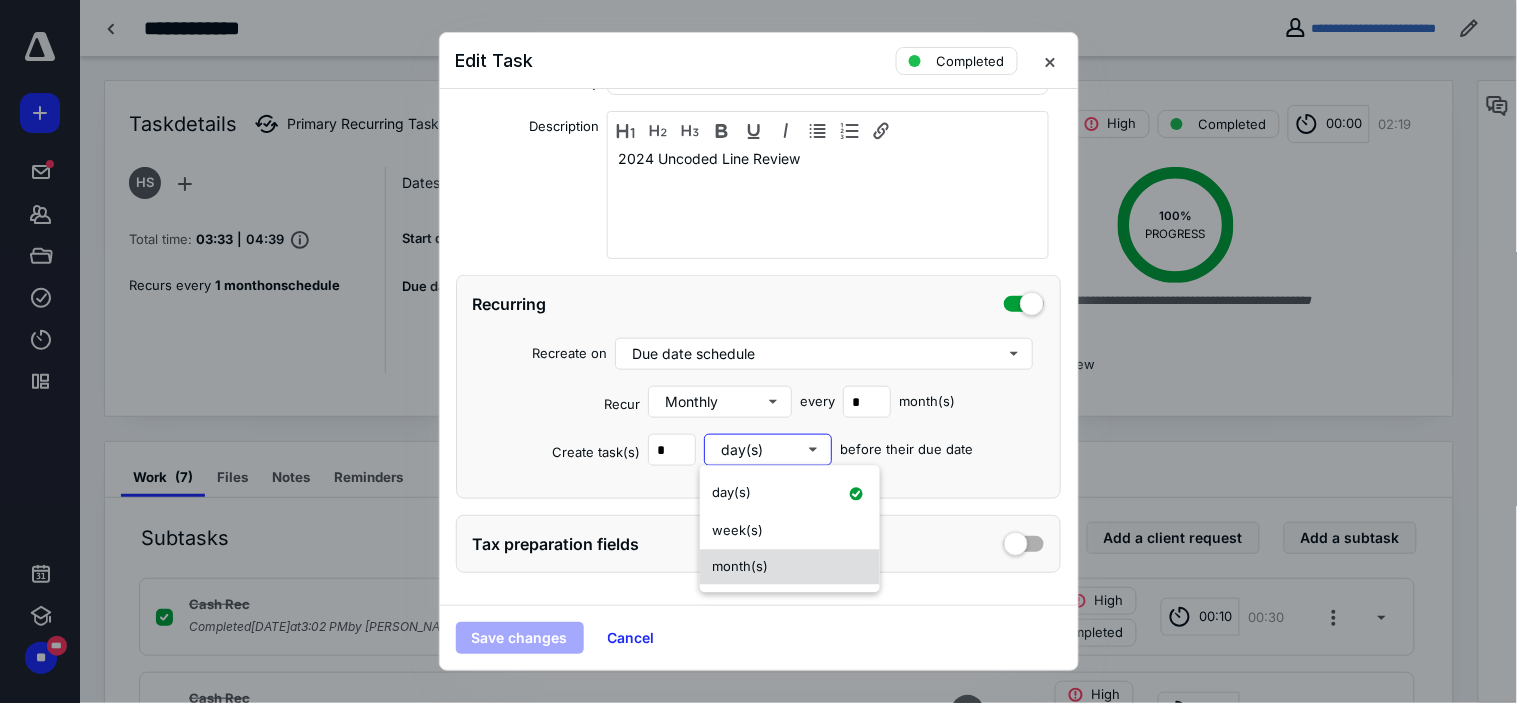 click on "month(s)" at bounding box center [740, 566] 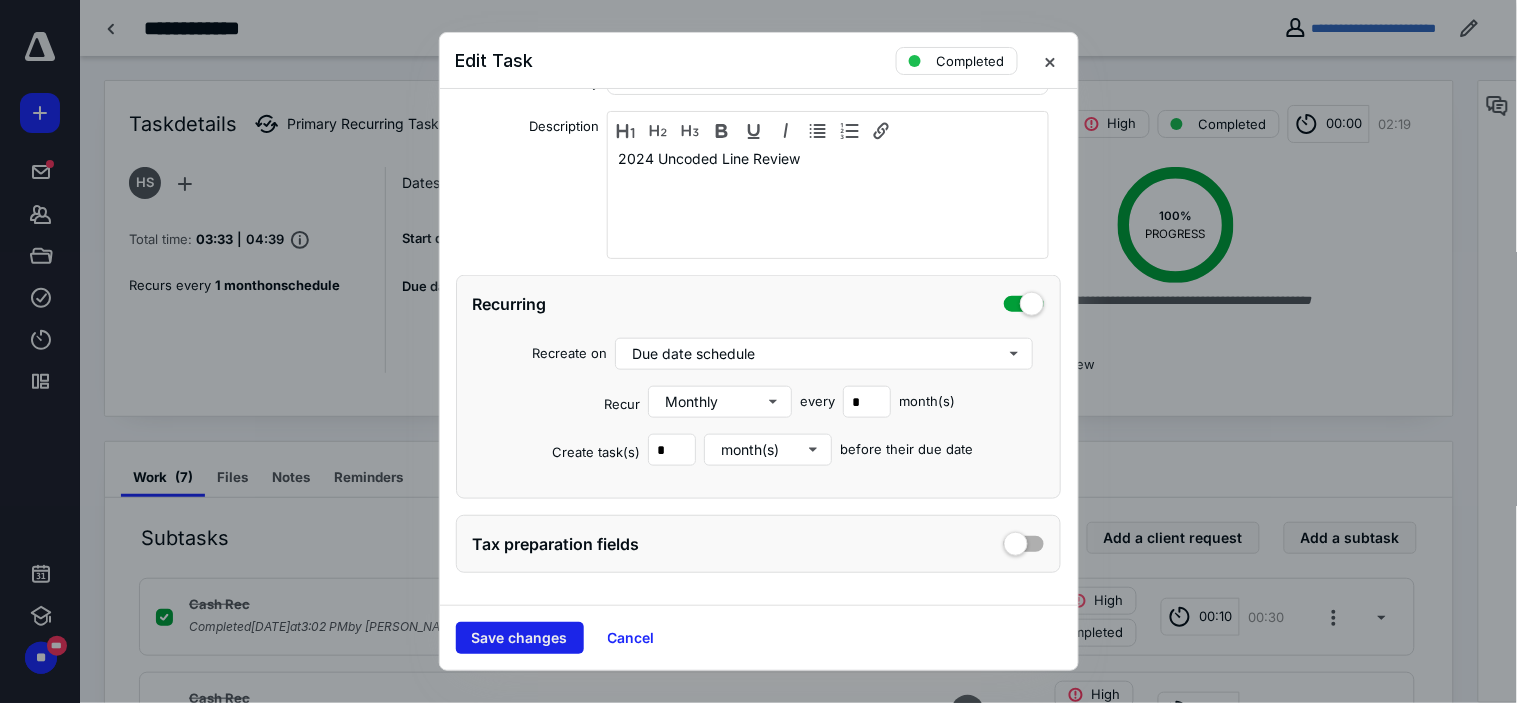 click on "Save changes" at bounding box center [520, 638] 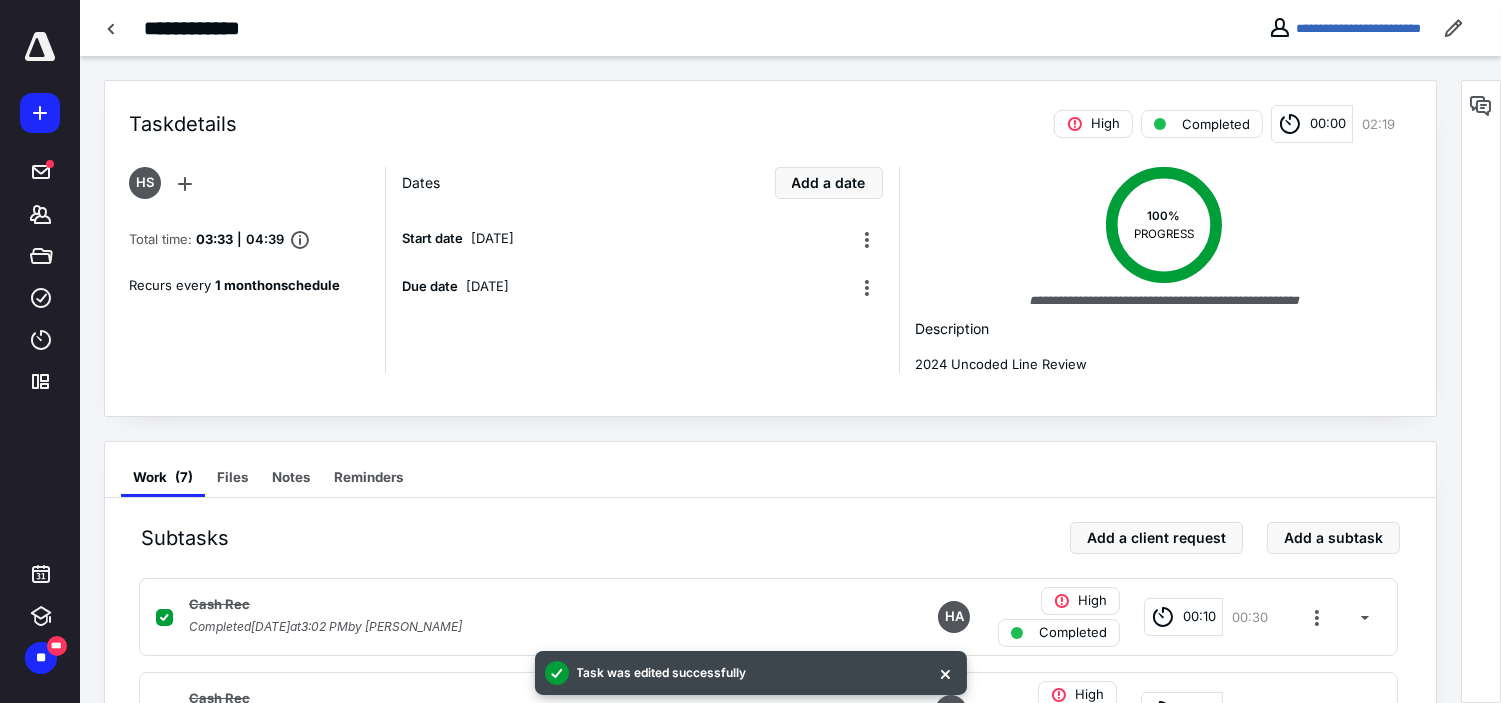 click on "**********" at bounding box center [770, 248] 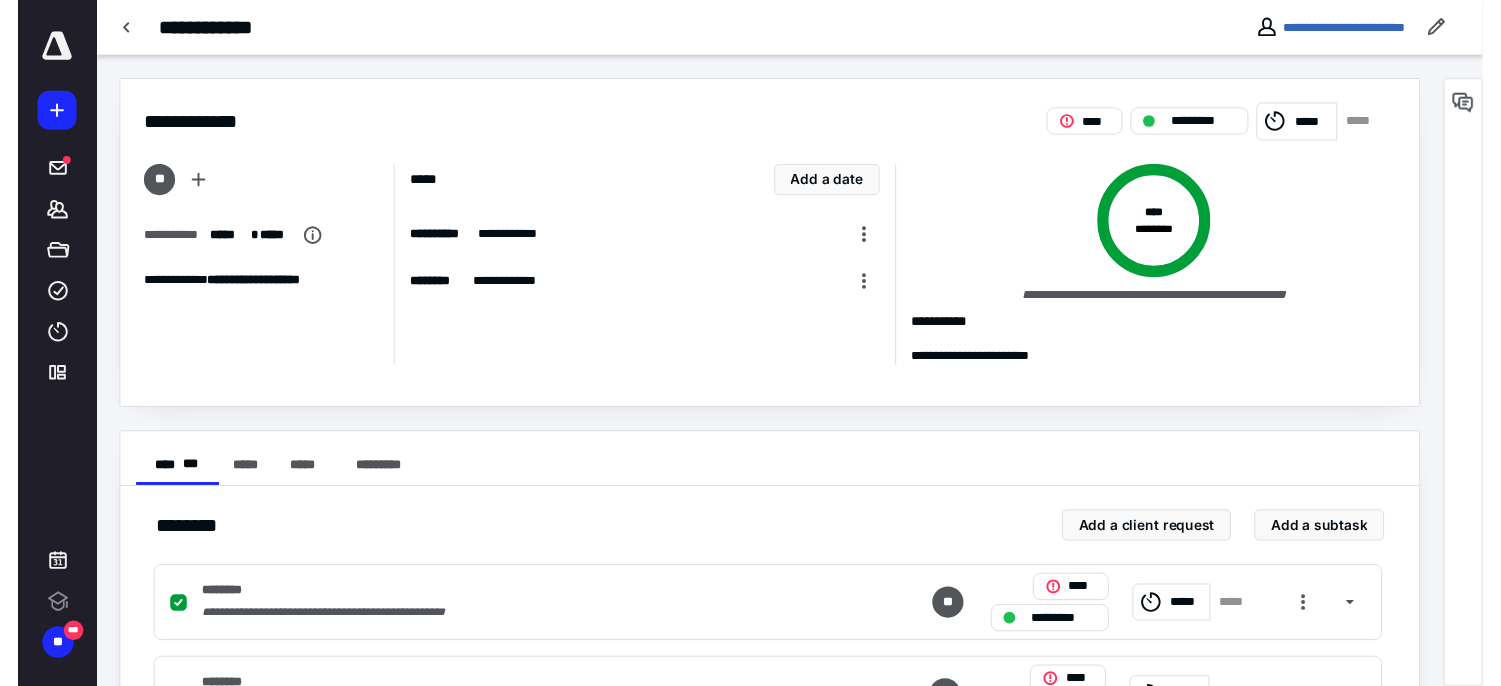 scroll, scrollTop: 0, scrollLeft: 0, axis: both 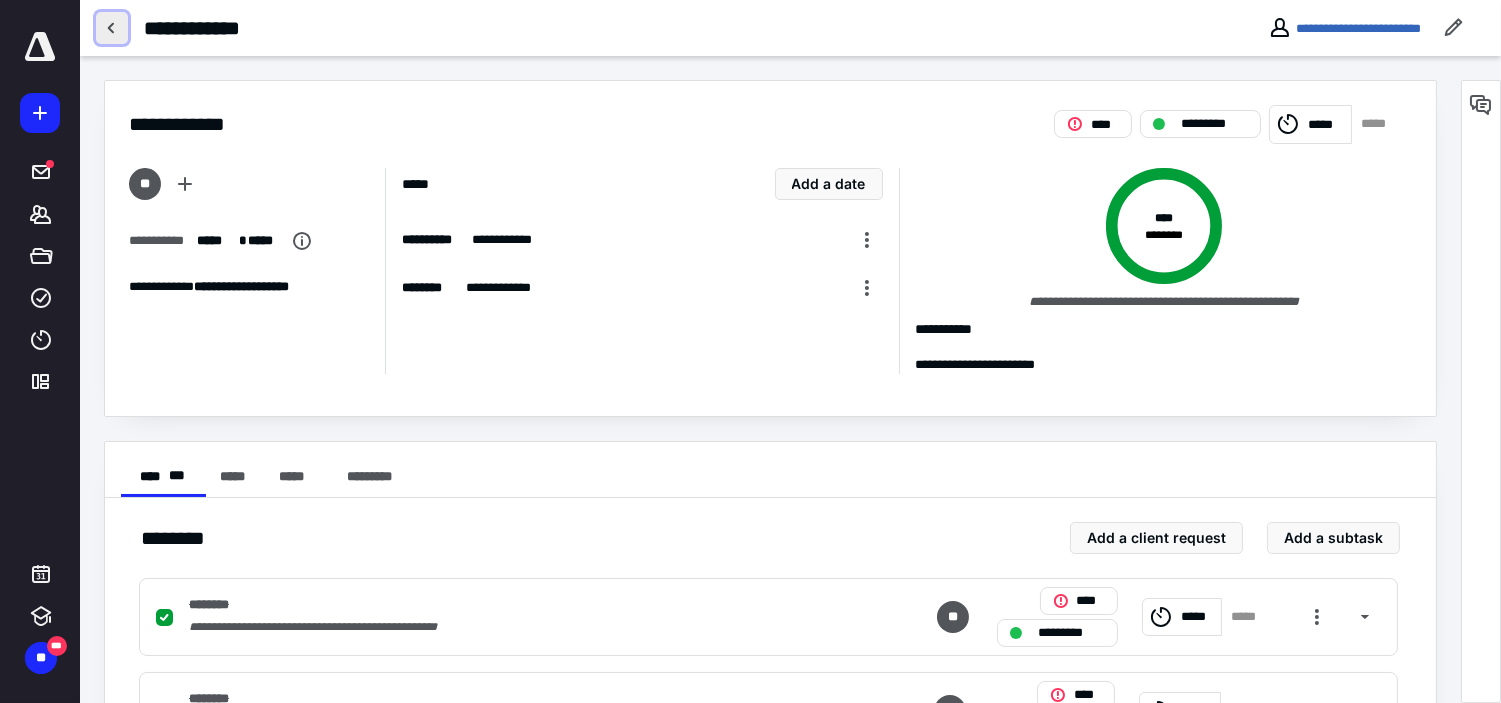 click at bounding box center [112, 28] 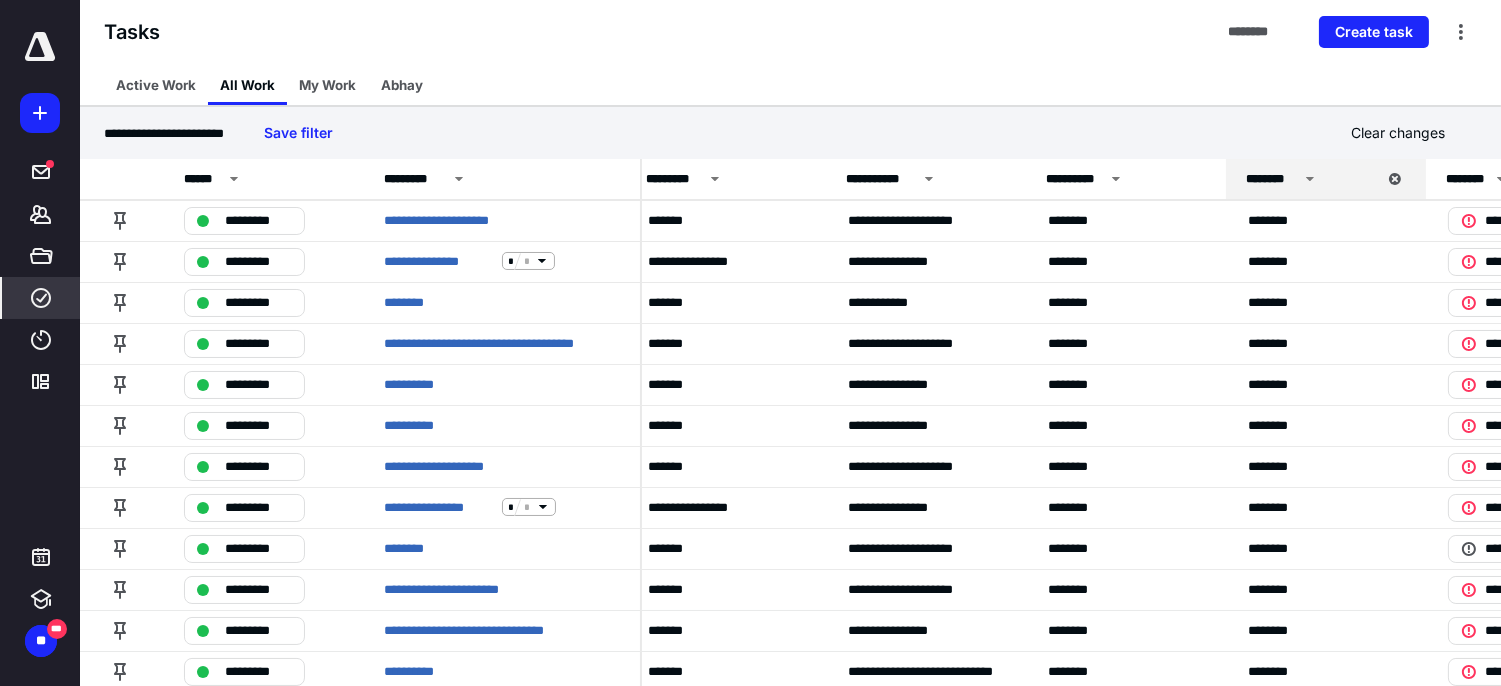 scroll, scrollTop: 0, scrollLeft: 222, axis: horizontal 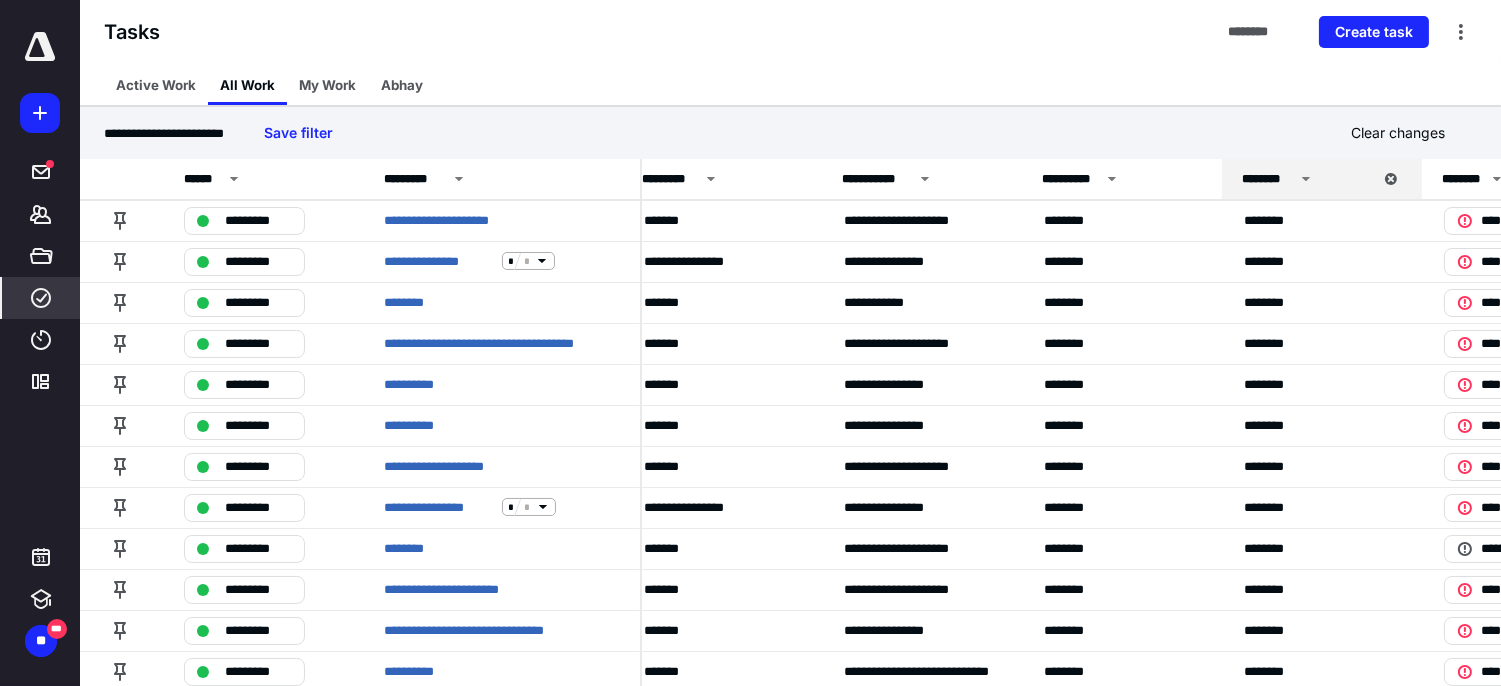 click 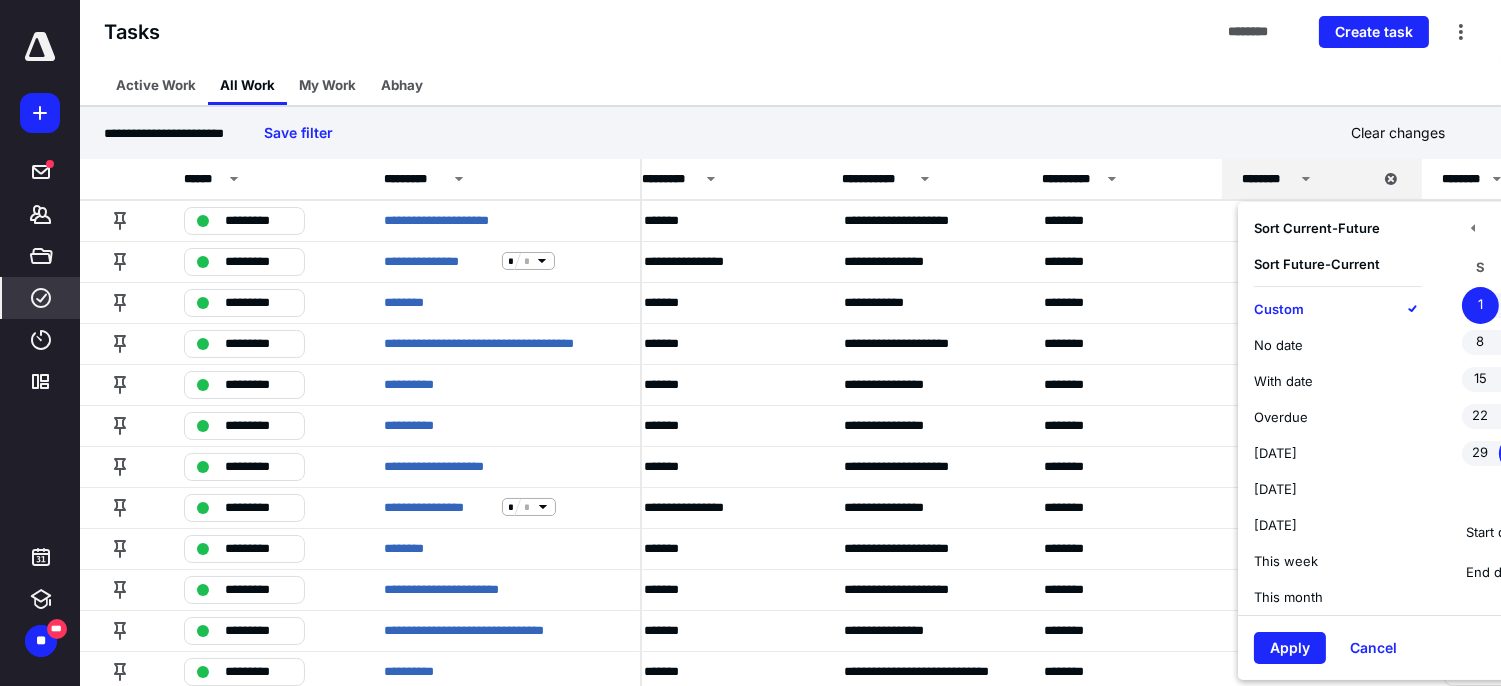 type on "**********" 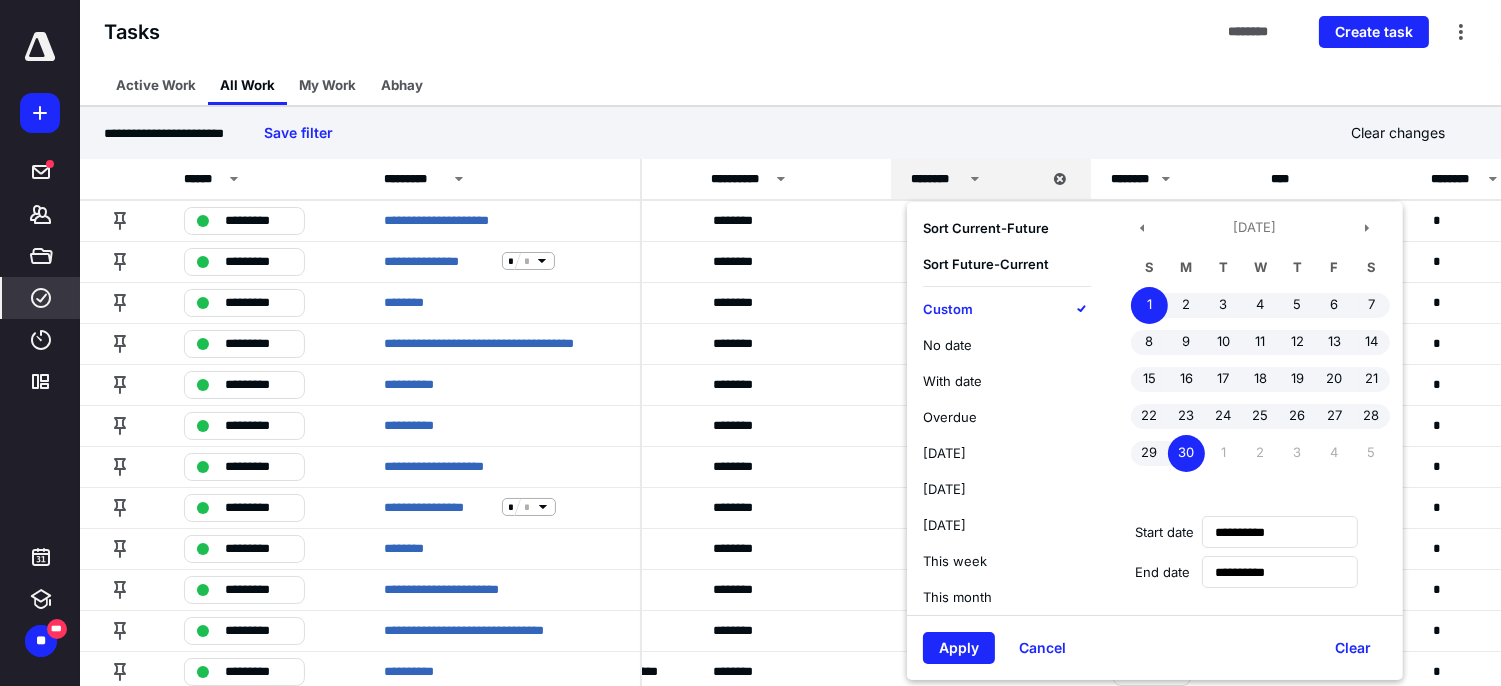 scroll, scrollTop: 0, scrollLeft: 636, axis: horizontal 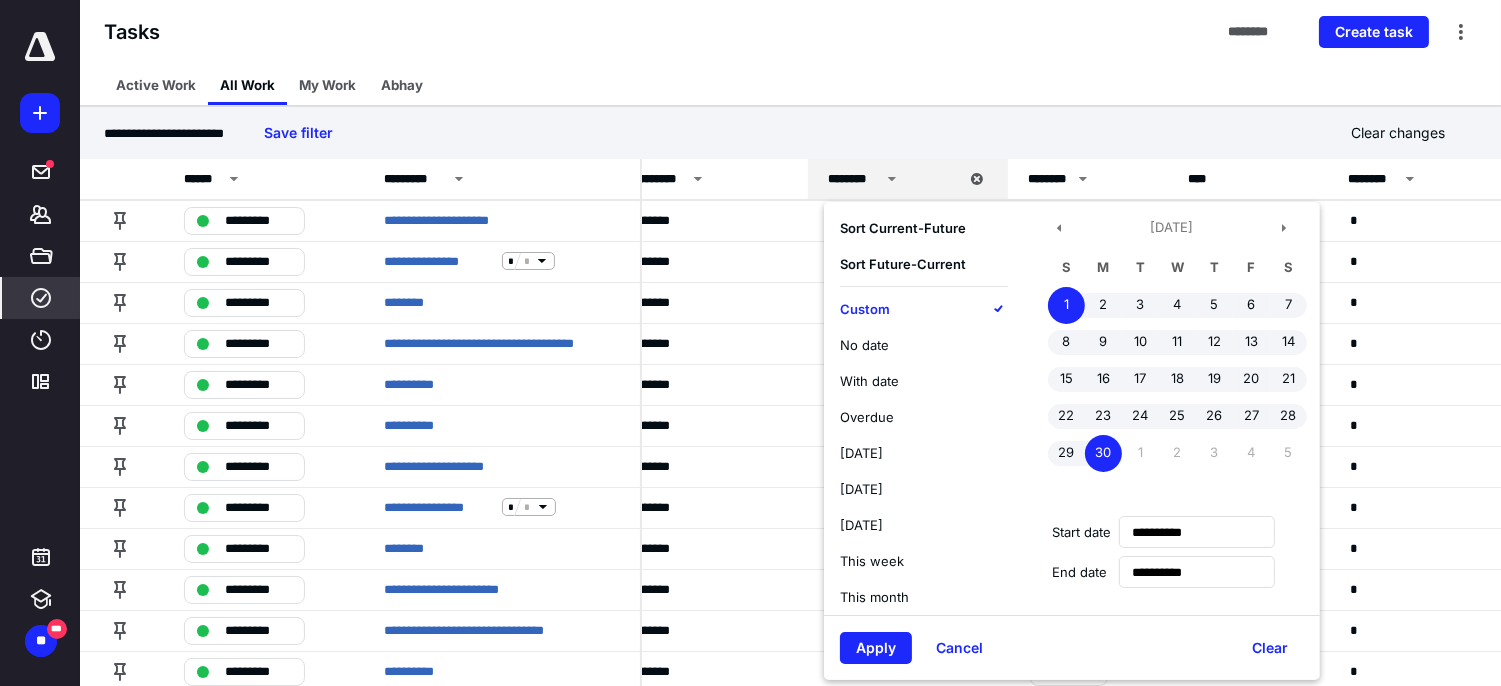 click on "[DATE]" at bounding box center [1172, 232] 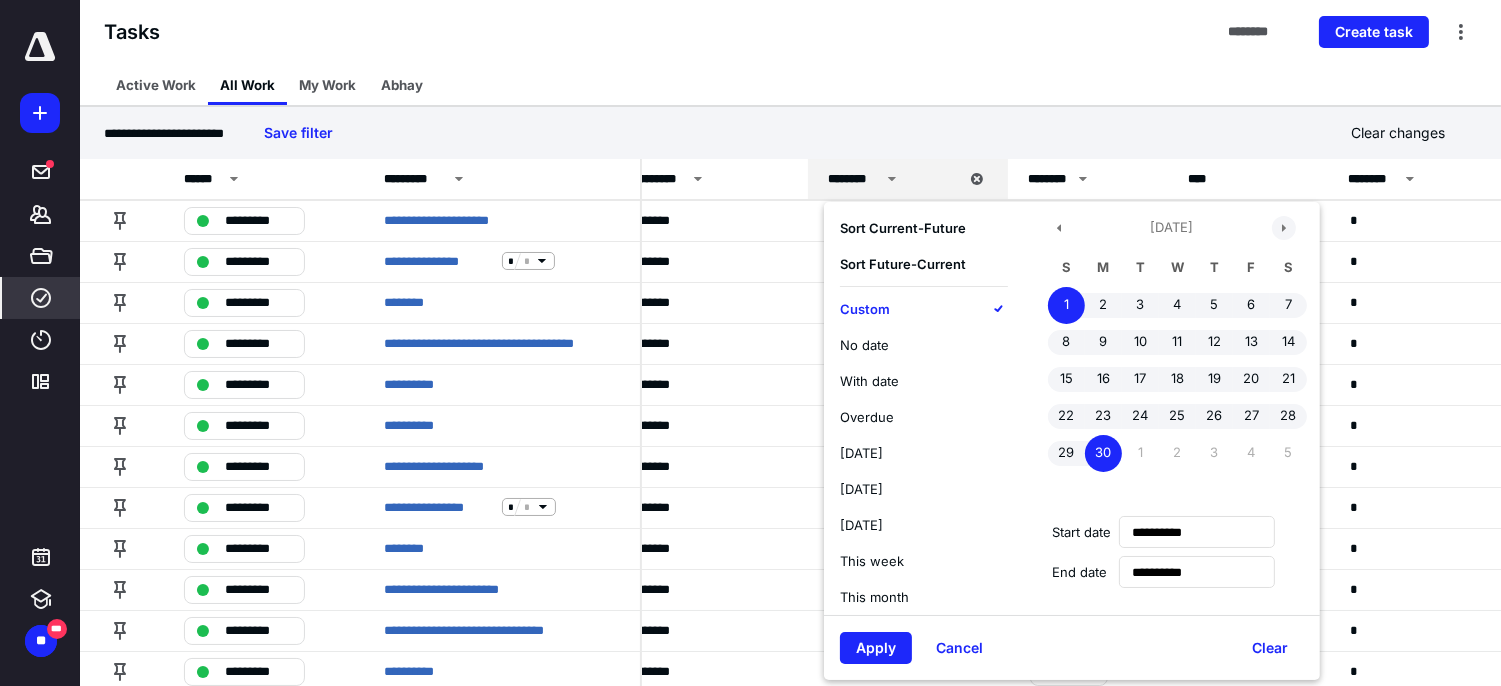 click at bounding box center [1284, 228] 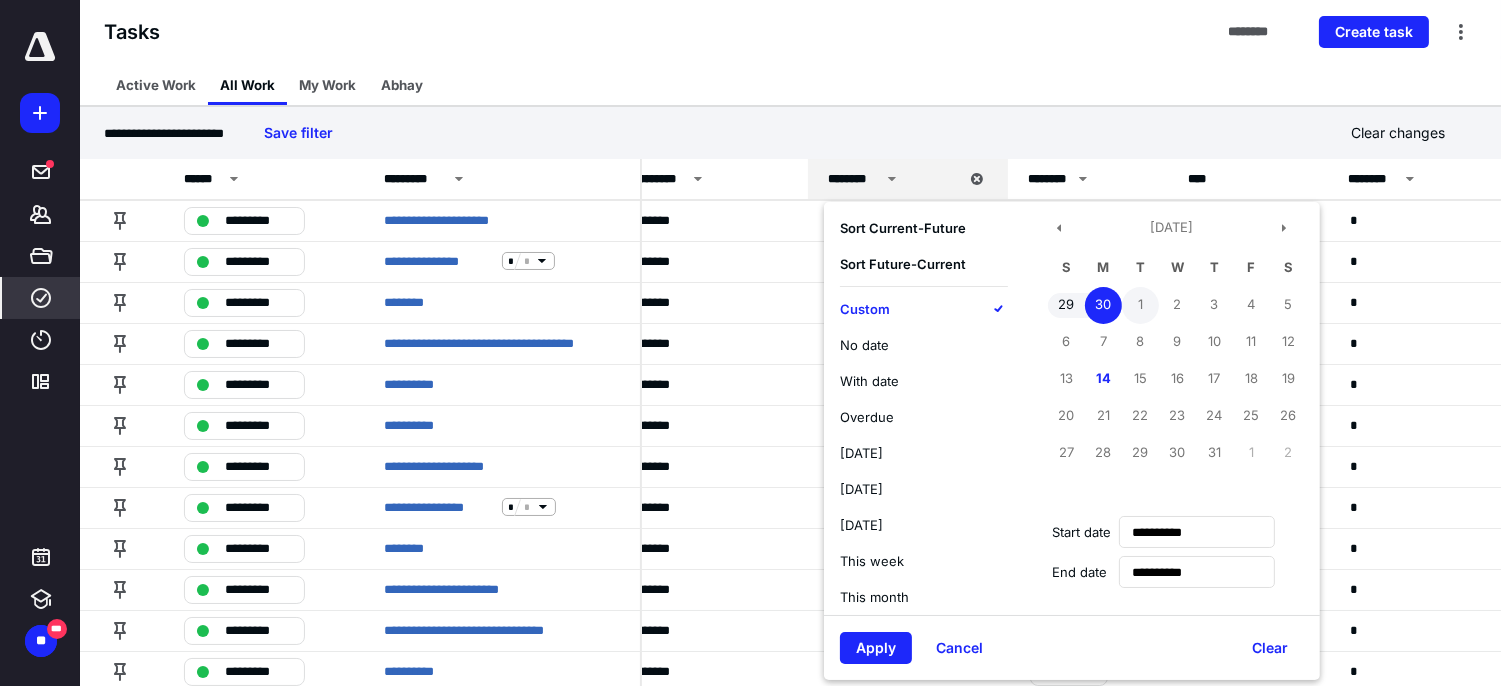 click on "1" at bounding box center (1140, 305) 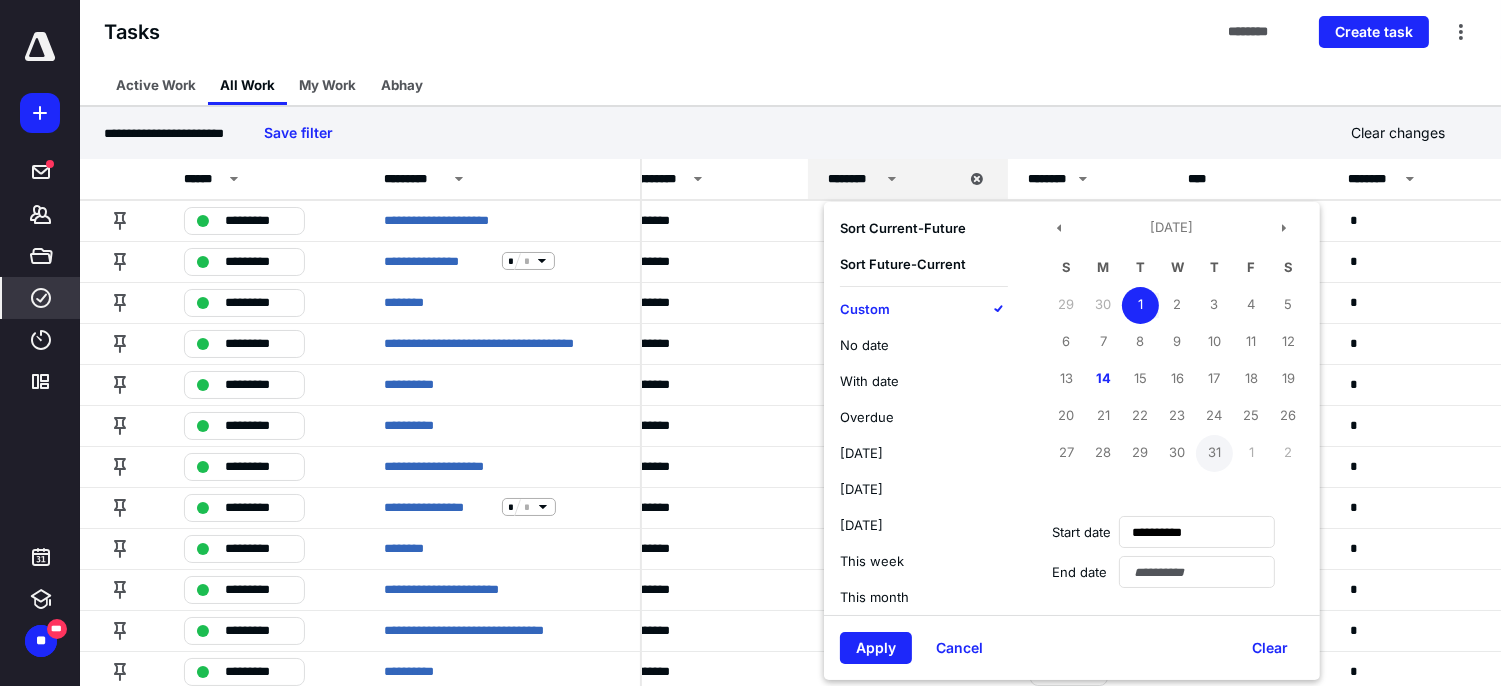 click on "31" at bounding box center [1214, 453] 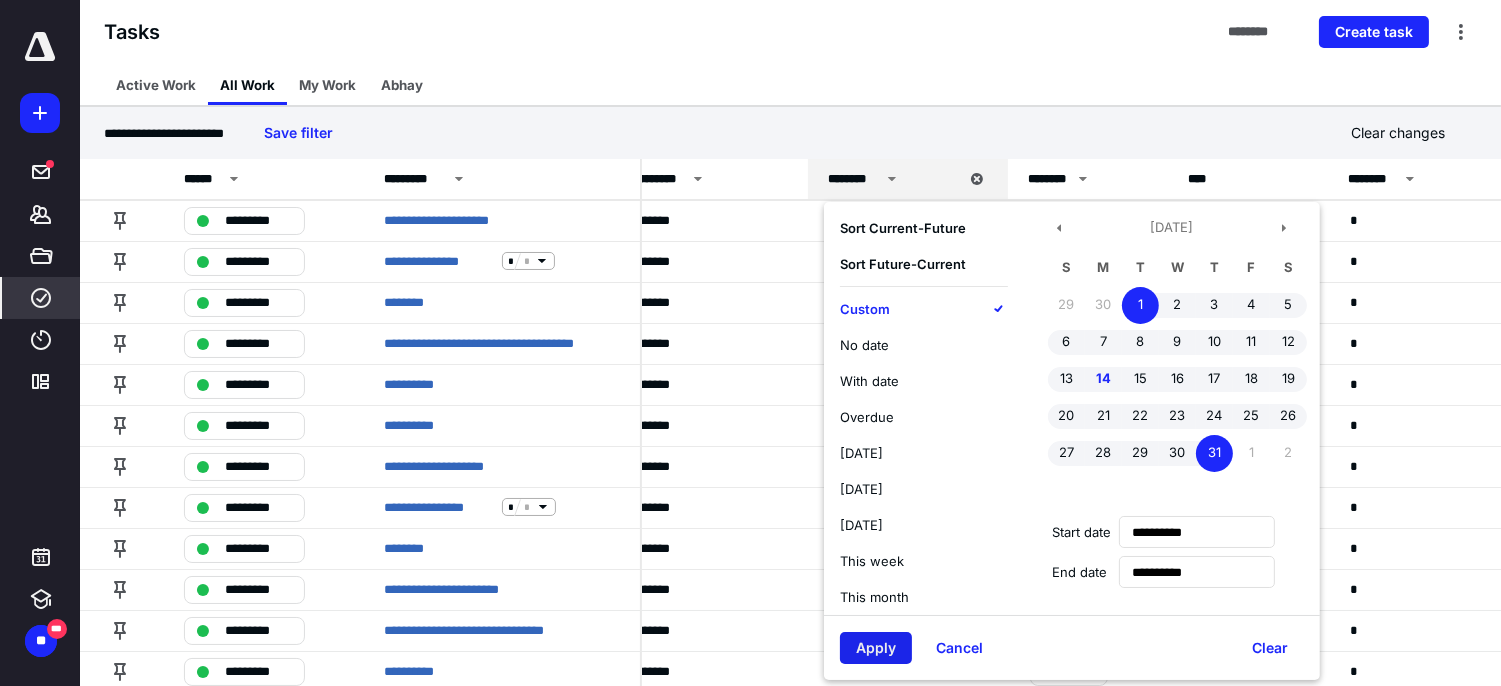 click on "Apply" at bounding box center (876, 648) 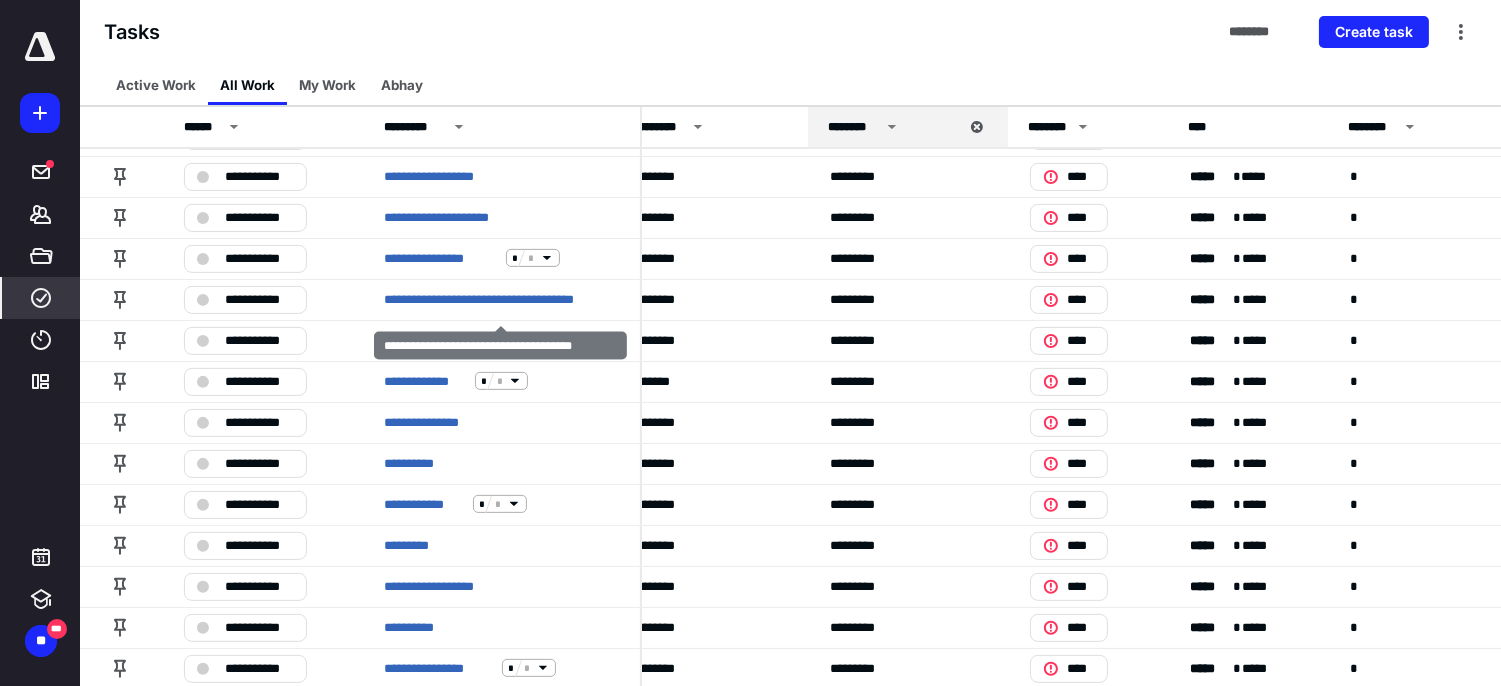 scroll, scrollTop: 1333, scrollLeft: 636, axis: both 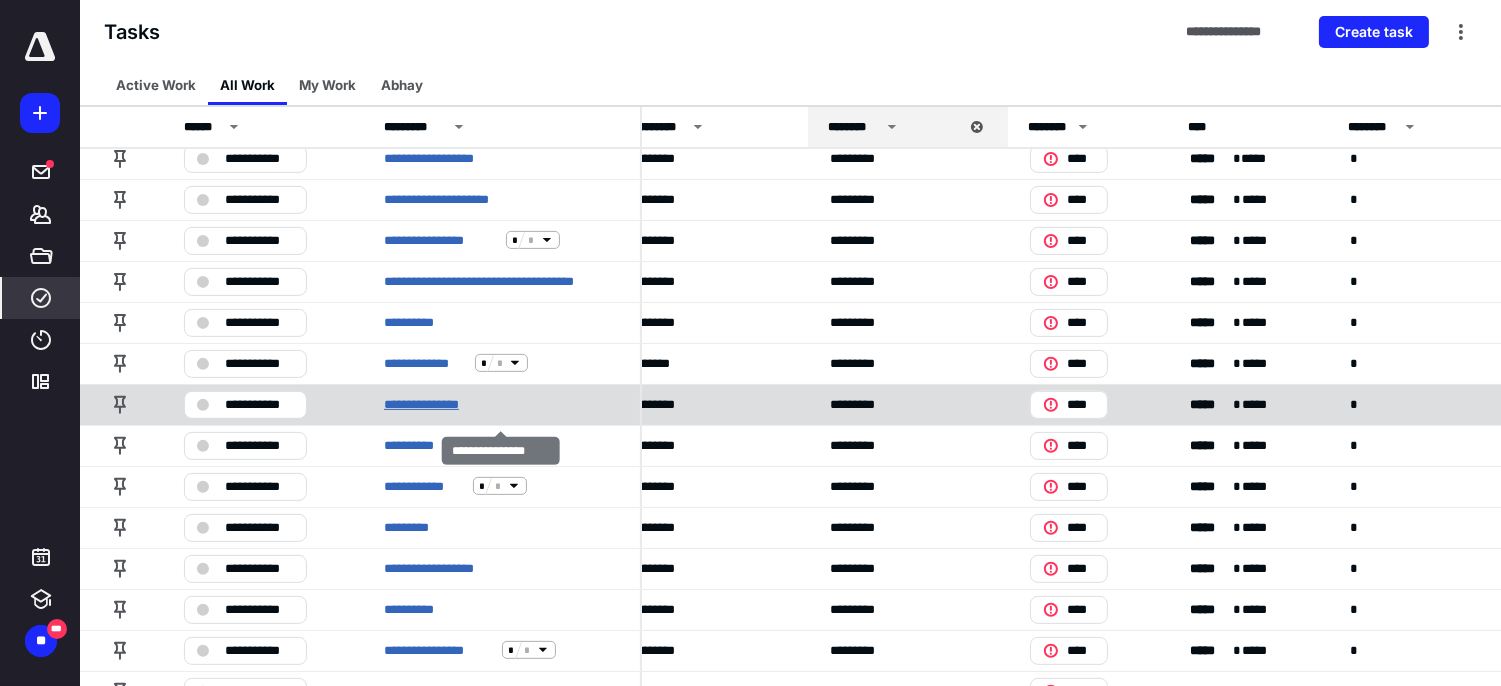 click on "**********" at bounding box center (436, 404) 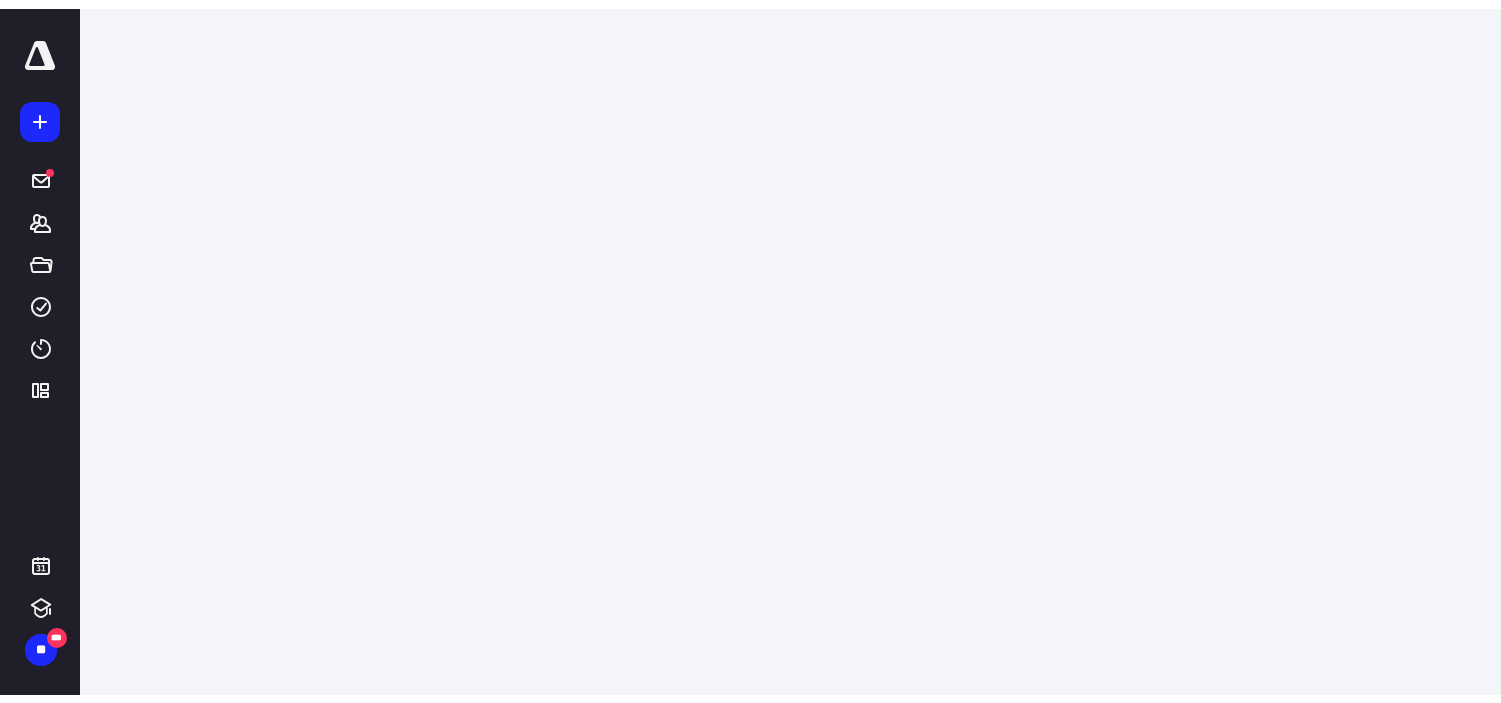 scroll, scrollTop: 0, scrollLeft: 0, axis: both 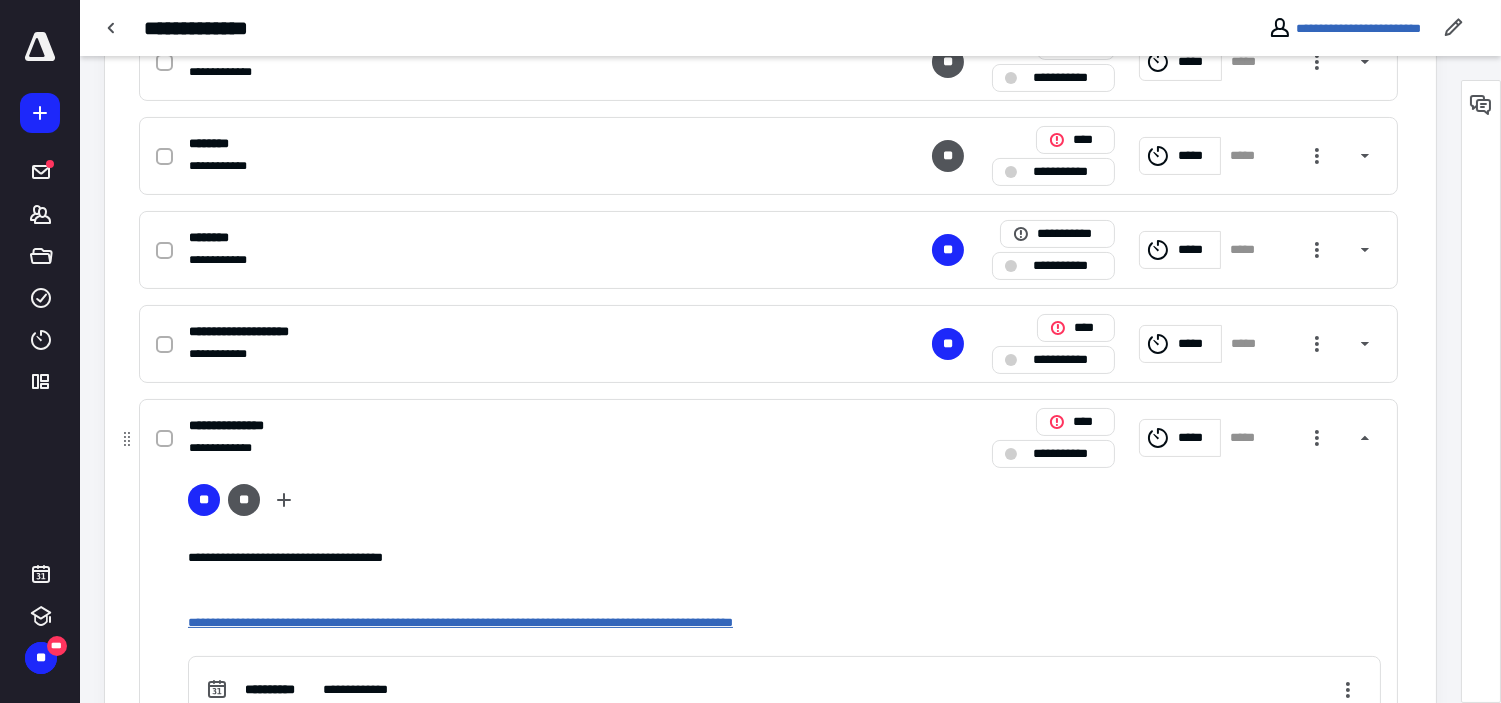 click on "**********" at bounding box center (460, 622) 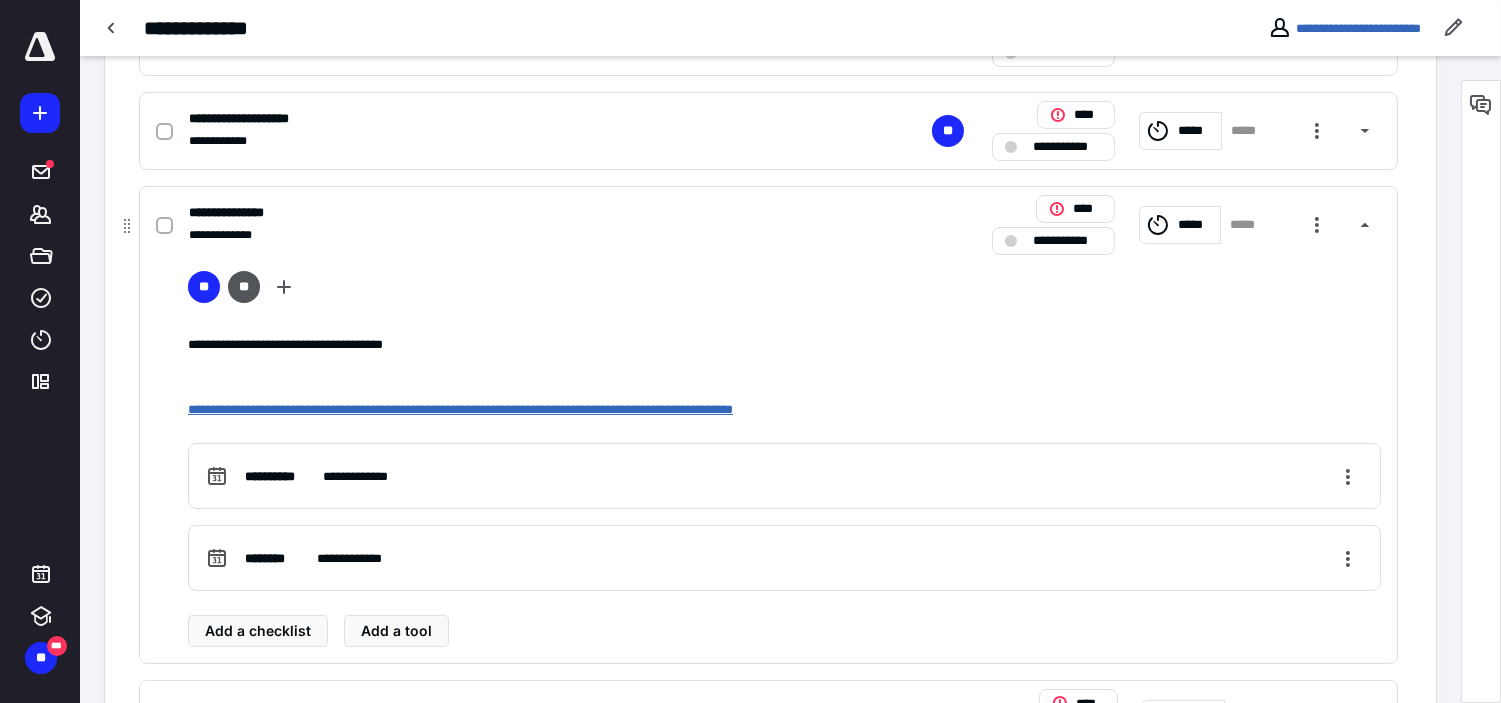 scroll, scrollTop: 777, scrollLeft: 0, axis: vertical 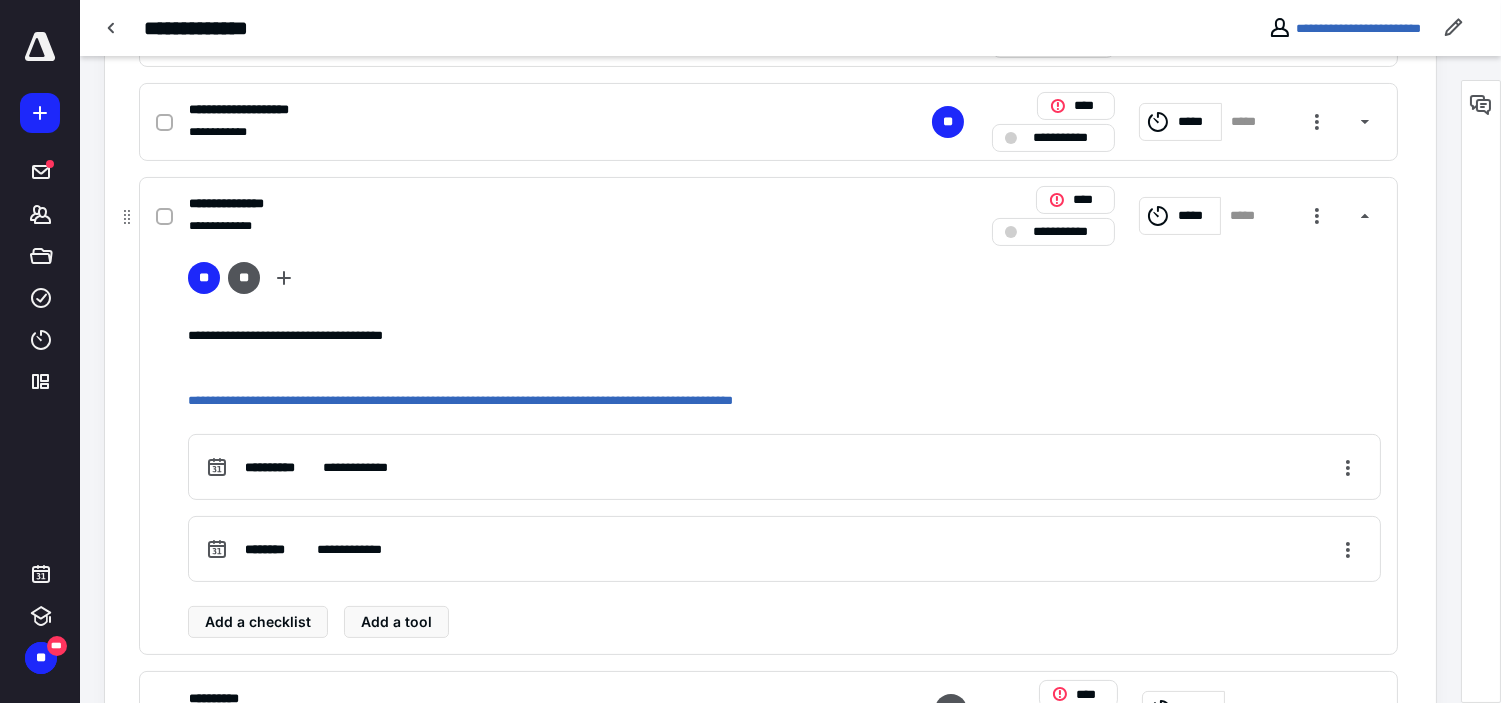 click on "*****" at bounding box center (1180, 216) 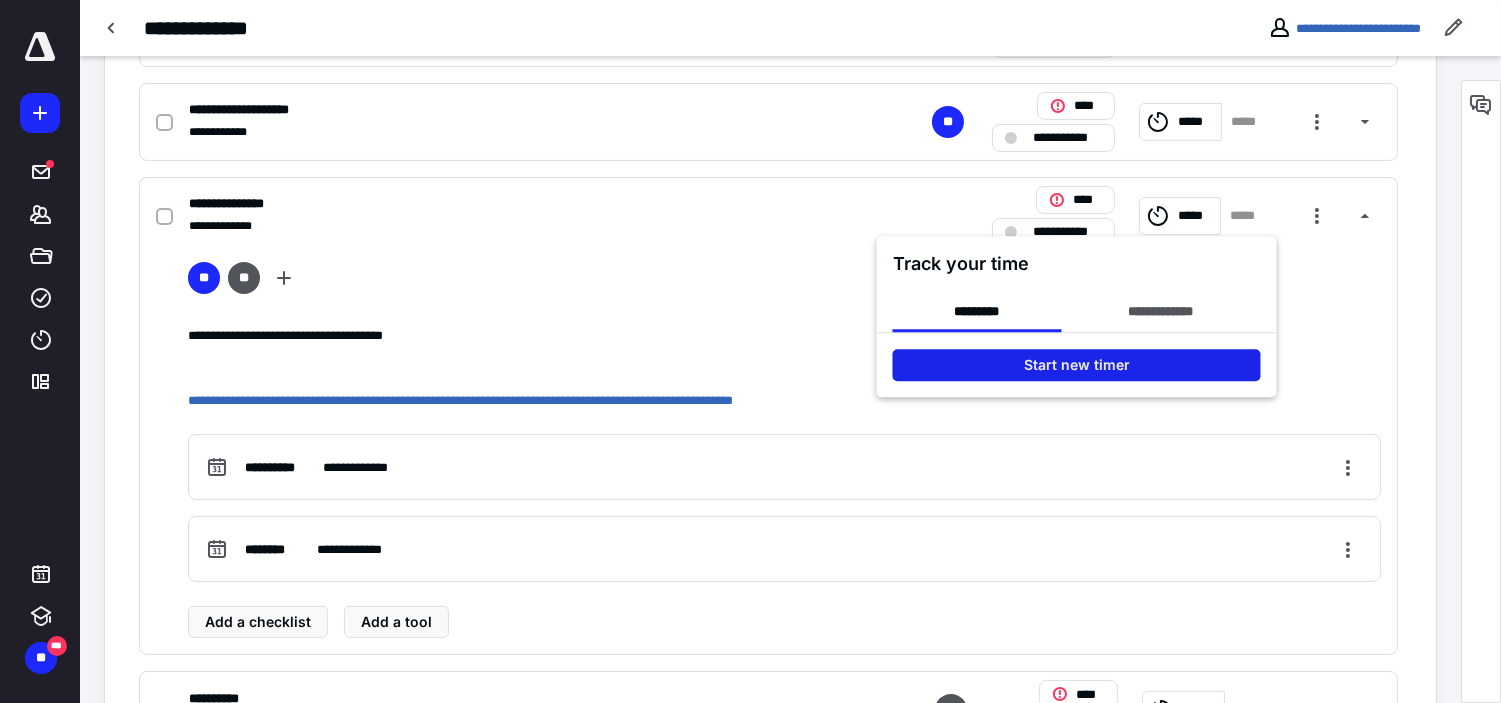 click on "Start new timer" at bounding box center [1077, 365] 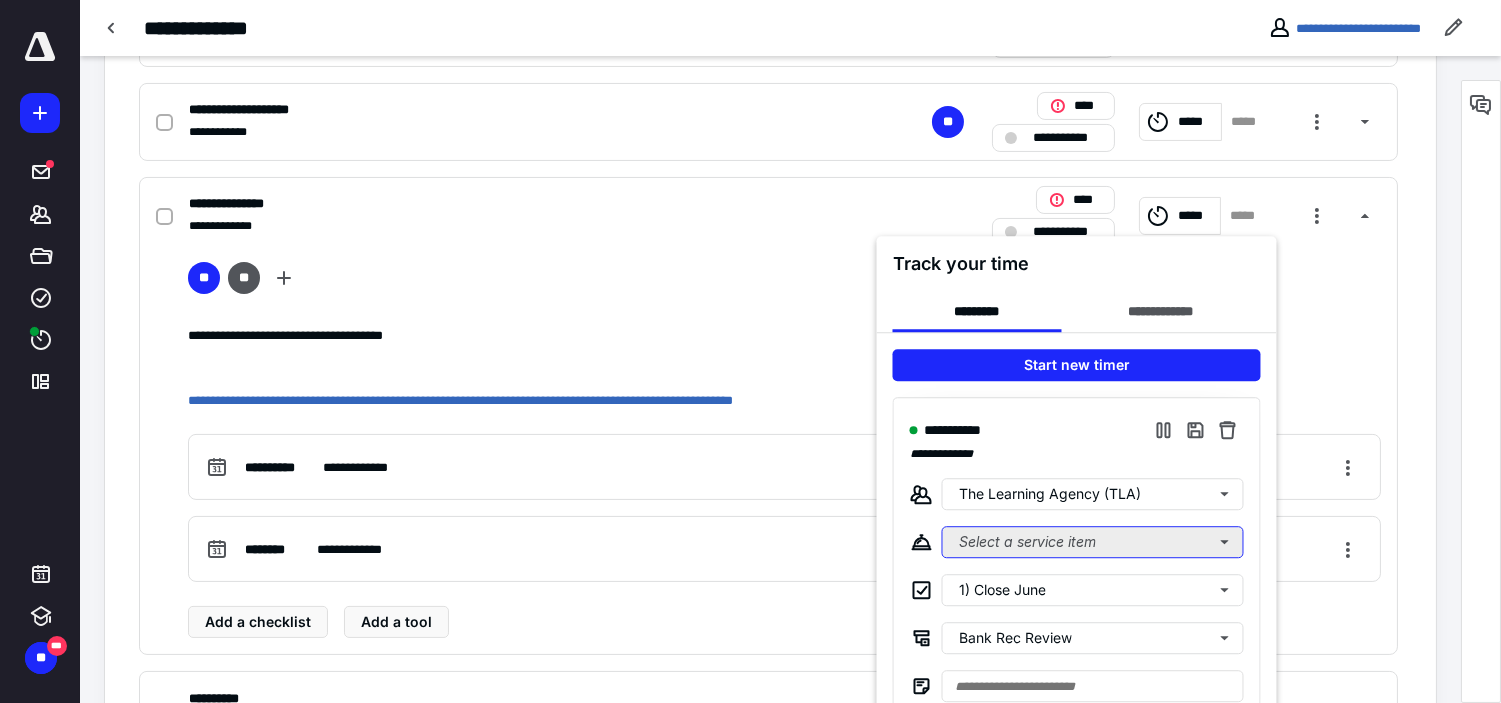 click on "Select a service item" at bounding box center [1093, 542] 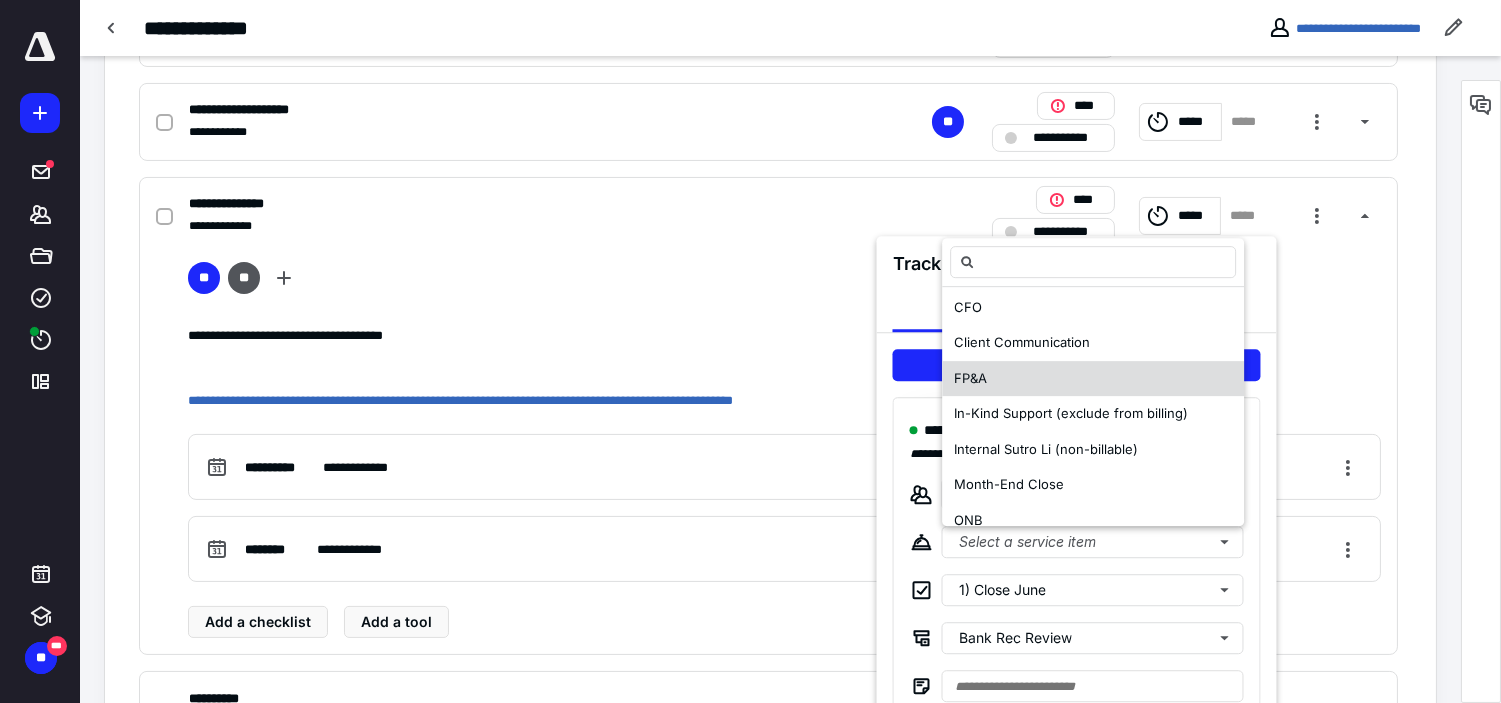 scroll, scrollTop: 222, scrollLeft: 0, axis: vertical 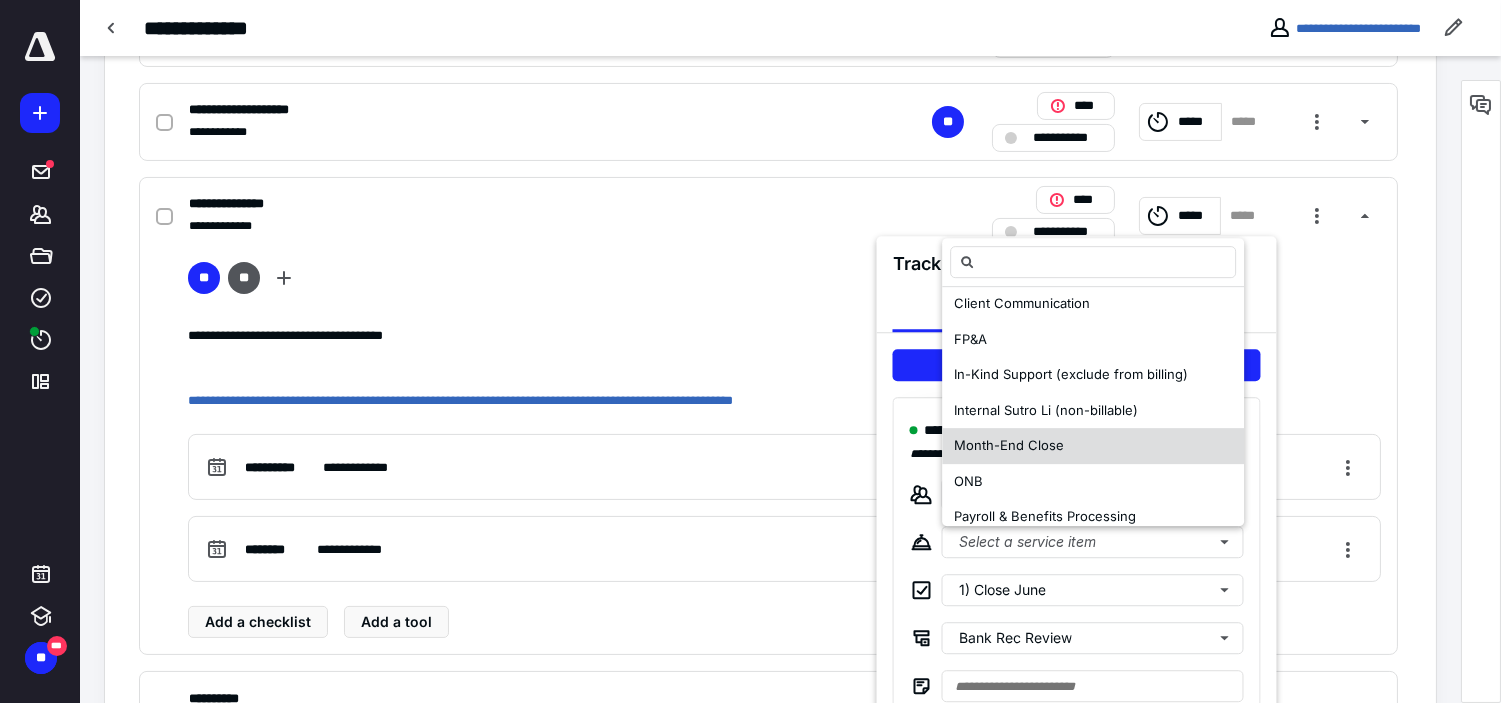 click on "Month-End Close" at bounding box center (1009, 445) 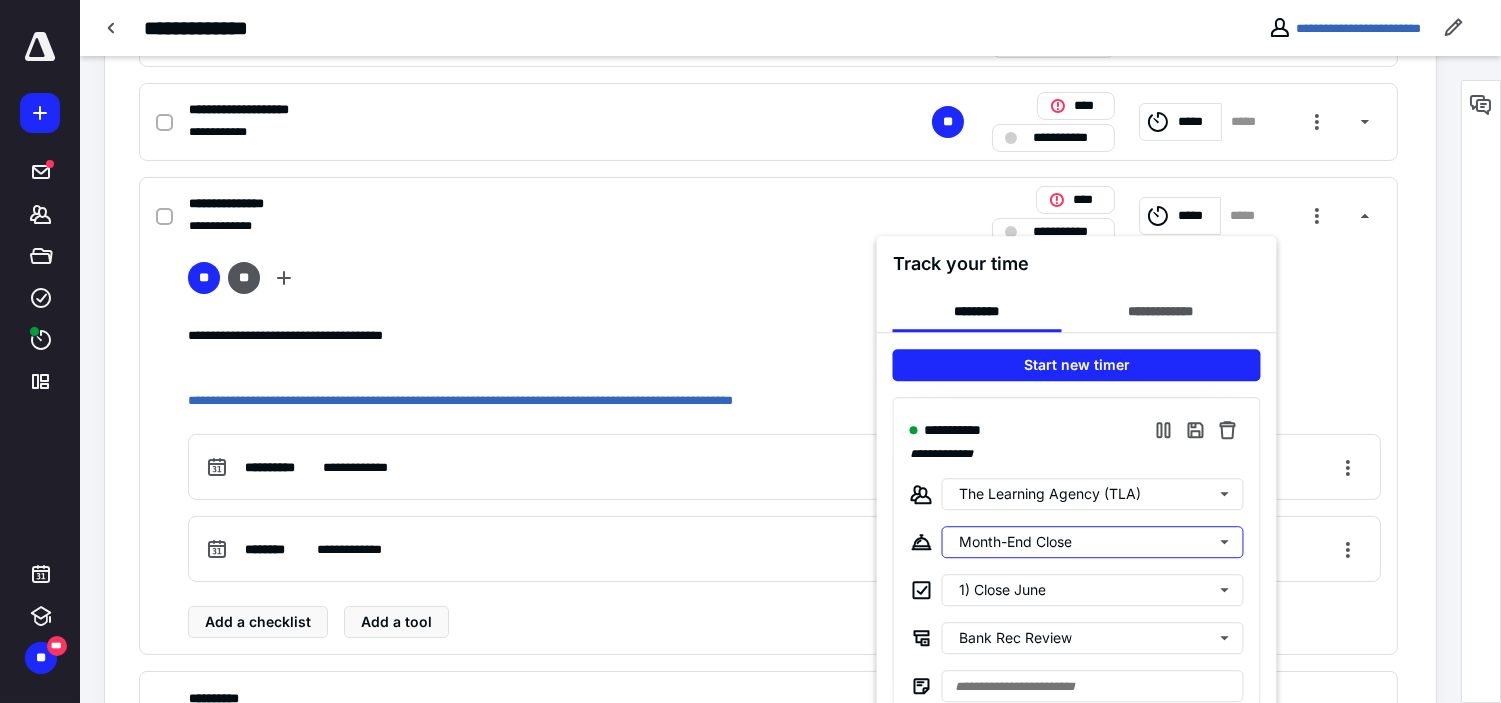 scroll, scrollTop: 0, scrollLeft: 0, axis: both 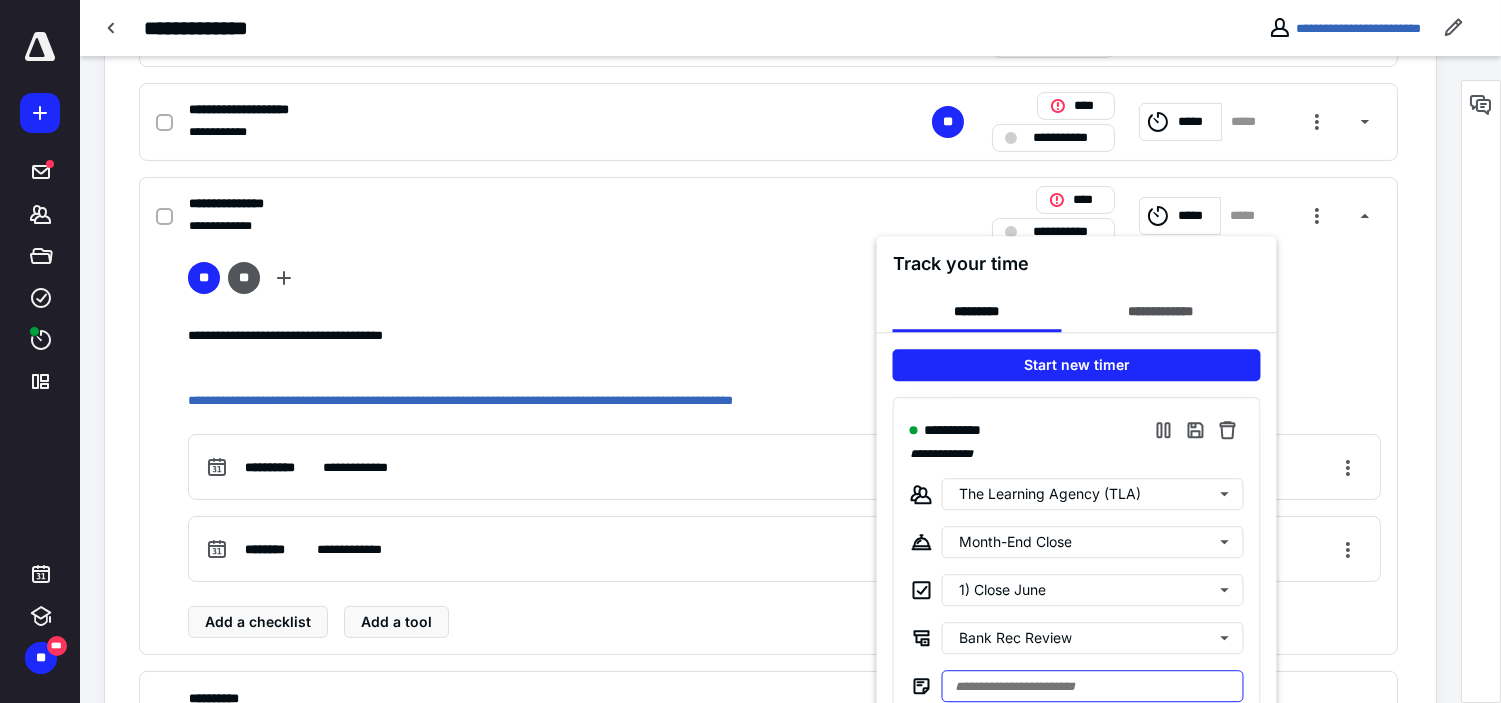 click at bounding box center (1093, 686) 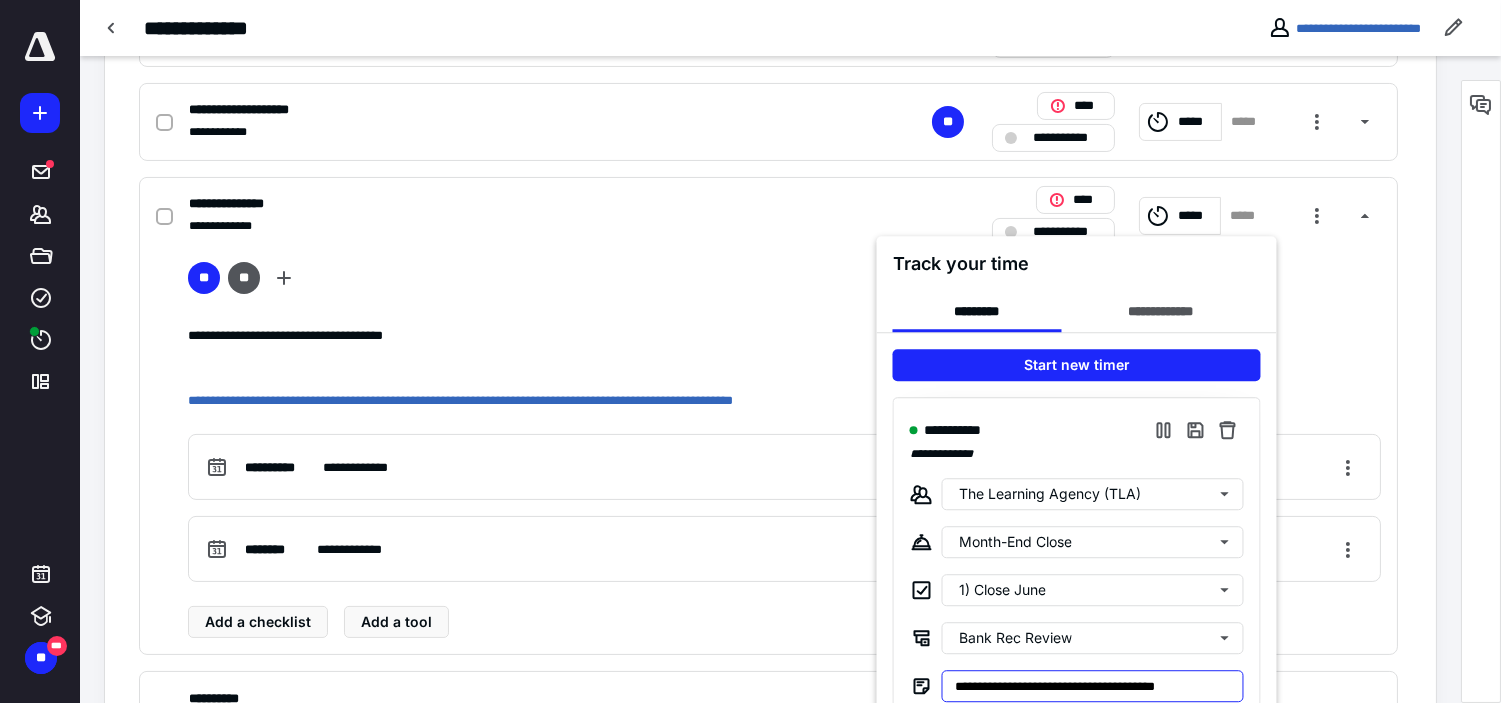 type on "**********" 